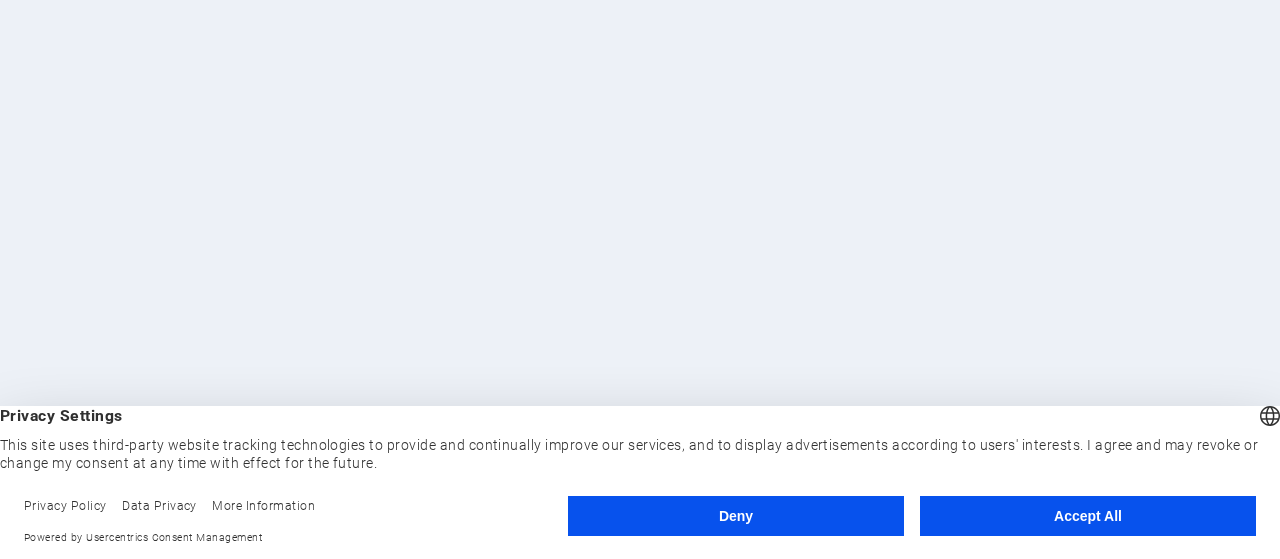 scroll, scrollTop: 0, scrollLeft: 0, axis: both 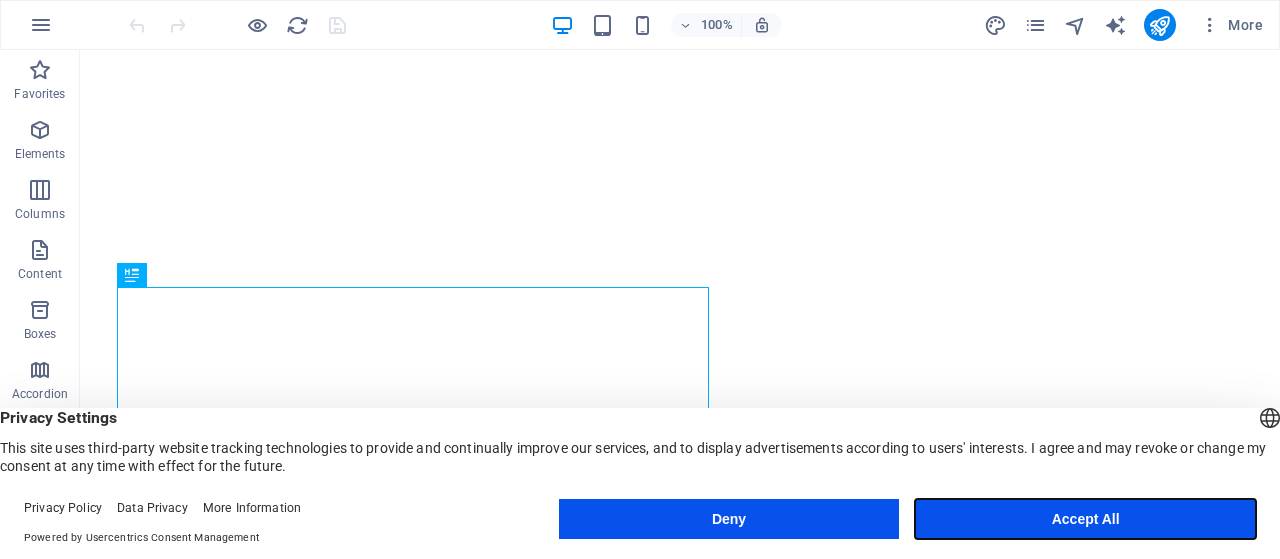 click on "Accept All" at bounding box center [1085, 519] 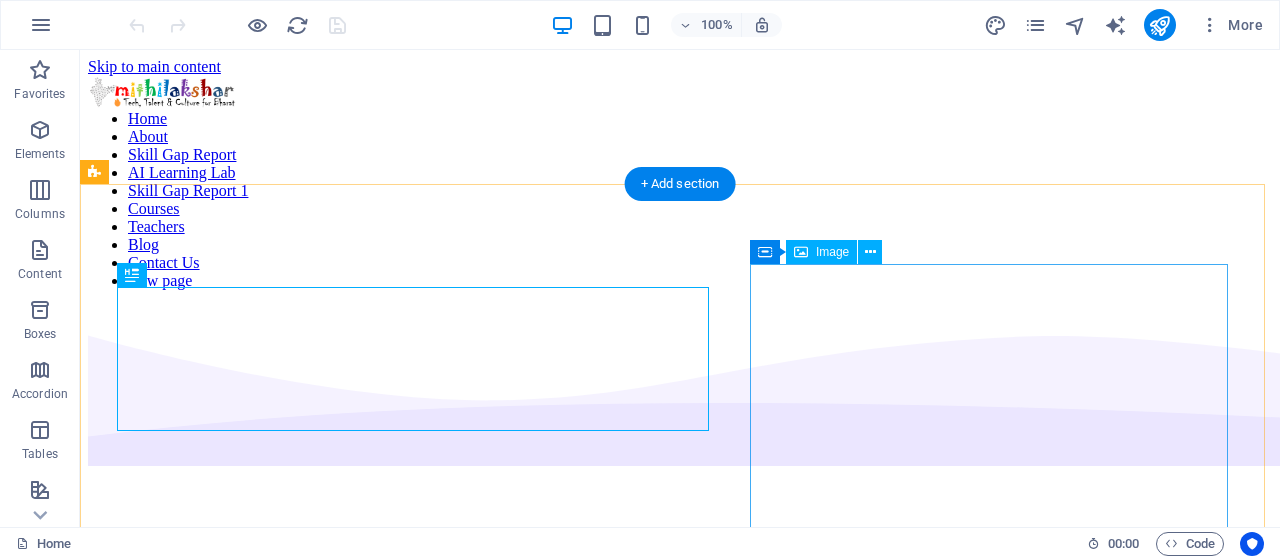 scroll, scrollTop: 0, scrollLeft: 0, axis: both 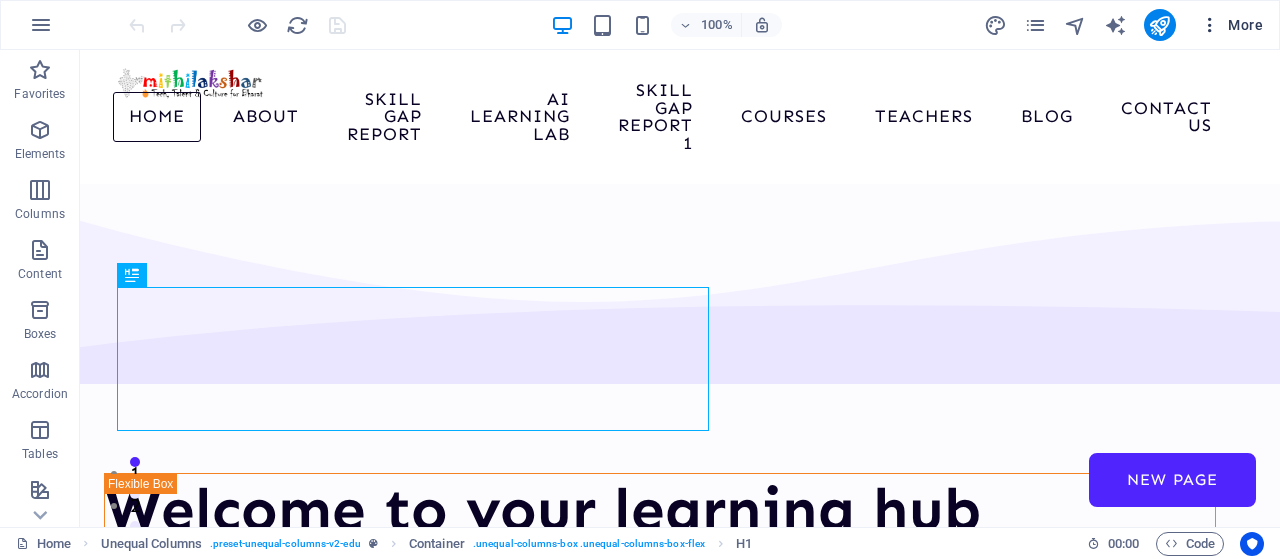 click at bounding box center (1210, 25) 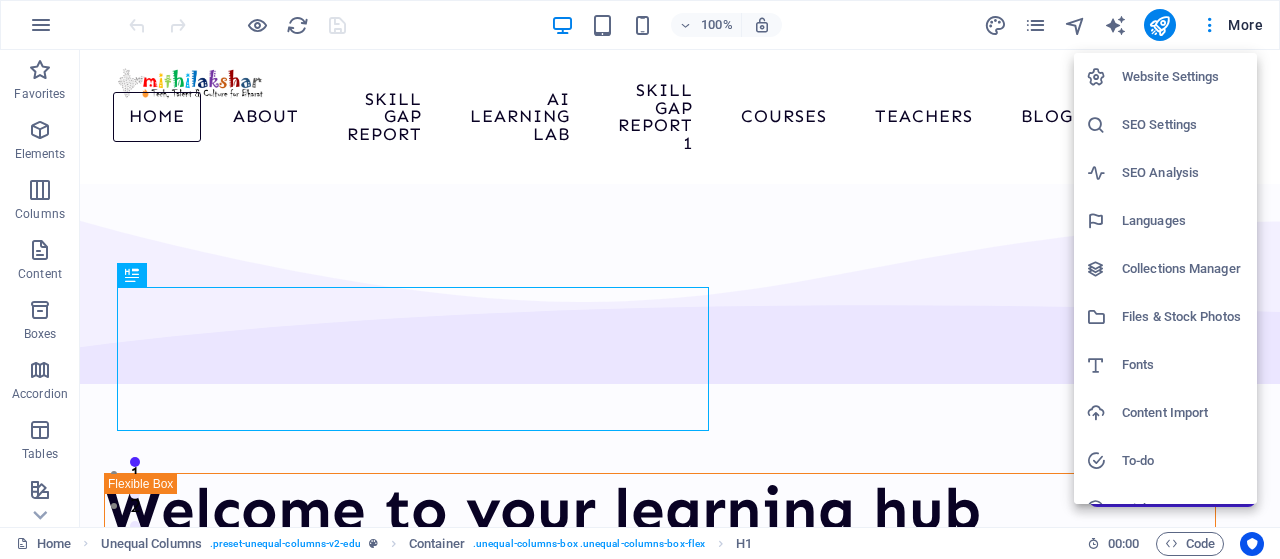 click on "Website Settings" at bounding box center (1183, 77) 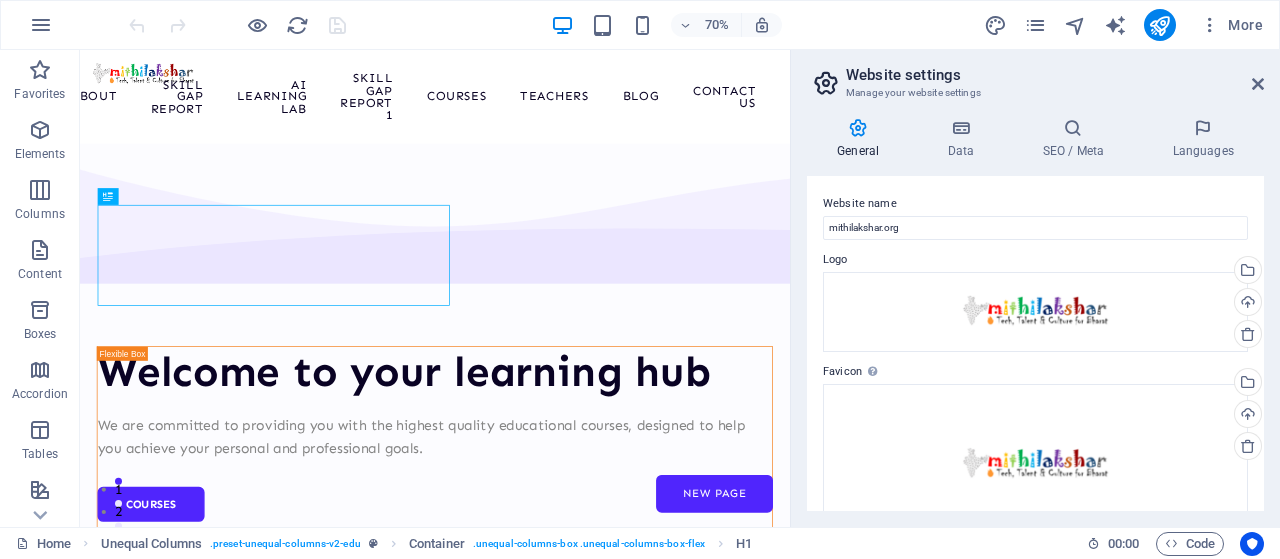 click on "Website settings Manage your website settings  General  Data  SEO / Meta  Languages Website name mithilakshar.org Logo Drag files here, click to choose files or select files from Files or our free stock photos & videos Select files from the file manager, stock photos, or upload file(s) Upload Favicon Set the favicon of your website here. A favicon is a small icon shown in the browser tab next to your website title. It helps visitors identify your website. Drag files here, click to choose files or select files from Files or our free stock photos & videos Select files from the file manager, stock photos, or upload file(s) Upload Preview Image (Open Graph) This image will be shown when the website is shared on social networks Drag files here, click to choose files or select files from Files or our free stock photos & videos Select files from the file manager, stock photos, or upload file(s) Upload Contact data for this website. This can be used everywhere on the website and will update automatically. Company Fax" at bounding box center [1035, 288] 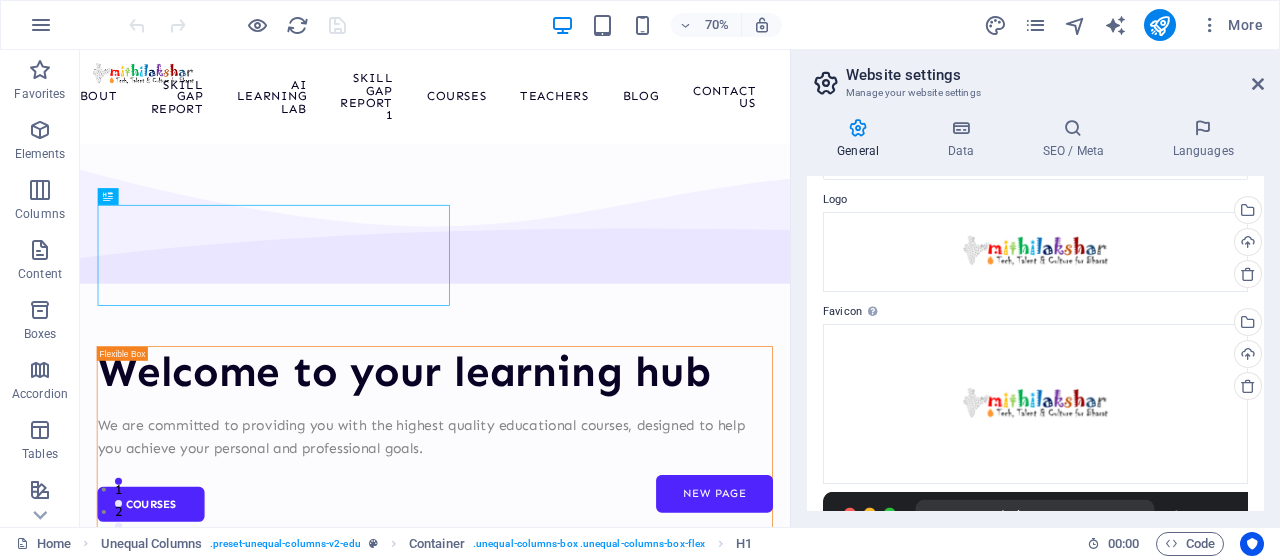 scroll, scrollTop: 0, scrollLeft: 0, axis: both 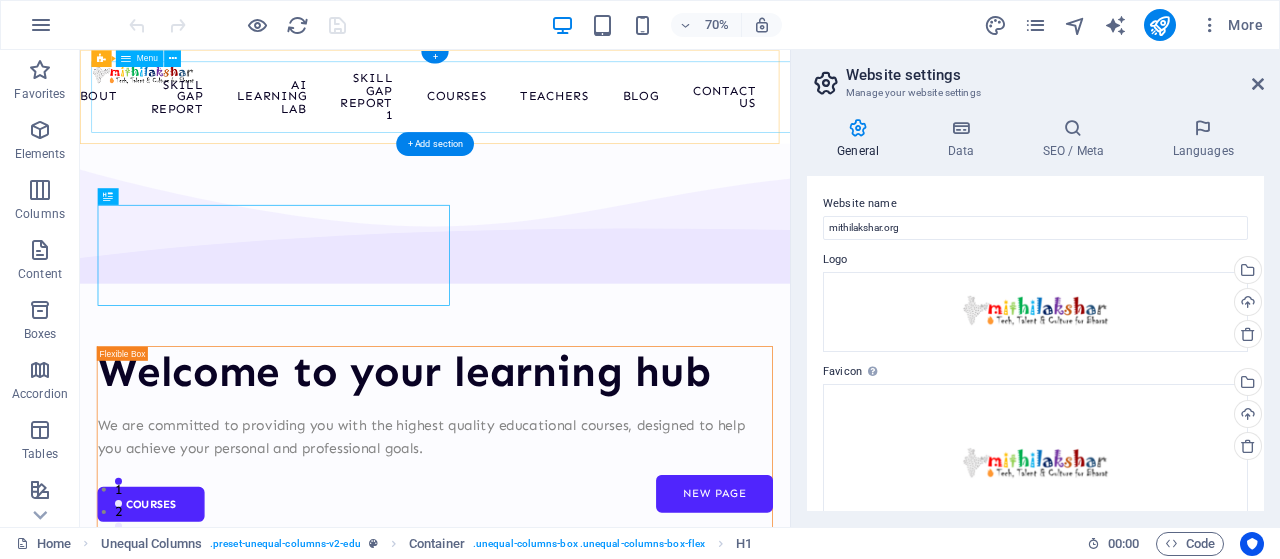 click on "Home About Skill Gap Report AI Learning Lab Skill Gap Report 1 Courses Teachers Blog Contact Us New page" at bounding box center [587, 117] 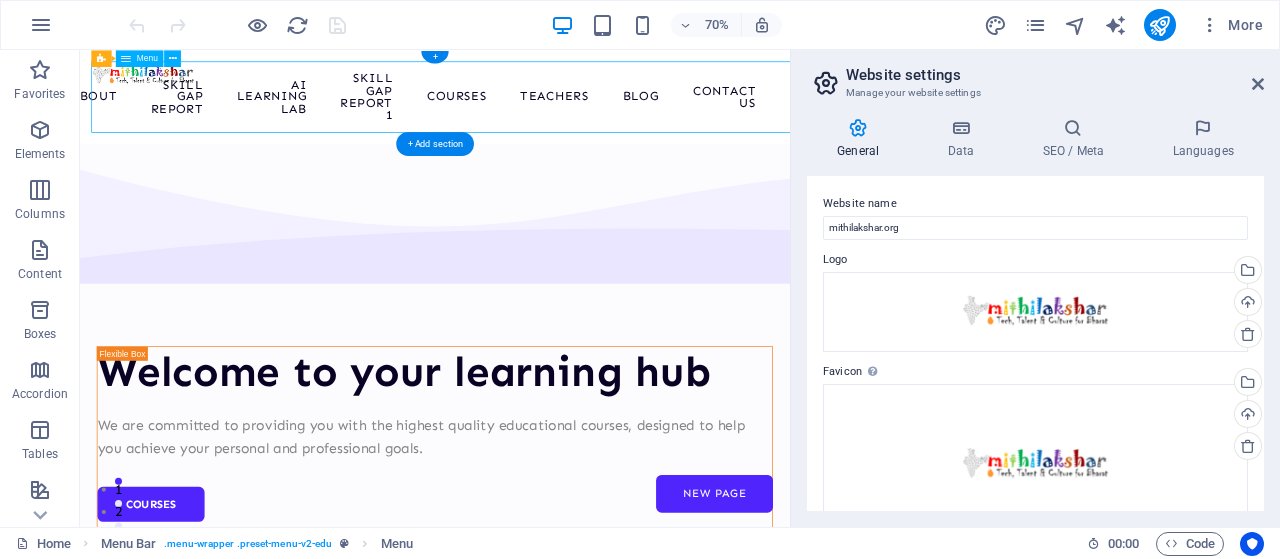 click on "Home About Skill Gap Report AI Learning Lab Skill Gap Report 1 Courses Teachers Blog Contact Us New page" at bounding box center [587, 117] 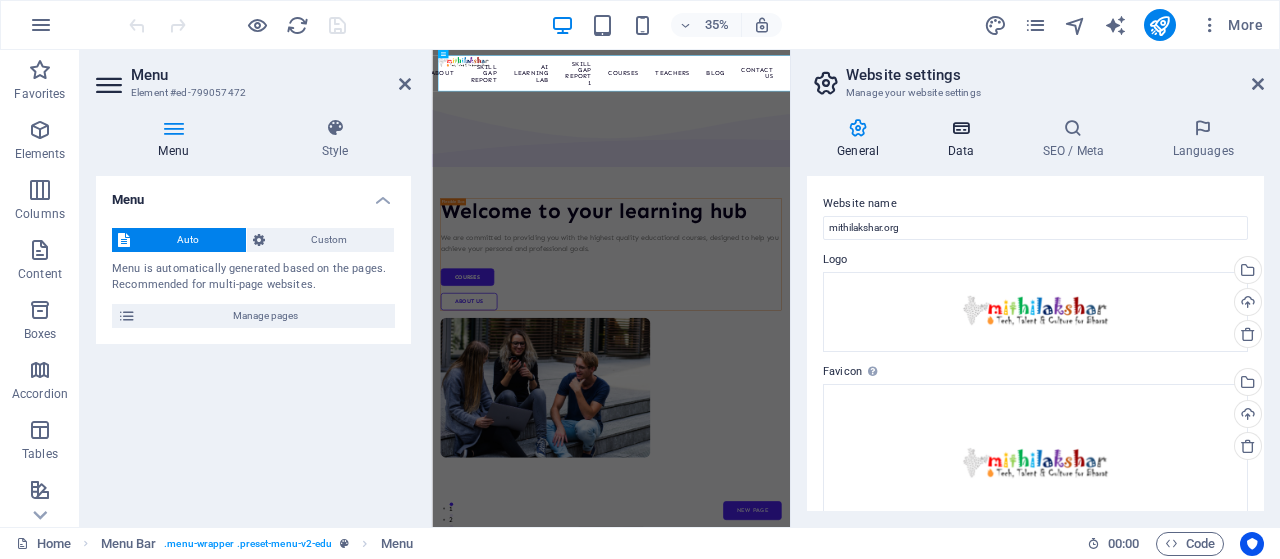 click at bounding box center (960, 128) 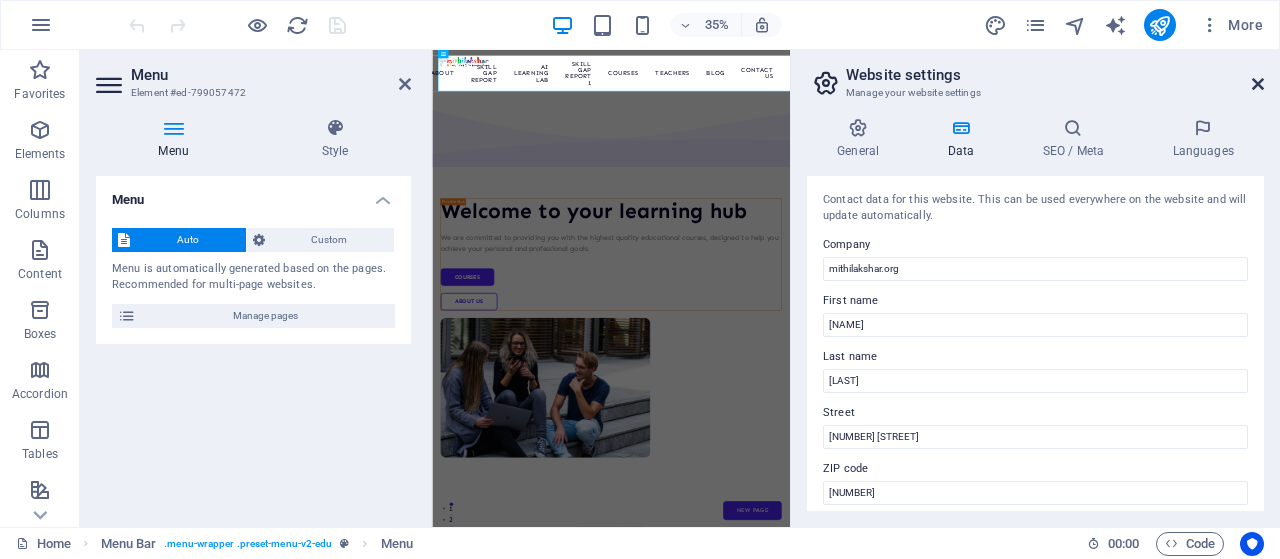 click at bounding box center (1258, 84) 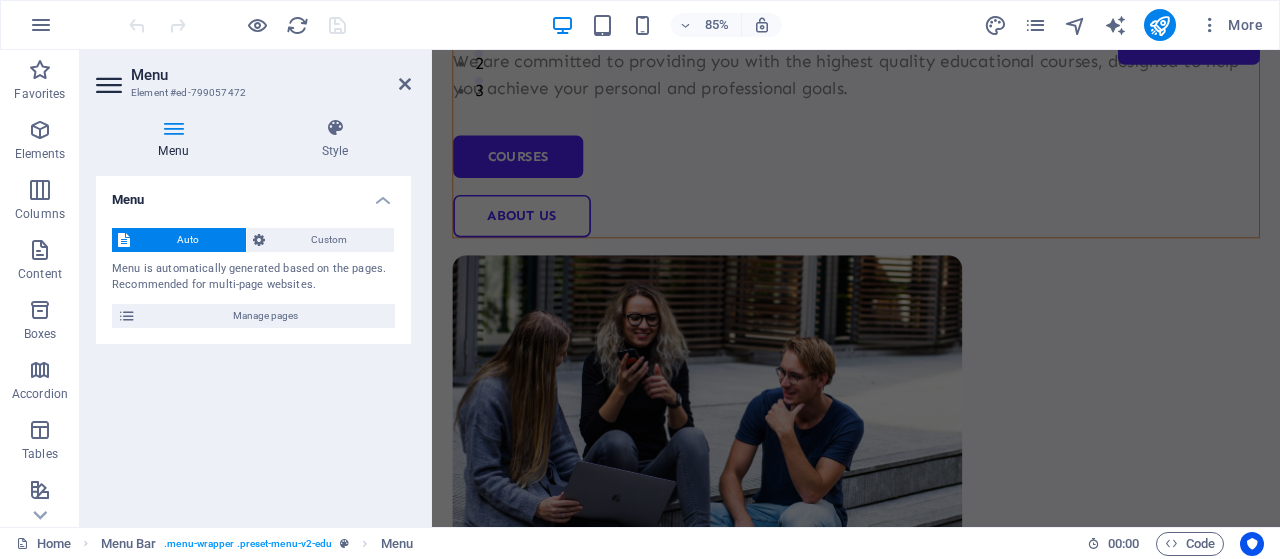 scroll, scrollTop: 0, scrollLeft: 0, axis: both 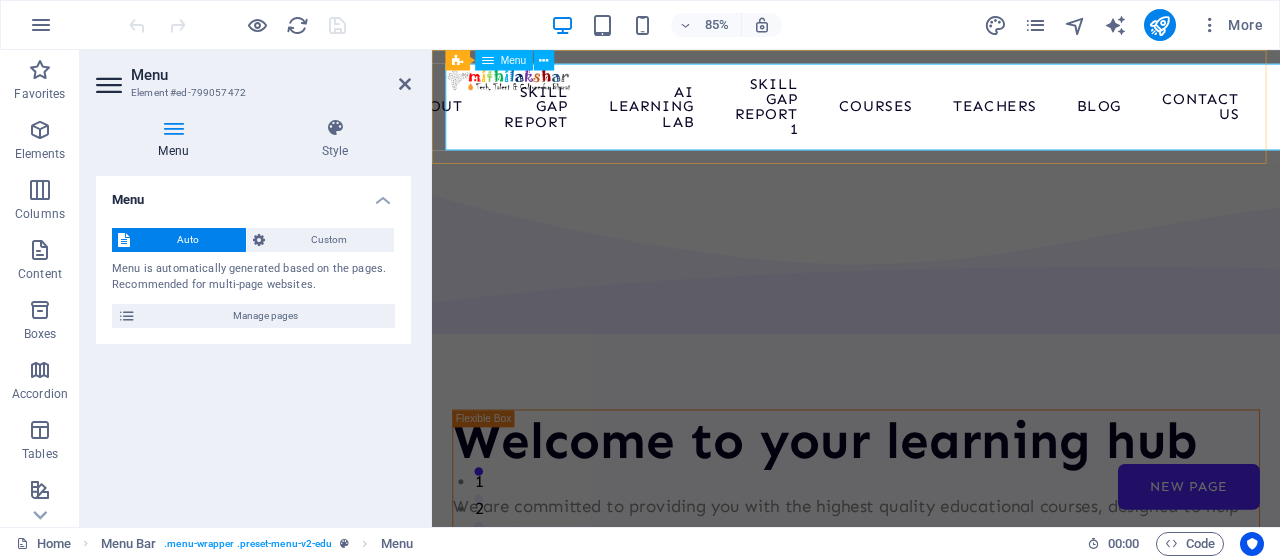 click on "Home About Skill Gap Report AI Learning Lab Skill Gap Report 1 Courses Teachers Blog Contact Us New page" at bounding box center (931, 117) 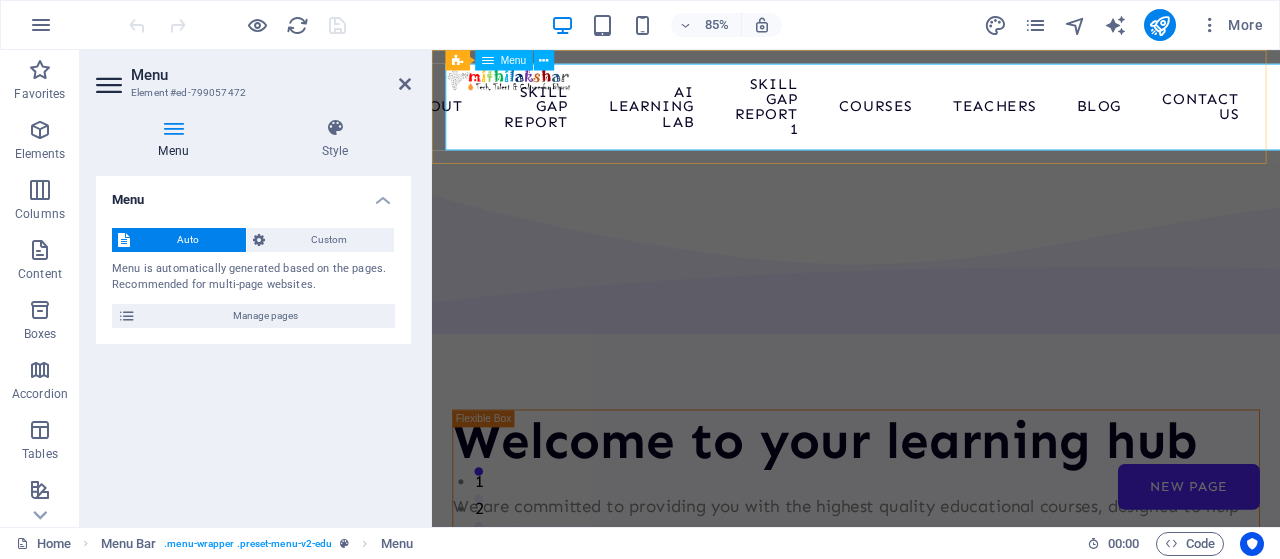 click on "Home About Skill Gap Report AI Learning Lab Skill Gap Report 1 Courses Teachers Blog Contact Us New page" at bounding box center [931, 117] 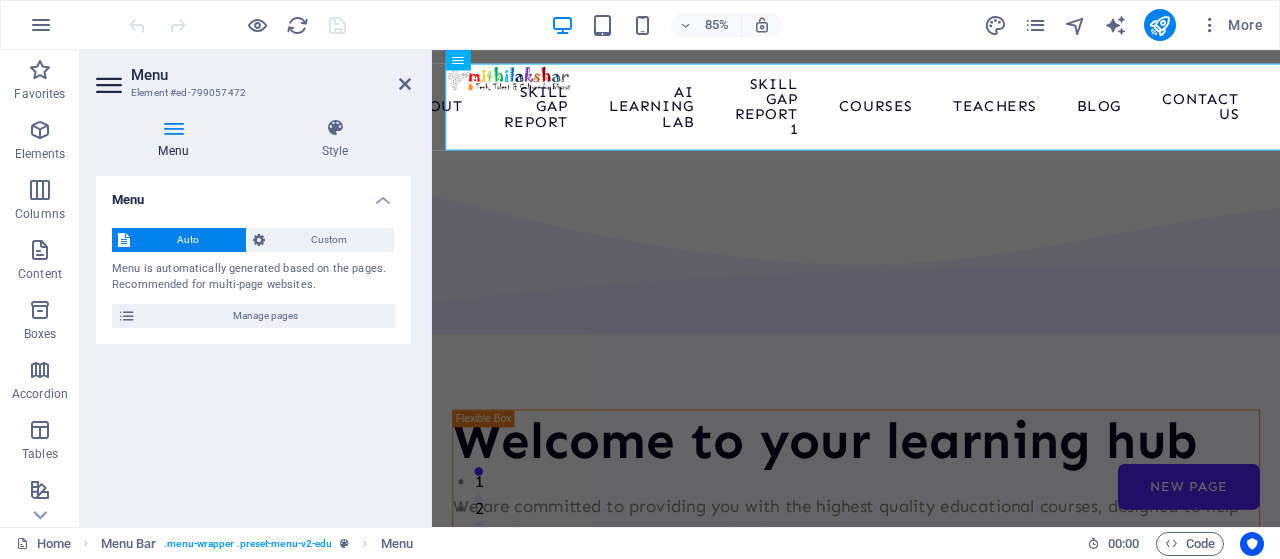 click at bounding box center (111, 85) 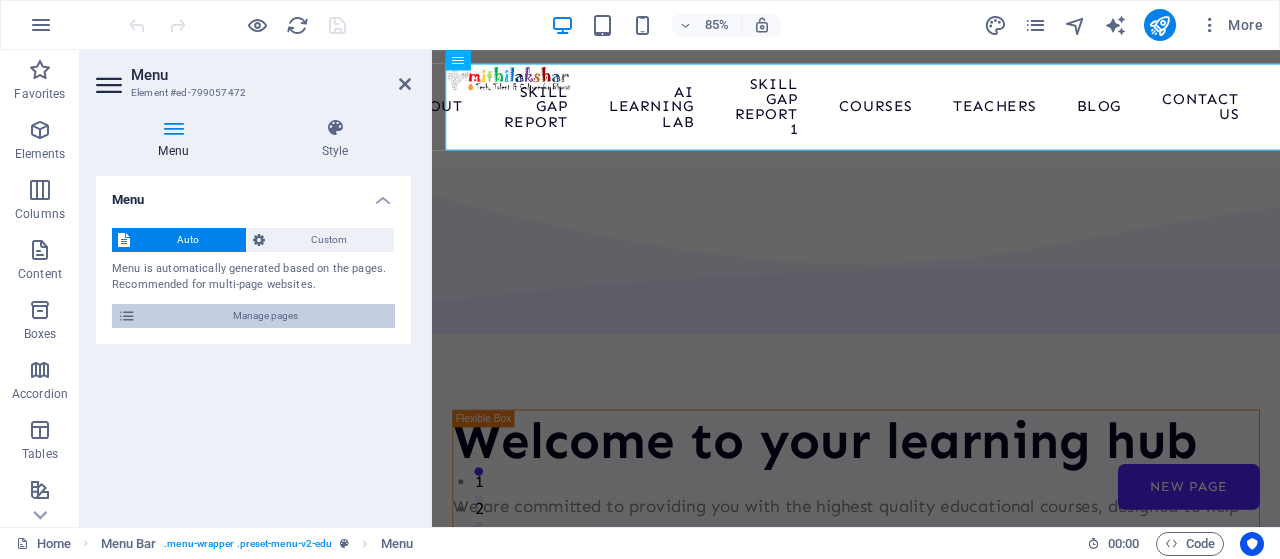 click at bounding box center [127, 316] 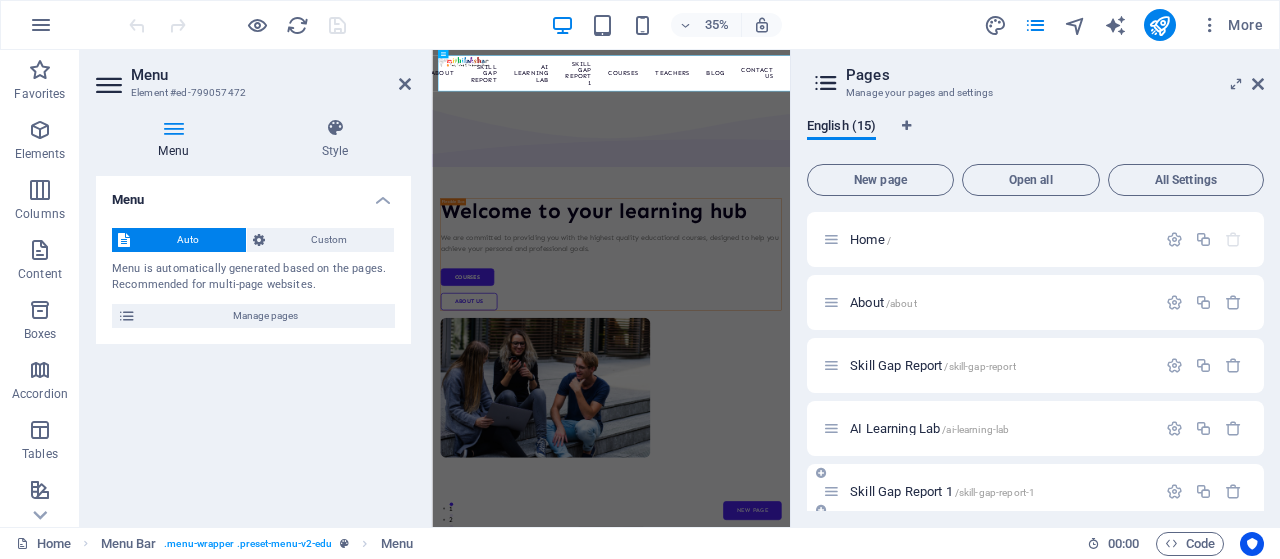 click on "Skill Gap Report 1 /skill-gap-report-1" at bounding box center (942, 491) 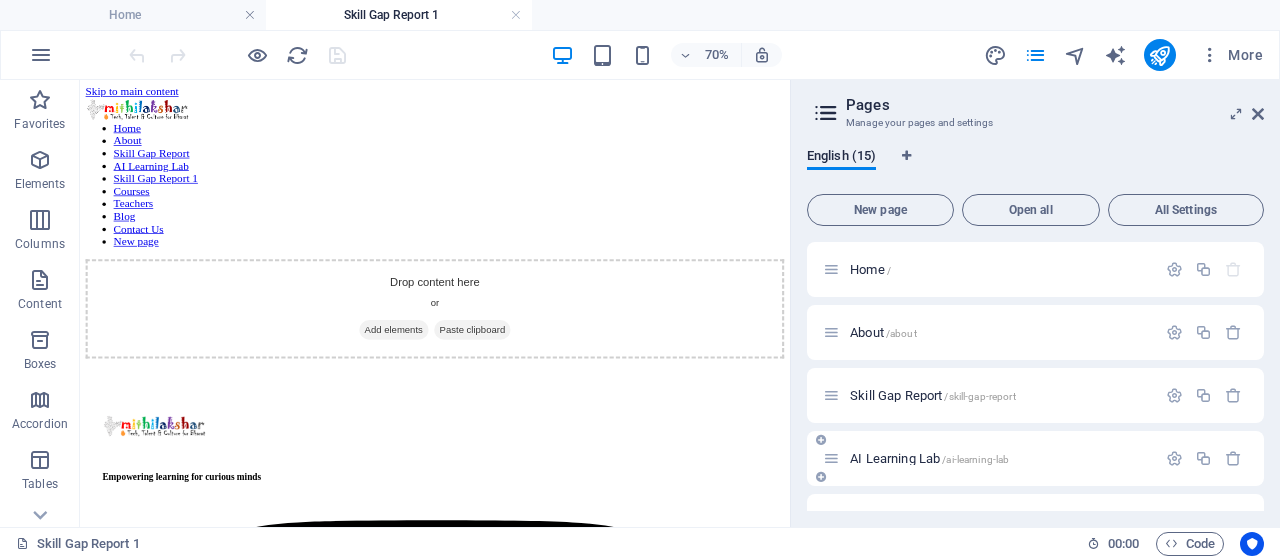 scroll, scrollTop: 0, scrollLeft: 0, axis: both 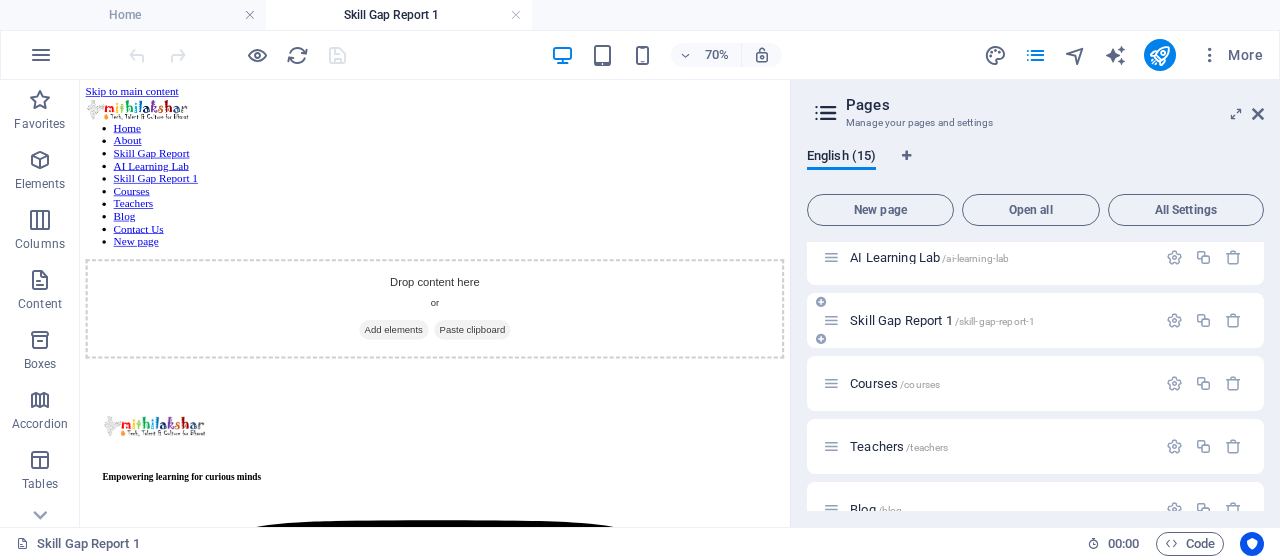 click at bounding box center [831, 320] 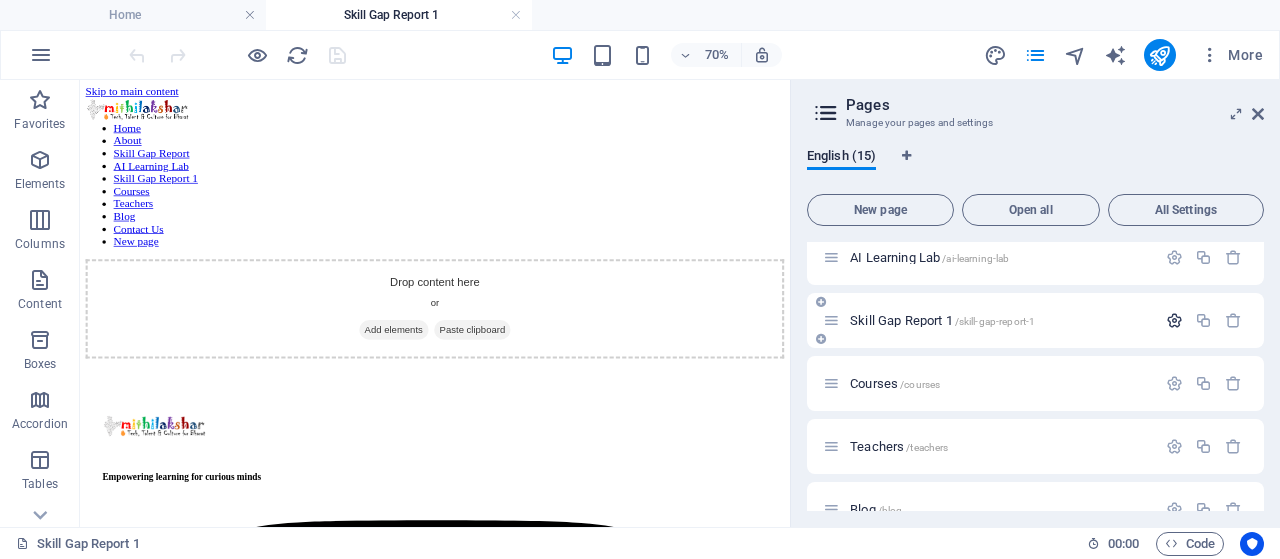 click at bounding box center (1174, 320) 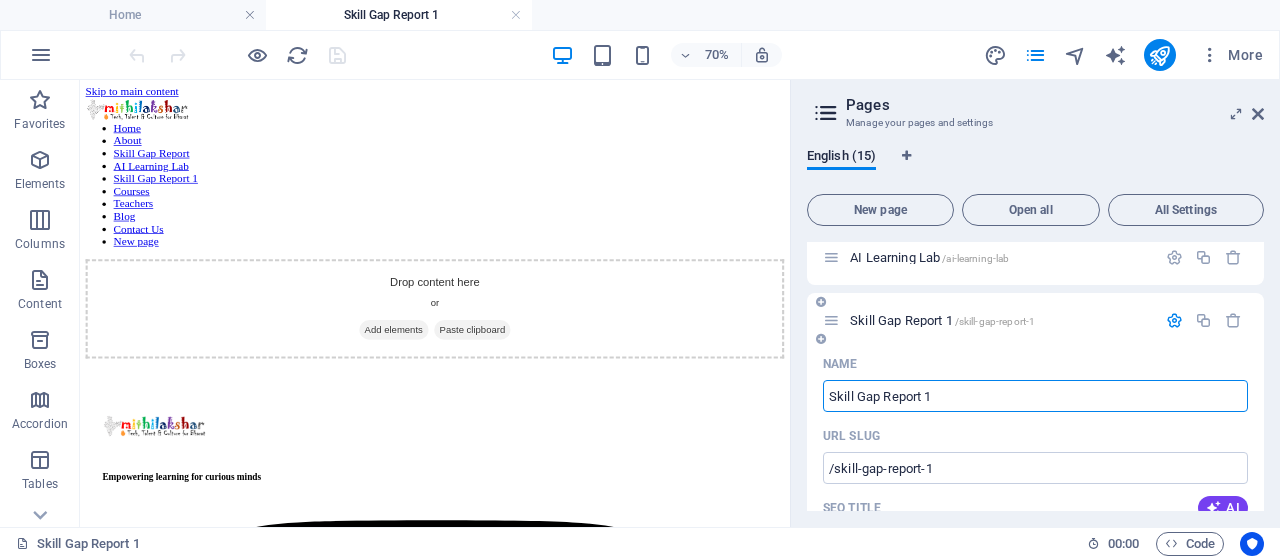 drag, startPoint x: 1014, startPoint y: 389, endPoint x: 816, endPoint y: 406, distance: 198.72845 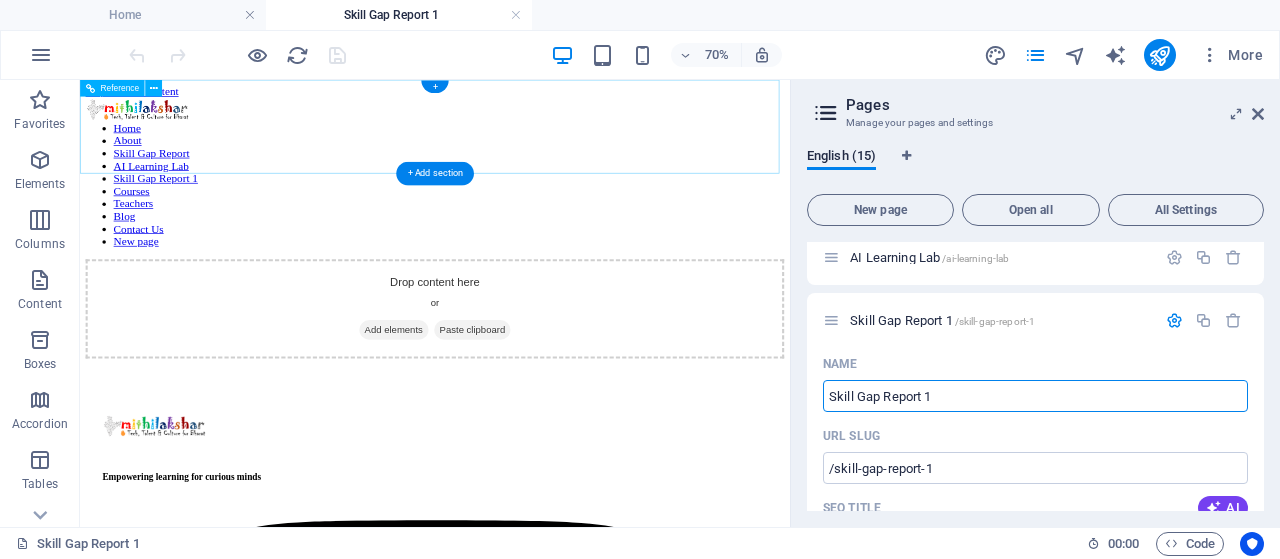 paste on "Talent Directory" 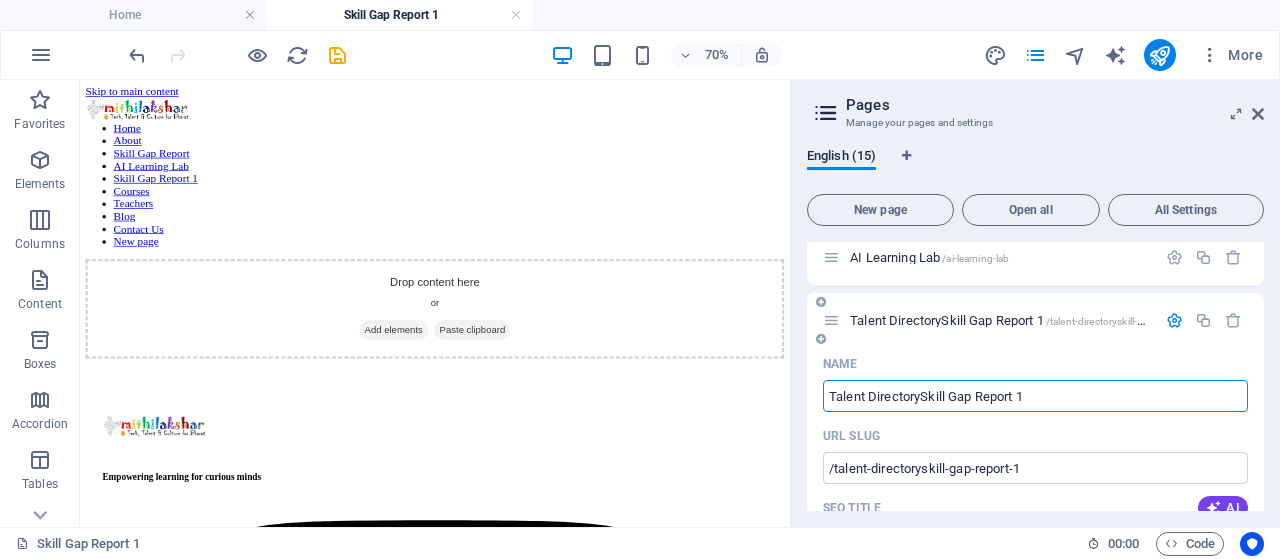 type on "Talent DirectorySkill Gap Report 1" 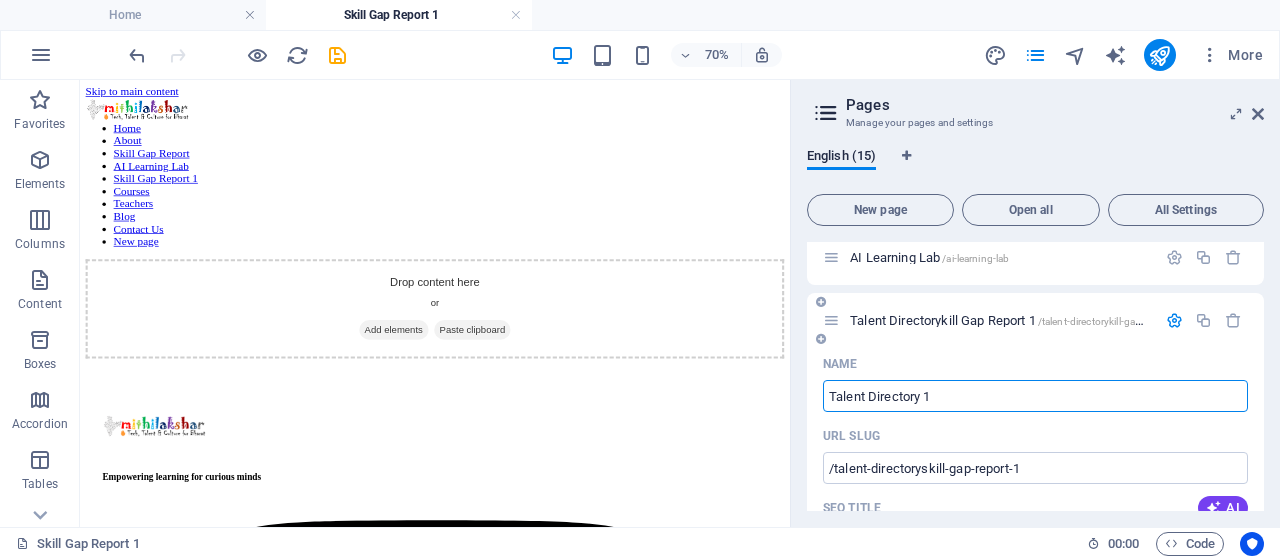 type on "Talent Directory1" 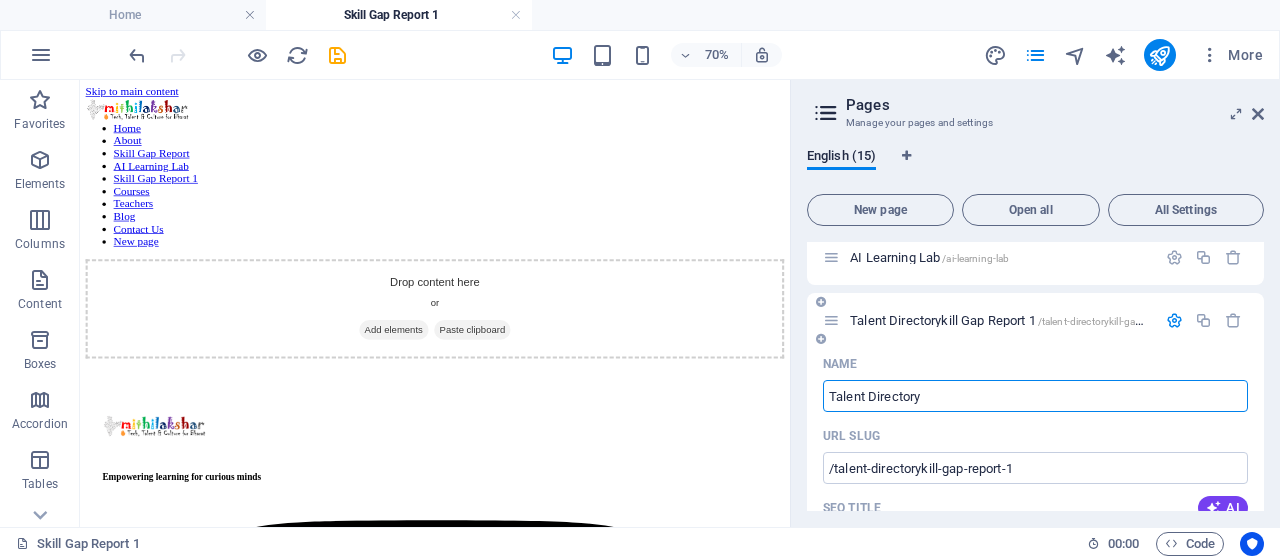 type on "Talent Directory" 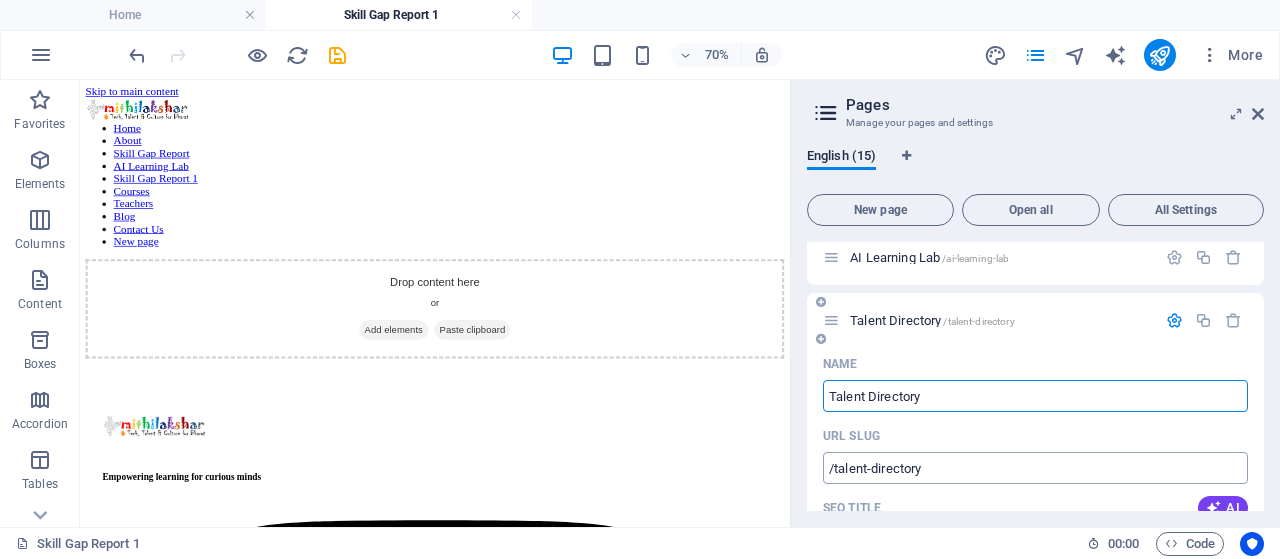 type on "Talent Directory" 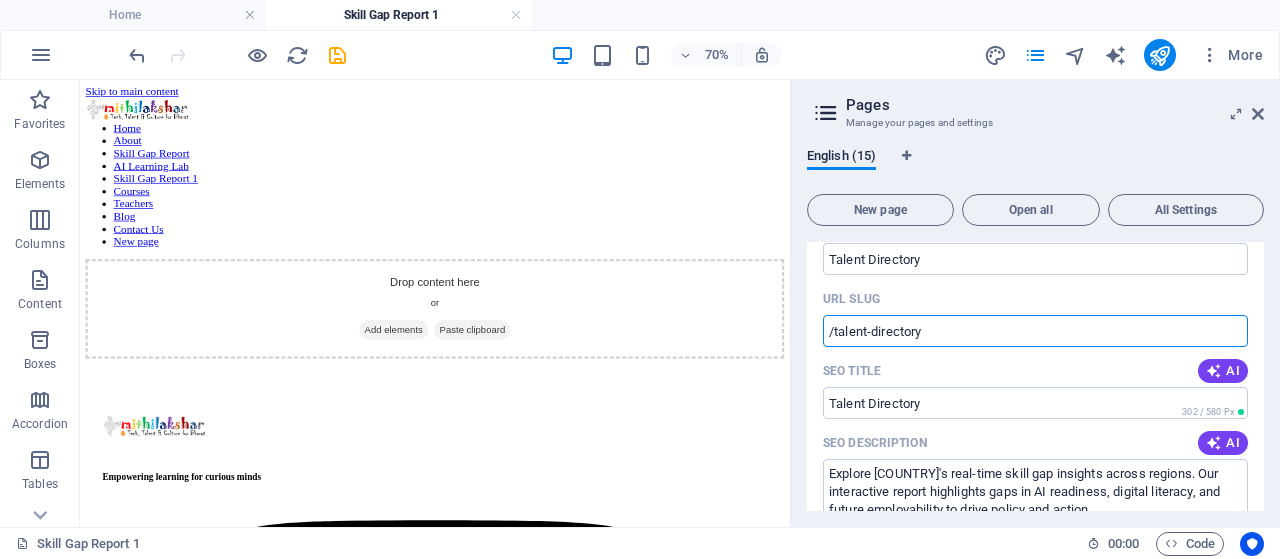 scroll, scrollTop: 352, scrollLeft: 0, axis: vertical 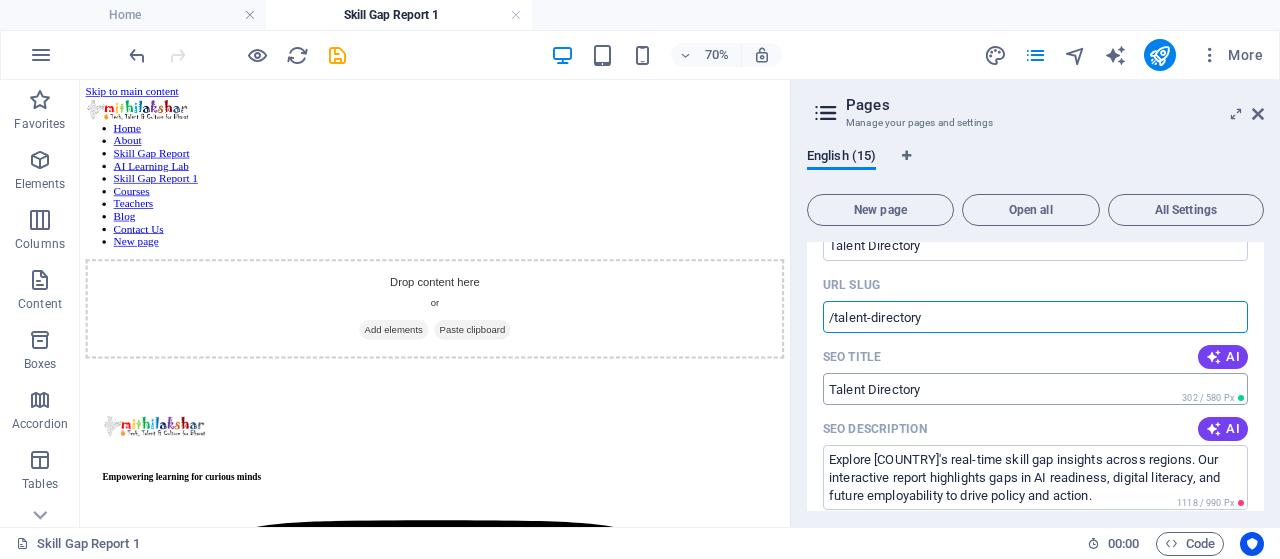 click on "Talent Directory" at bounding box center (1035, 389) 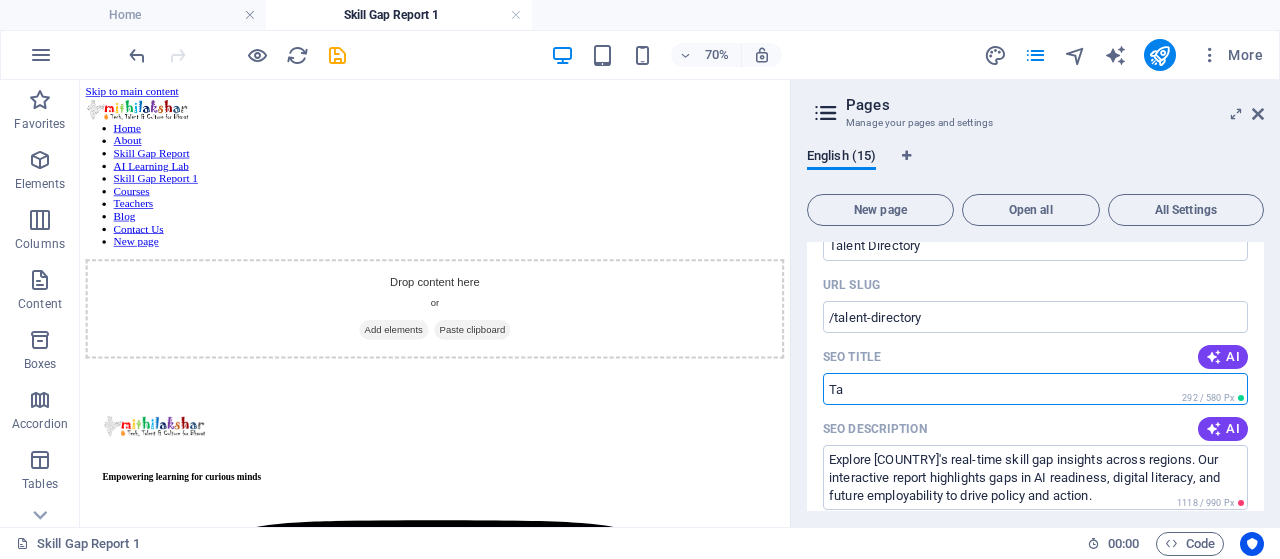 type on "T" 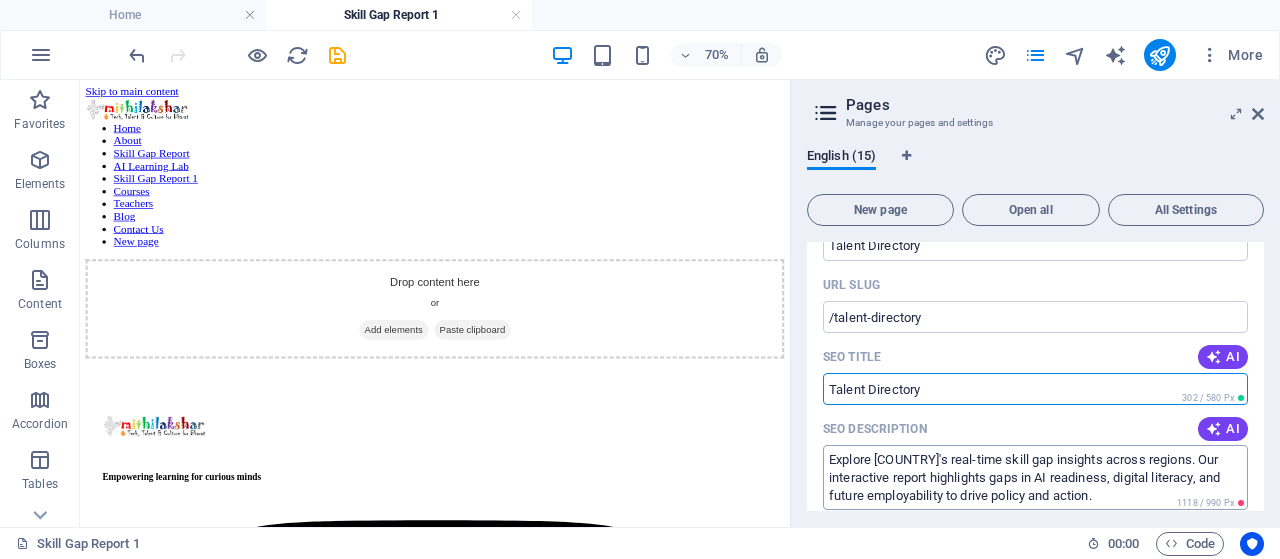type 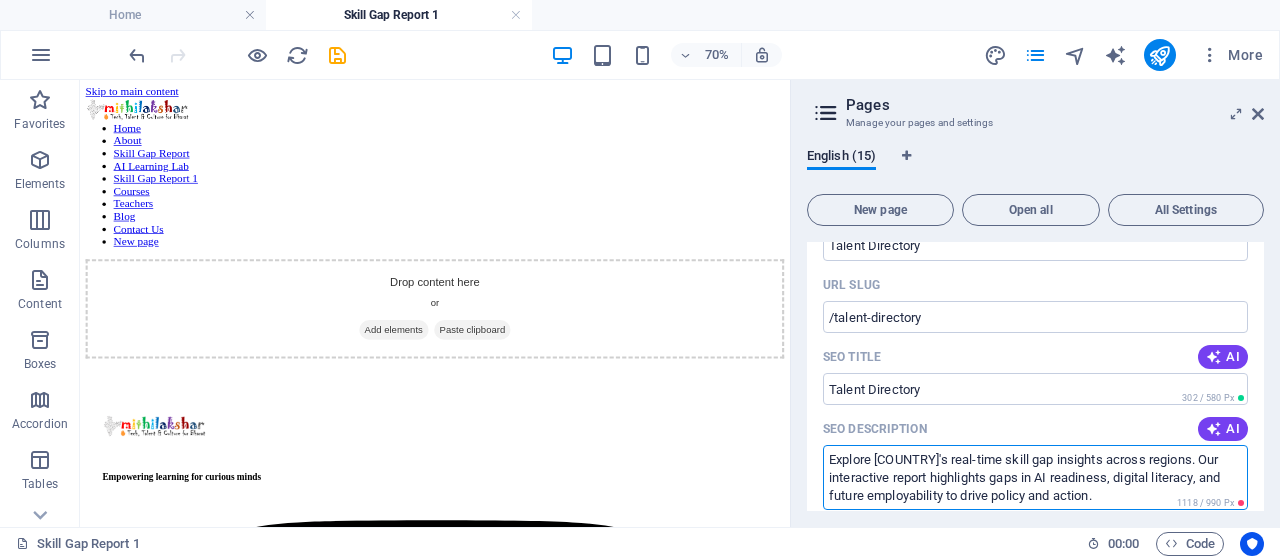 click on "Explore [COUNTRY]'s real-time skill gap insights across regions. Our interactive report highlights gaps in AI readiness, digital literacy, and future employability to drive policy and action." at bounding box center (1035, 477) 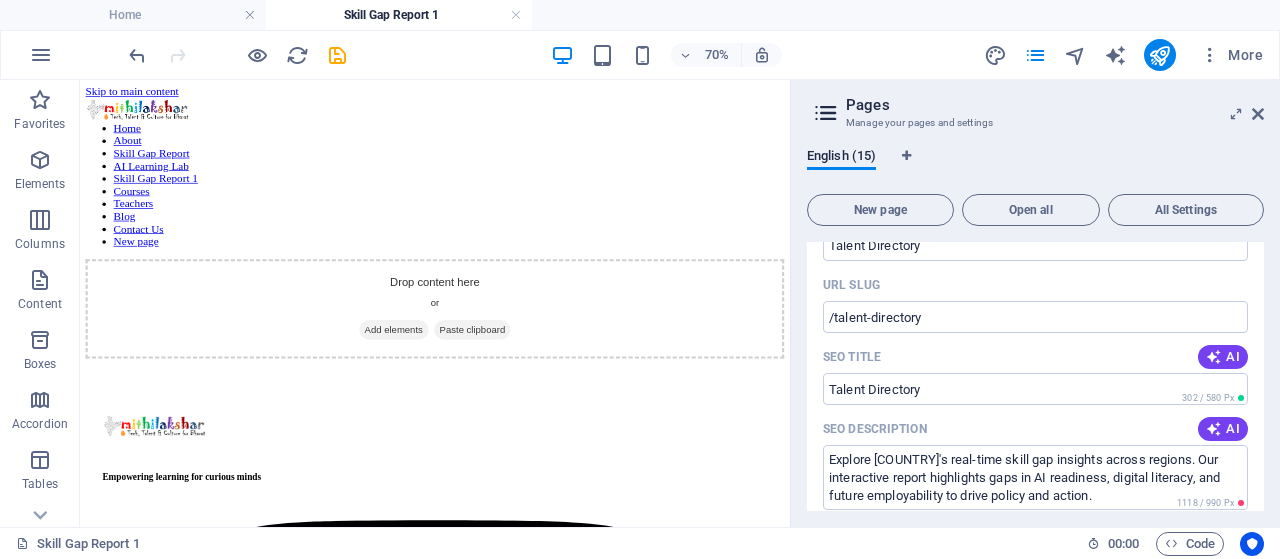 paste on "Browse the National Talent Directory showcasing skilled youth, innovators, and change-makers across [COUNTRY]. Discover future leaders from every corner of [COUNTRY]." 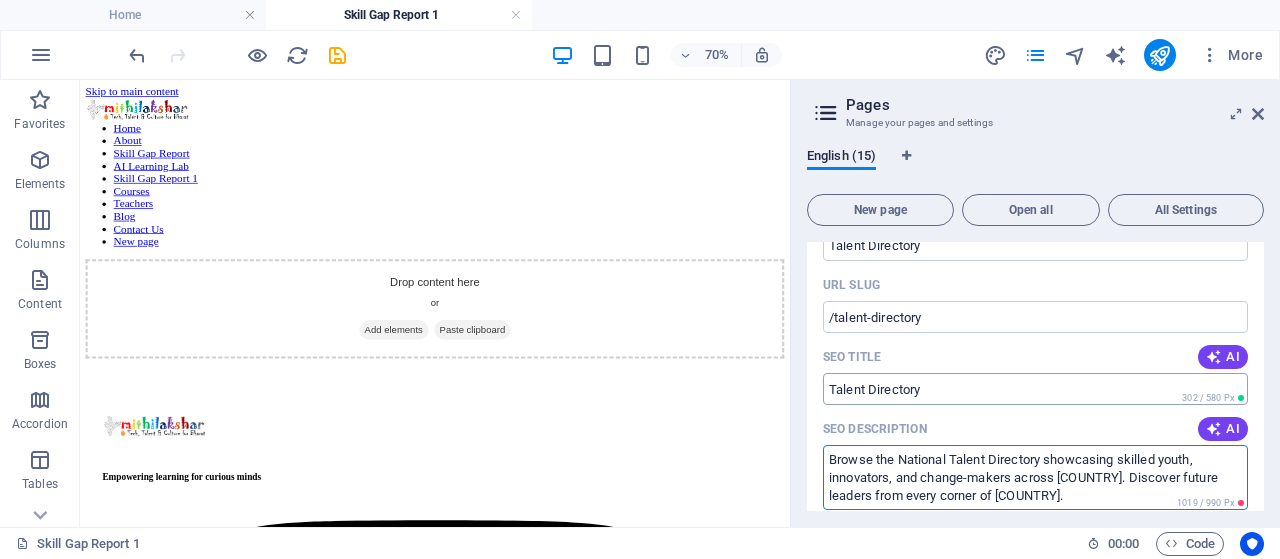 type on "Browse the National Talent Directory showcasing skilled youth, innovators, and change-makers across [COUNTRY]. Discover future leaders from every corner of [COUNTRY]." 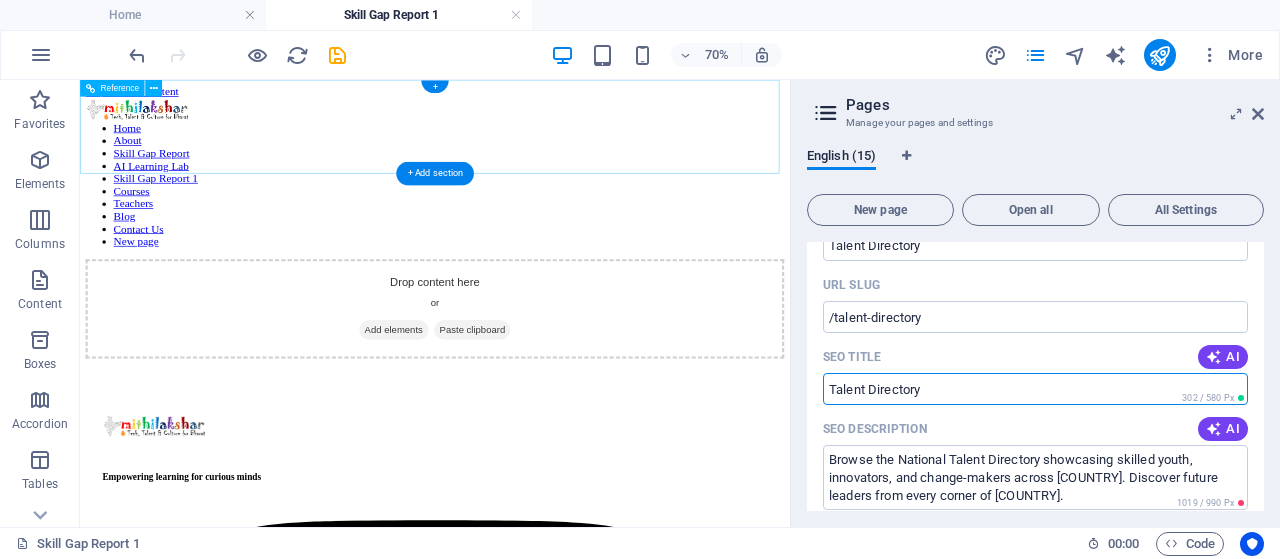 paste on "India talent showcase, digital talent directory, rural innovators India, AI students Bharat, youth skill profiles, national talent portal" 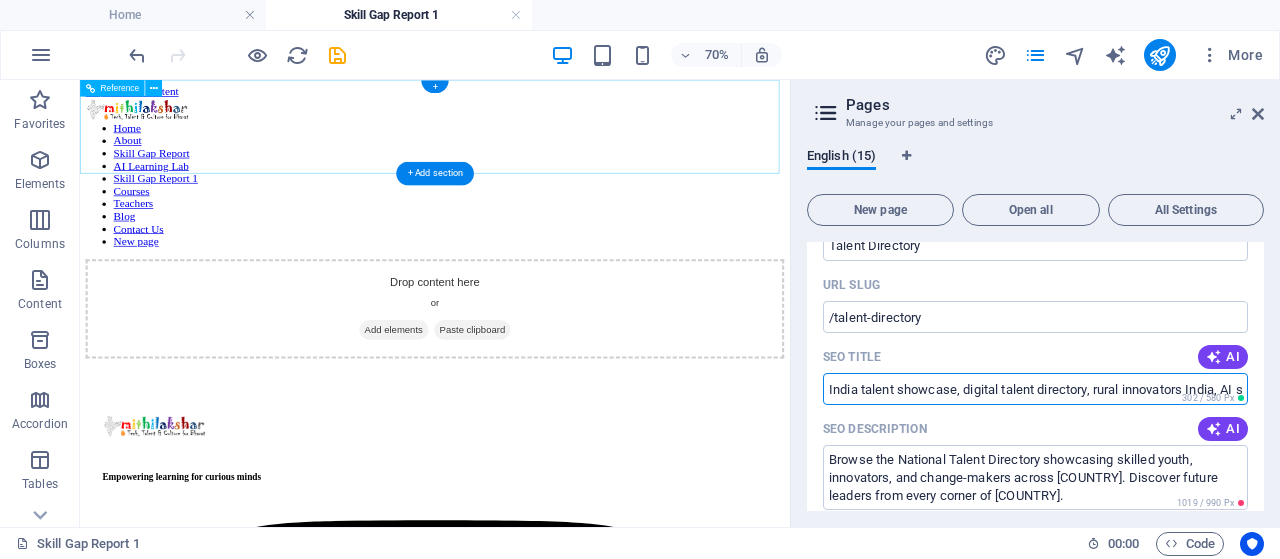scroll, scrollTop: 0, scrollLeft: 342, axis: horizontal 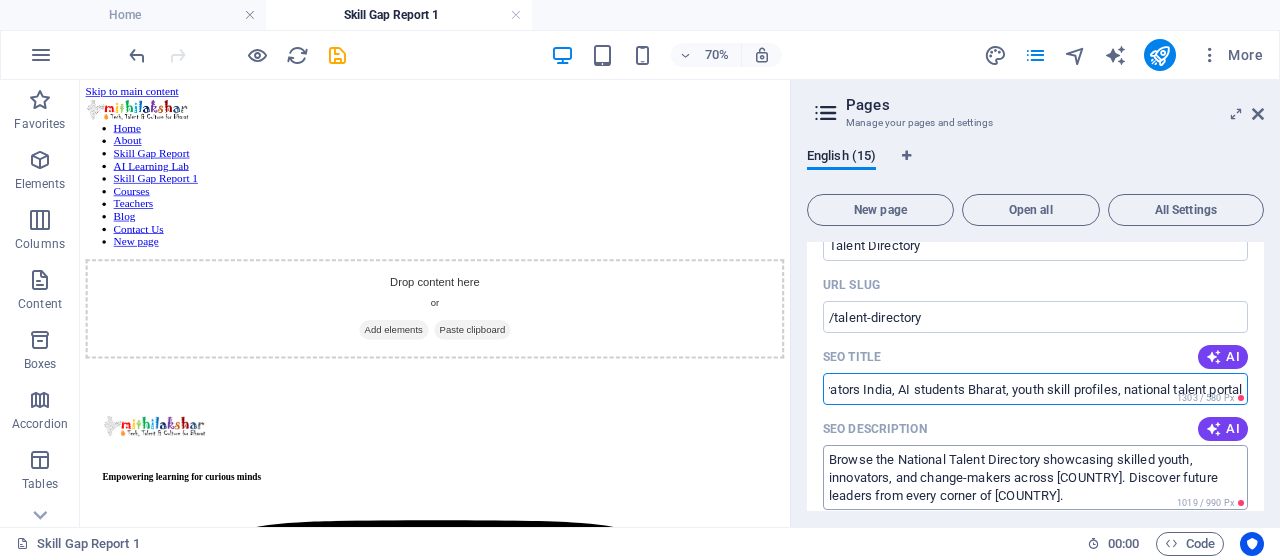 type on "India talent showcase, digital talent directory, rural innovators India, AI students Bharat, youth skill profiles, national talent portal" 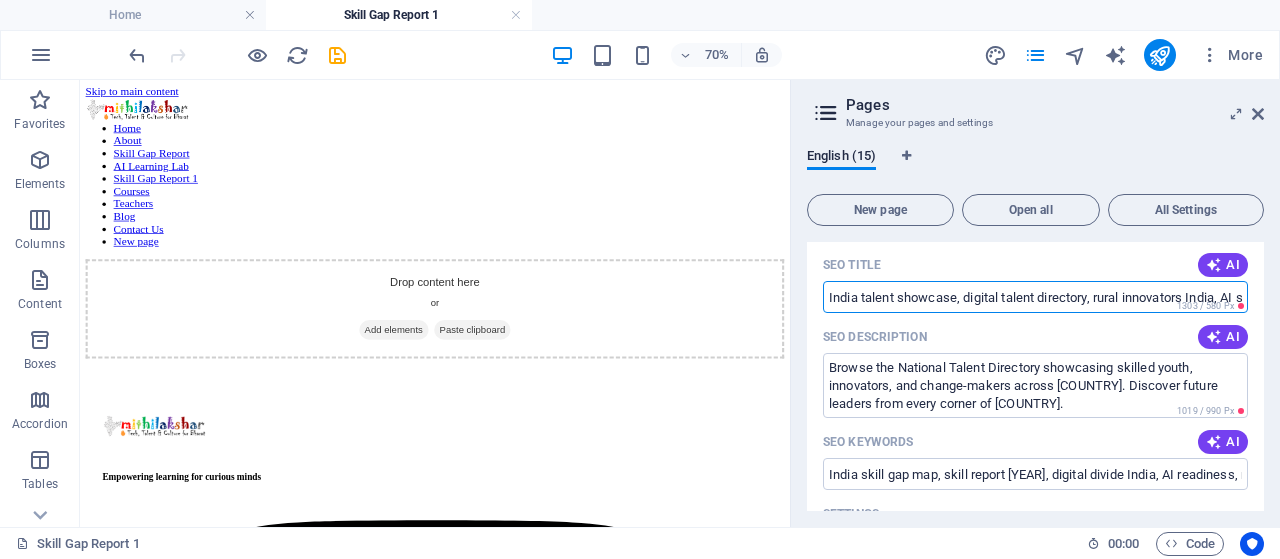 scroll, scrollTop: 453, scrollLeft: 0, axis: vertical 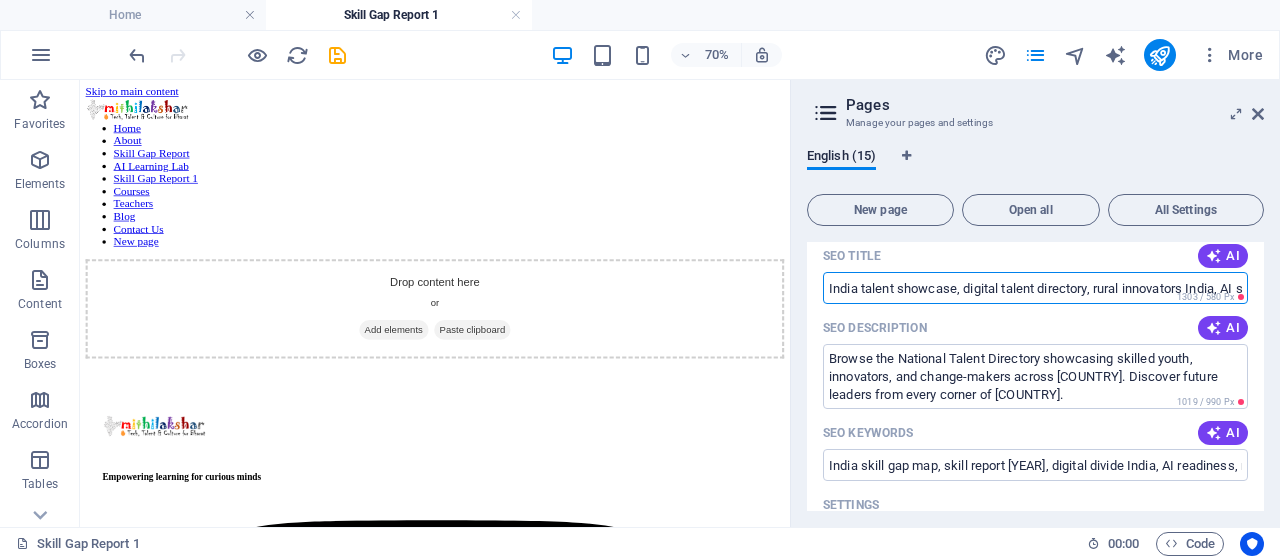 click on "India talent showcase, digital talent directory, rural innovators India, AI students Bharat, youth skill profiles, national talent portal" at bounding box center (1035, 288) 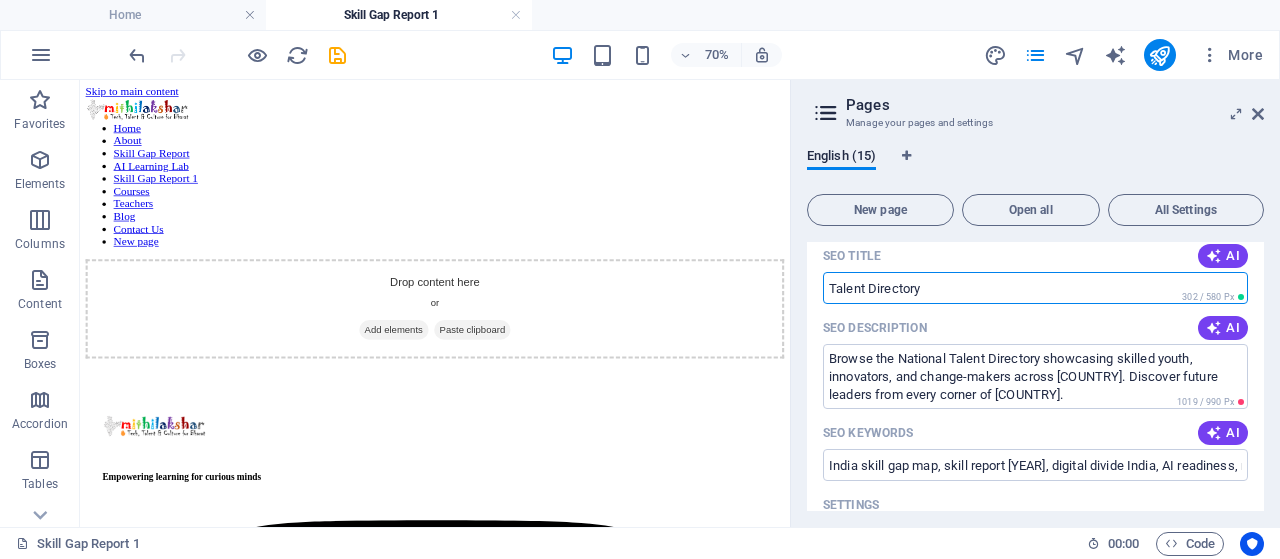 type 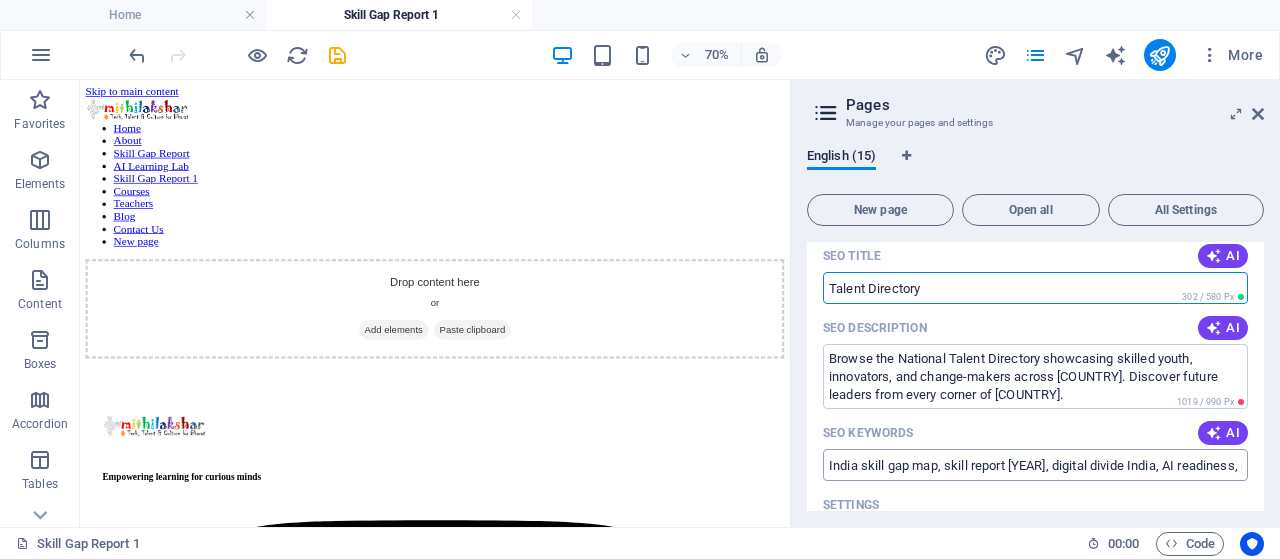 click on "India skill gap map, skill report [YEAR], digital divide India, AI readiness, regional skill disparity, Bharat skilling strategy" at bounding box center [1035, 465] 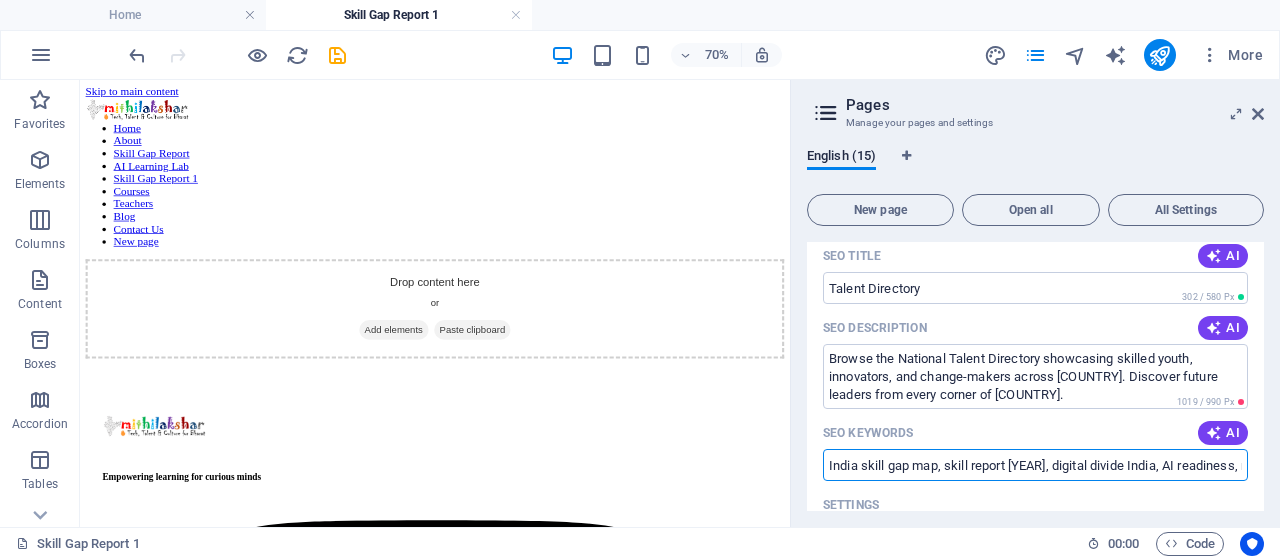 paste on "talent showcase, digital talent directory, rural innovators India, AI students Bharat, youth skill profiles, national talent portal" 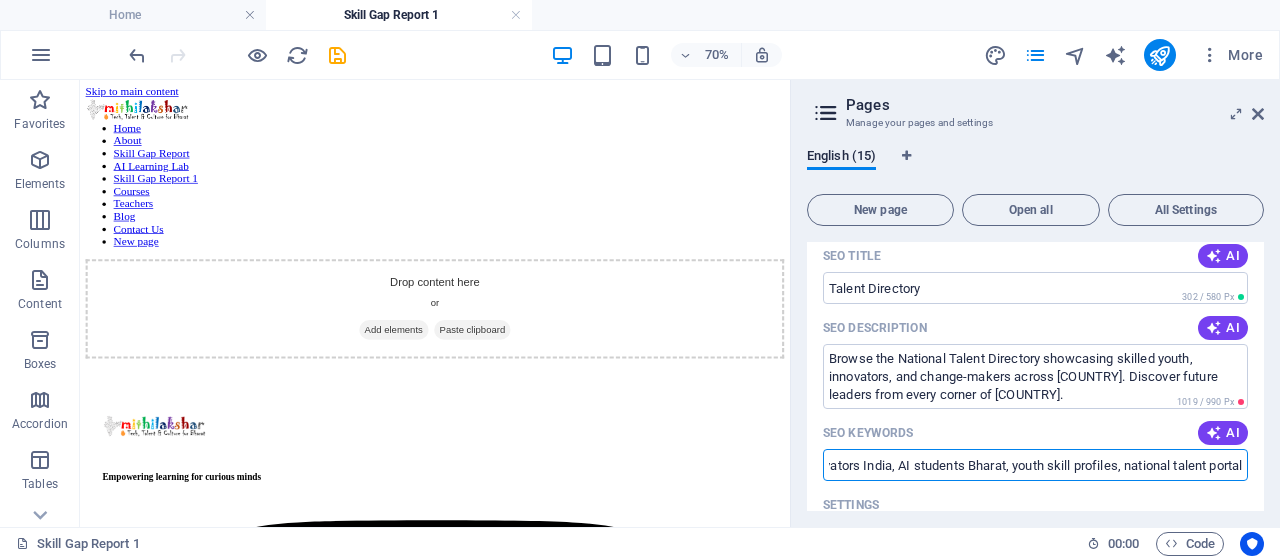 scroll, scrollTop: 0, scrollLeft: 270, axis: horizontal 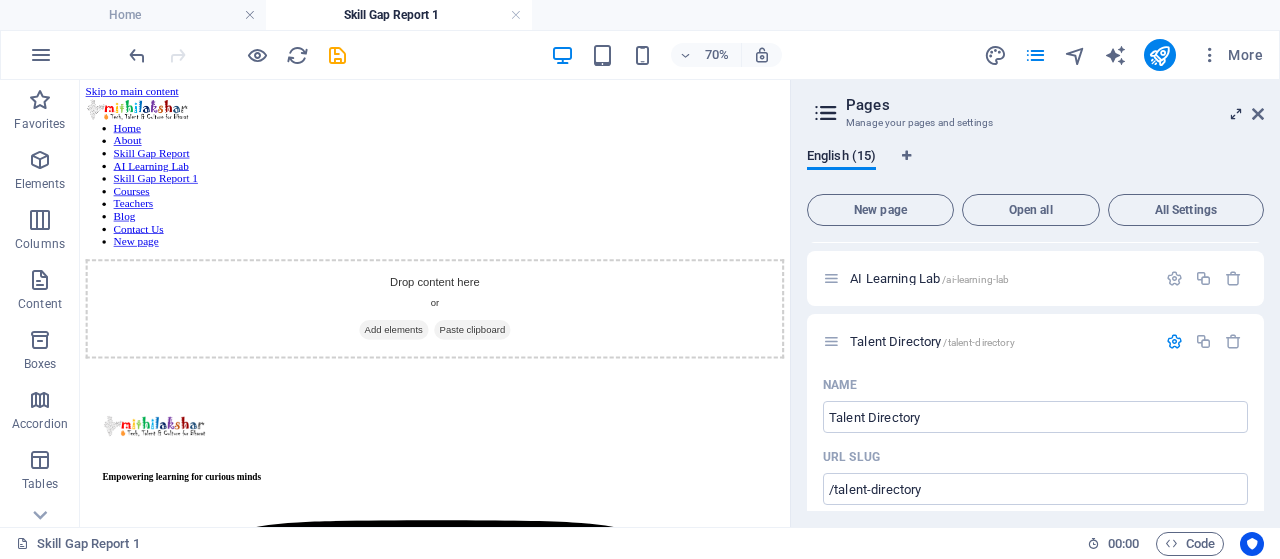 type on "India talent showcase, digital talent directory, rural innovators India, AI students Bharat, youth skill profiles, national talent portal" 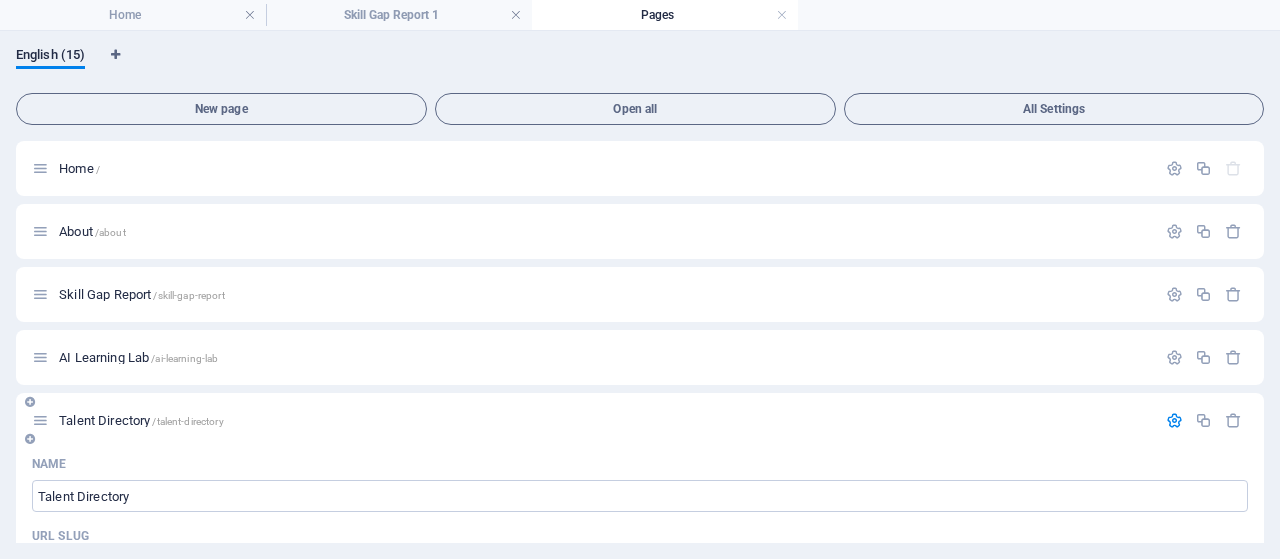 click at bounding box center [1174, 420] 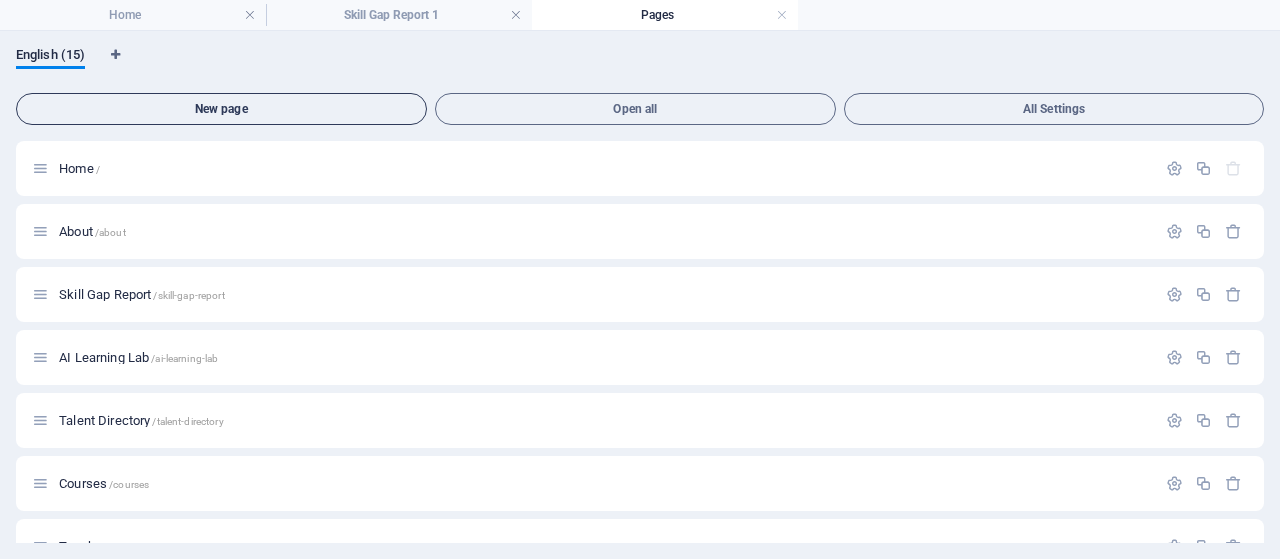 click on "New page" at bounding box center [221, 109] 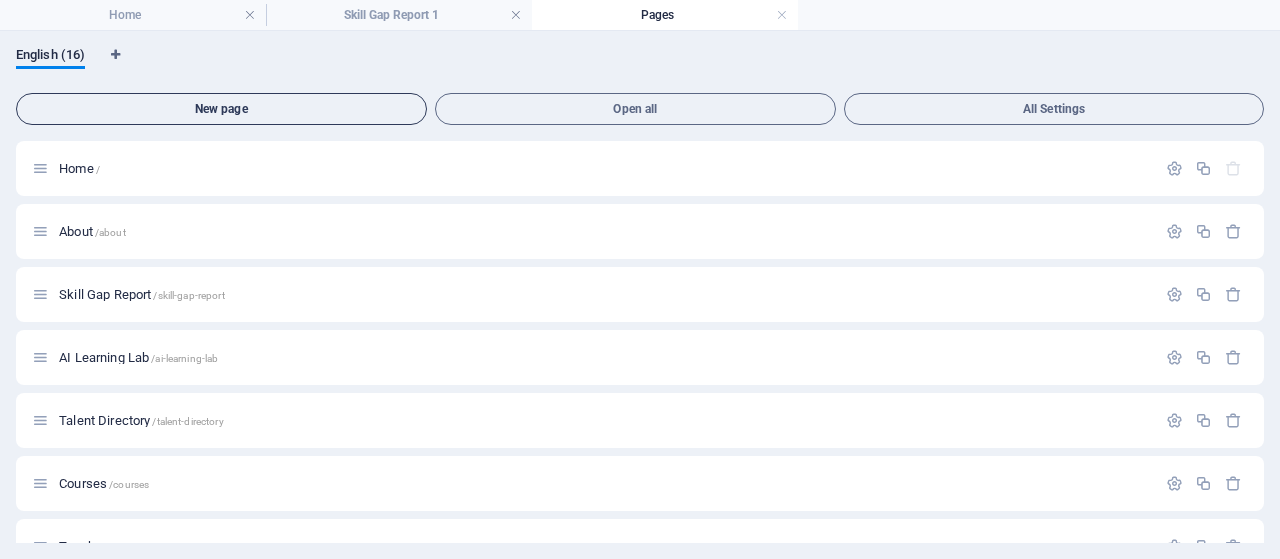 scroll, scrollTop: 846, scrollLeft: 0, axis: vertical 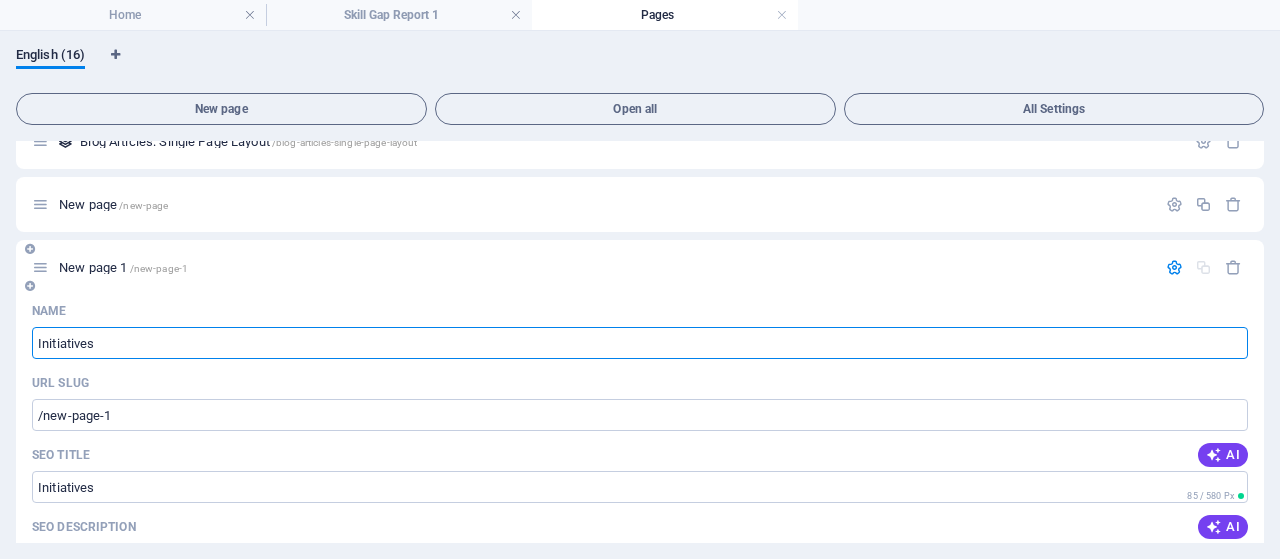 type on "Initiatives" 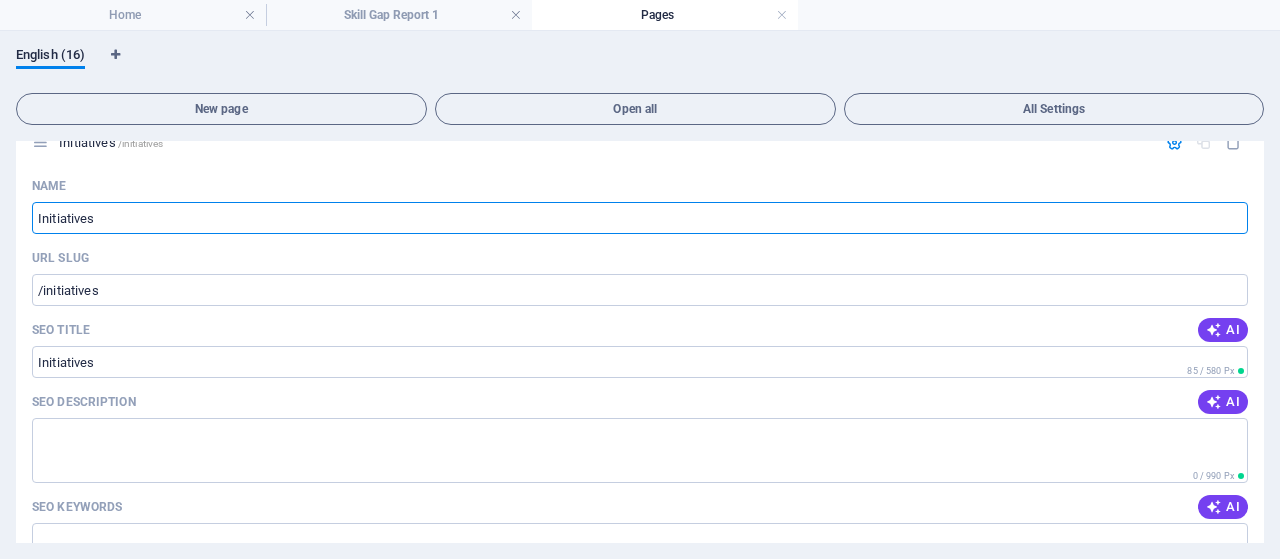 scroll, scrollTop: 980, scrollLeft: 0, axis: vertical 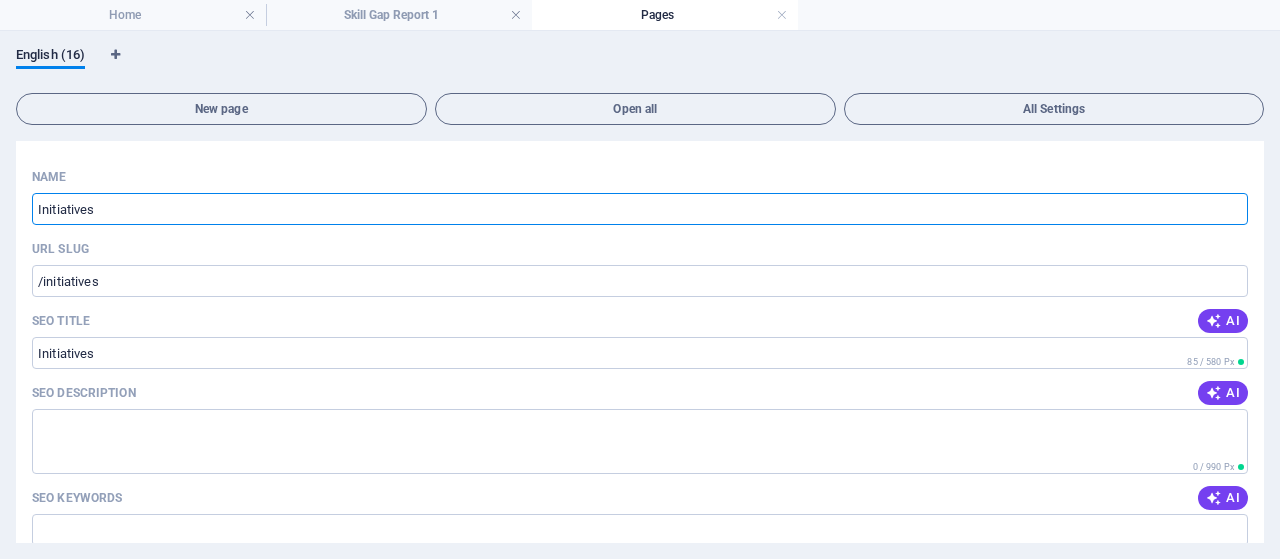 type on "Initiatives" 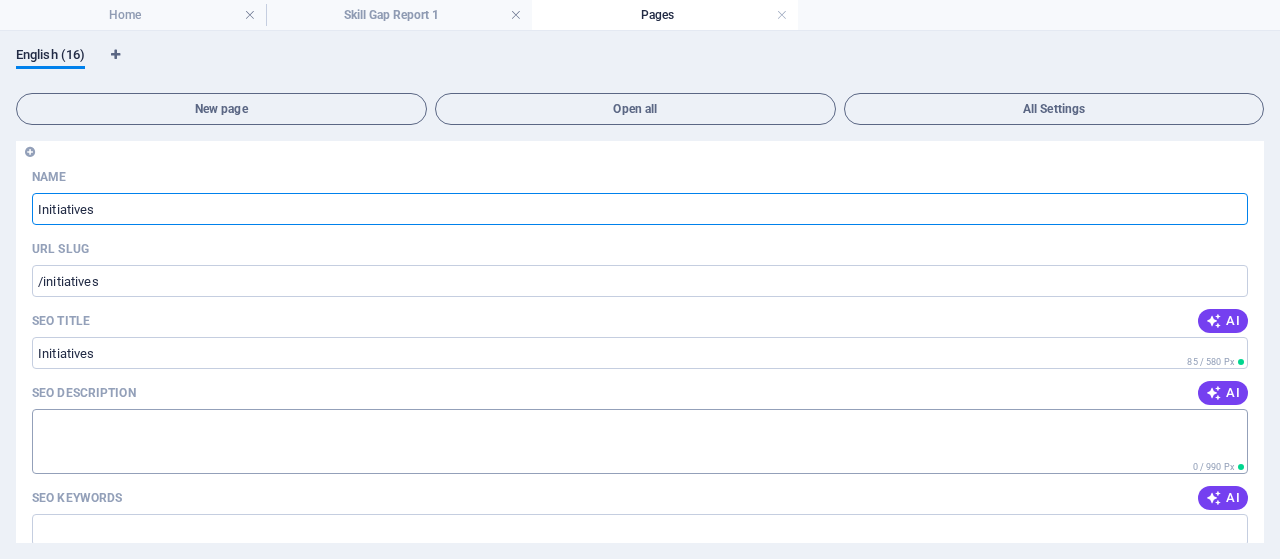 click on "SEO Description" at bounding box center (640, 441) 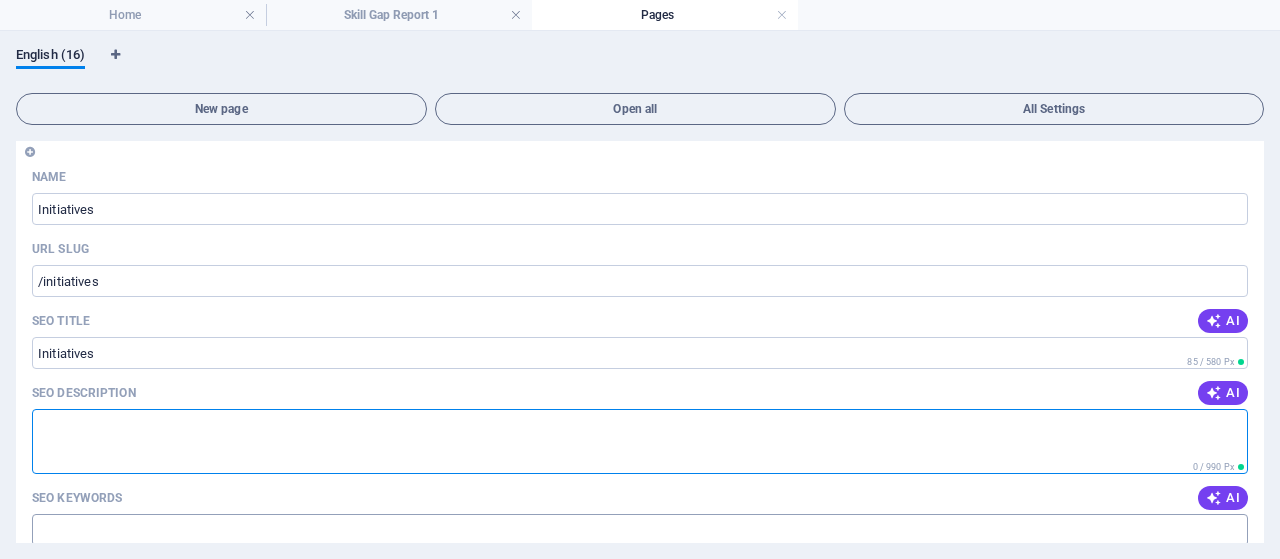 click on "SEO Keywords" at bounding box center [640, 530] 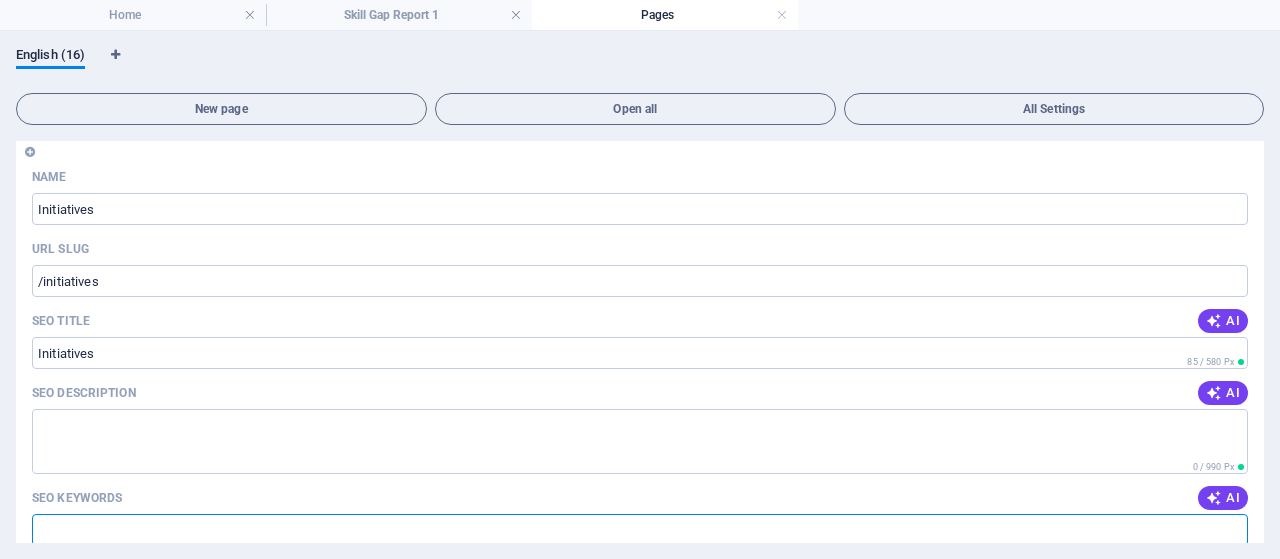 paste on "[COUNTRY] digital skilling projects, AI mentorship programs, Project MITRA [COUNTRY], innovation labs [COUNTRY], youth development initiatives" 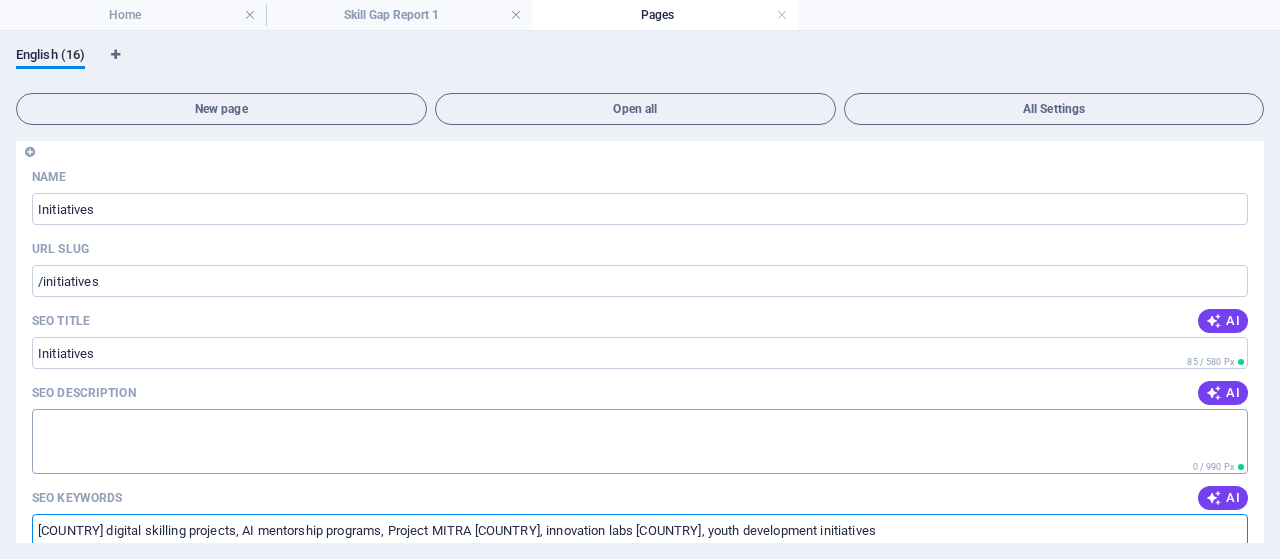 type on "[COUNTRY] digital skilling projects, AI mentorship programs, Project MITRA [COUNTRY], innovation labs [COUNTRY], youth development initiatives" 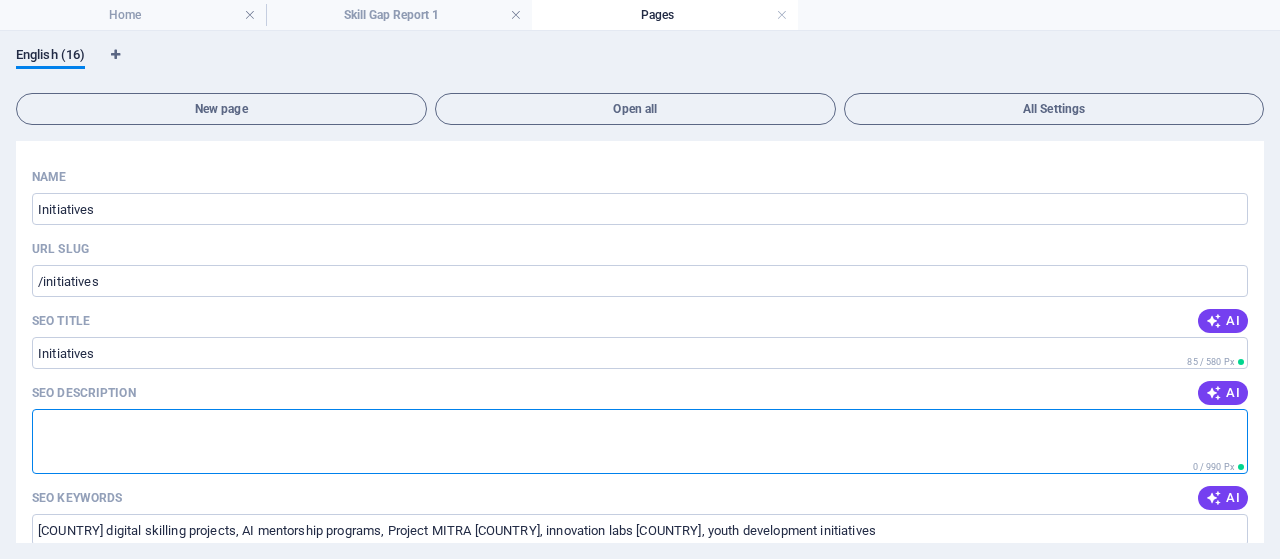 paste on "Explore flagship initiatives like Project MITRA, hackathons, and mentorship programs that power [COUNTRY]'s transition to a digitally skilled and inclusive economy." 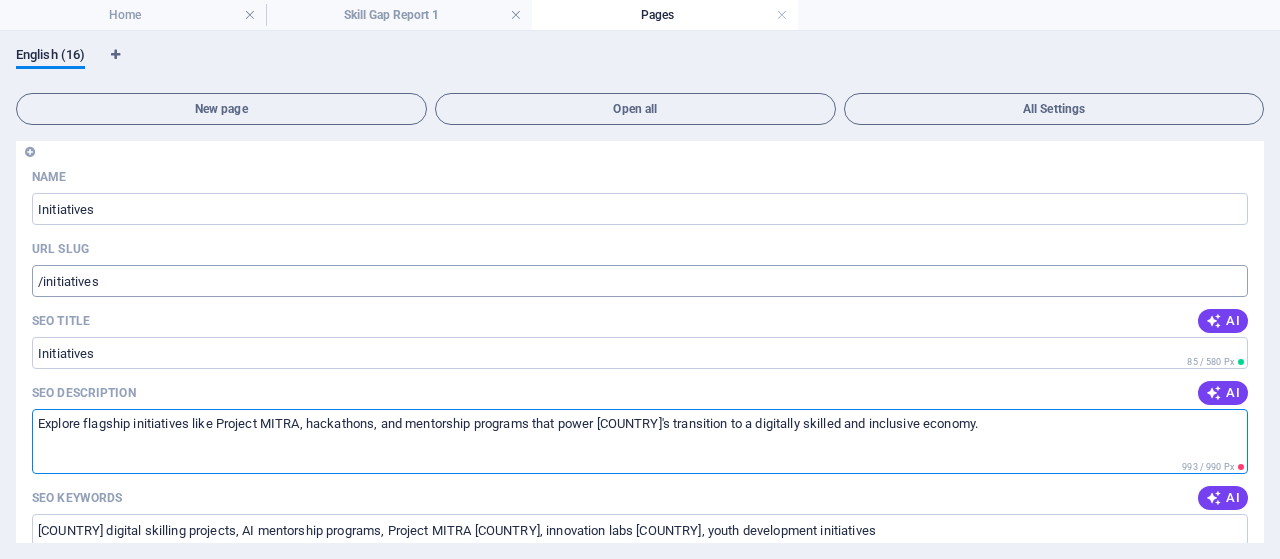 type on "Explore flagship initiatives like Project MITRA, hackathons, and mentorship programs that power [COUNTRY]'s transition to a digitally skilled and inclusive economy." 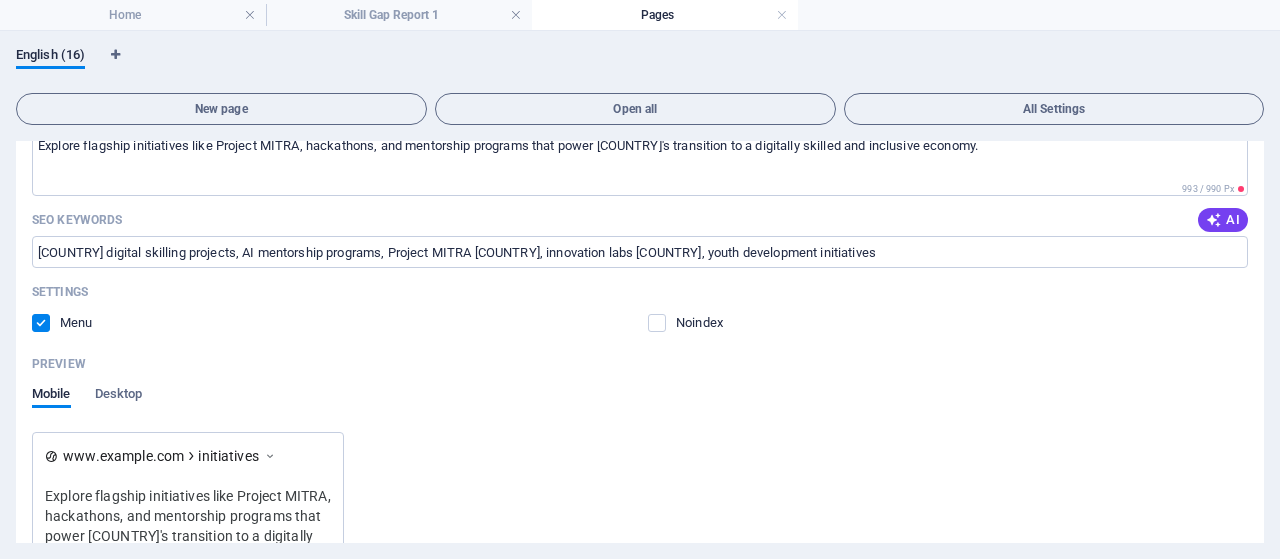 scroll, scrollTop: 1382, scrollLeft: 0, axis: vertical 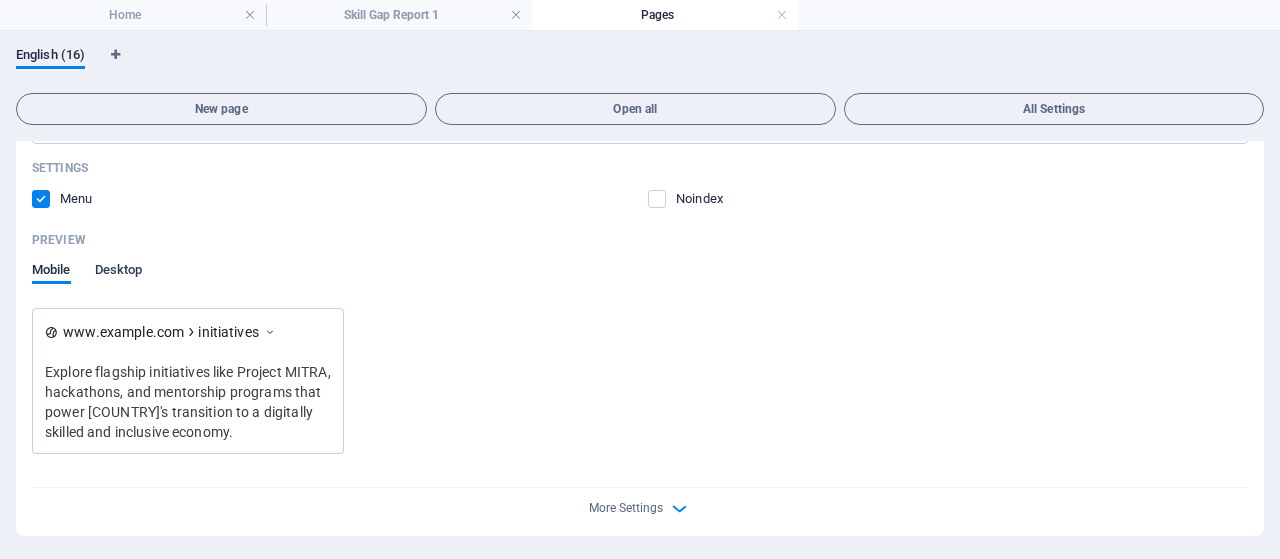 click on "Desktop" at bounding box center (119, 272) 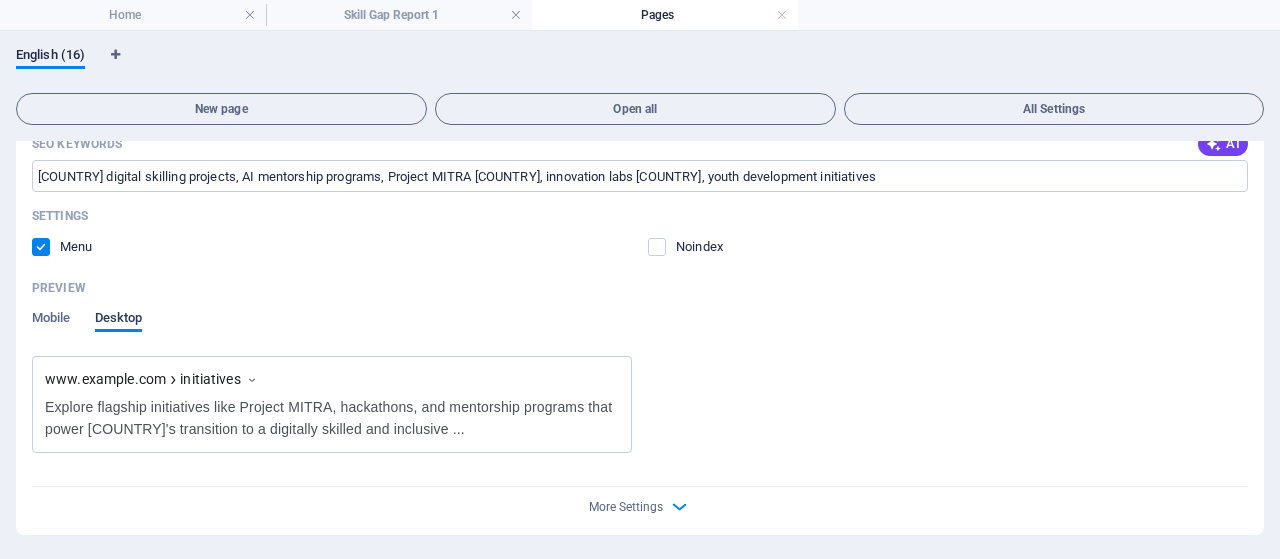 scroll, scrollTop: 1332, scrollLeft: 0, axis: vertical 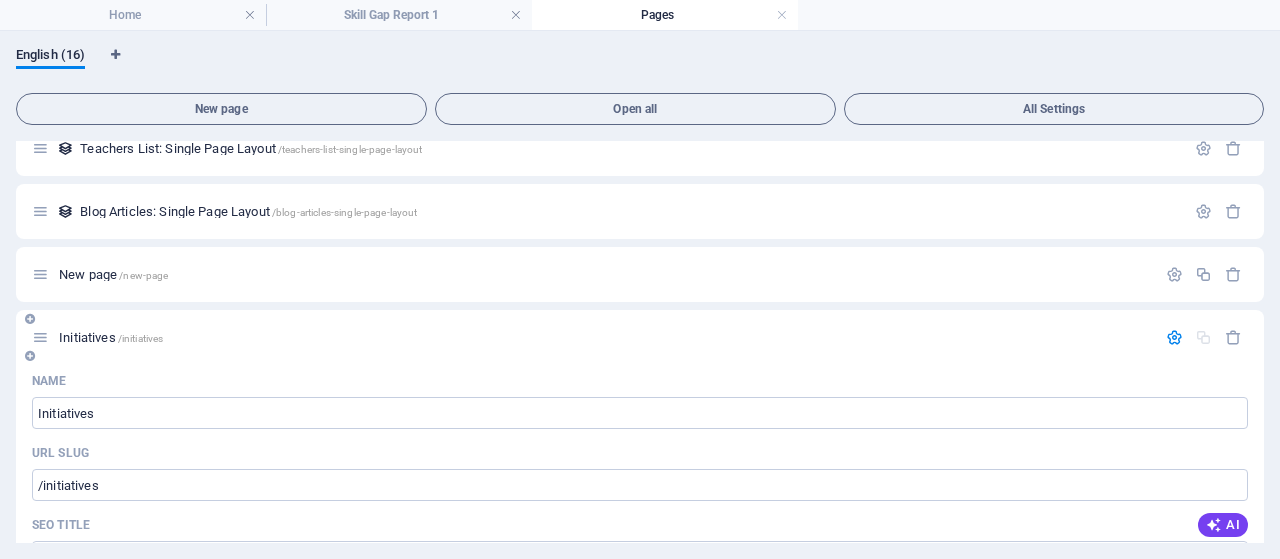 click at bounding box center [1174, 337] 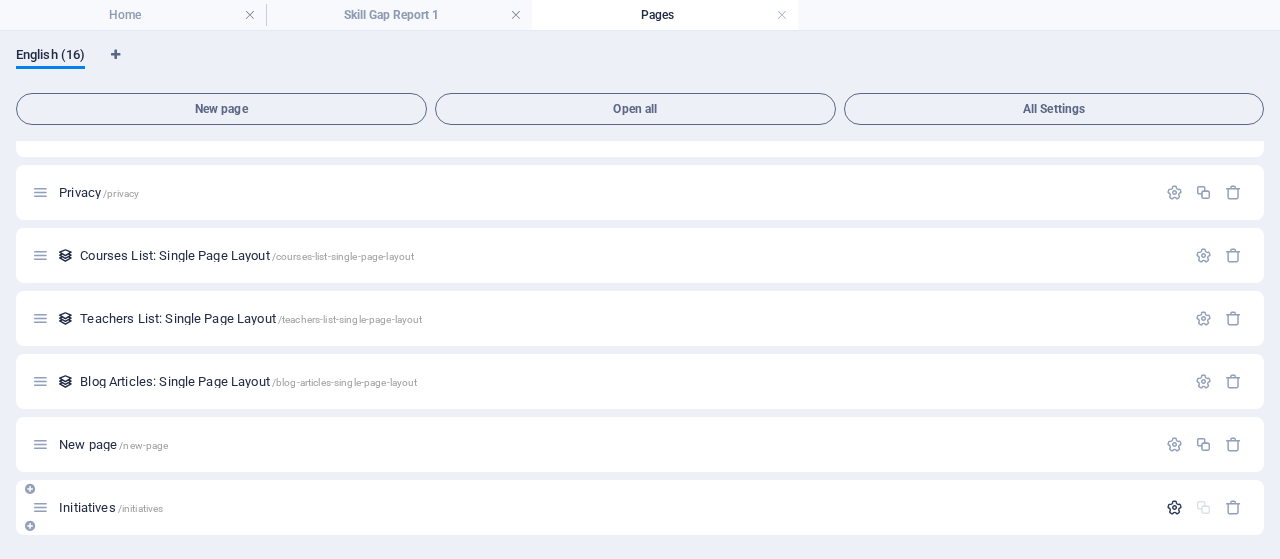 scroll, scrollTop: 605, scrollLeft: 0, axis: vertical 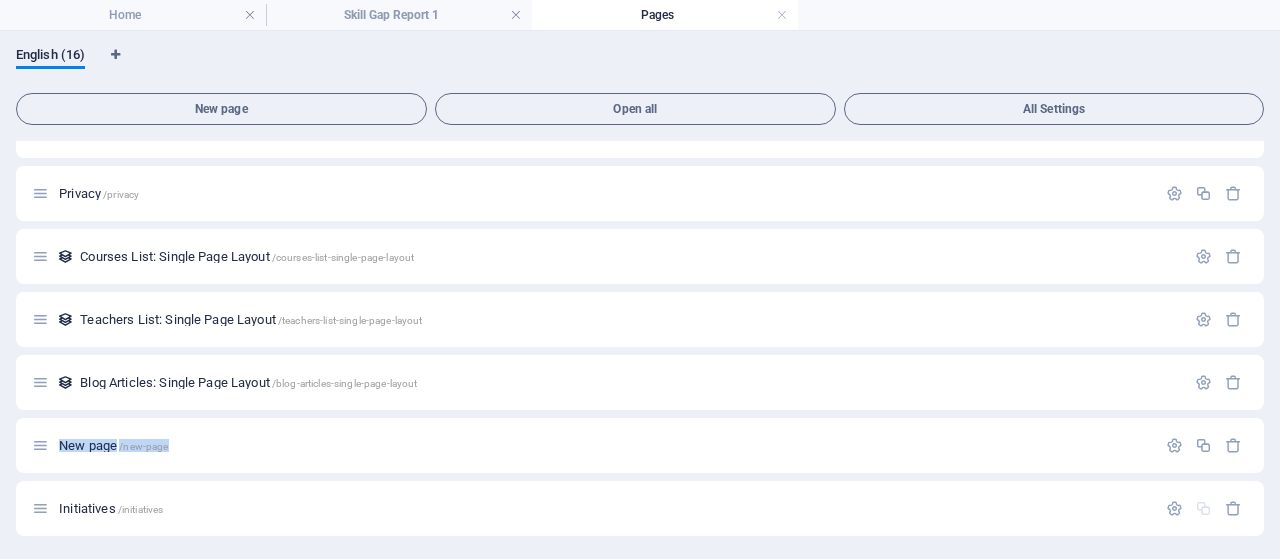 drag, startPoint x: 1265, startPoint y: 390, endPoint x: 1265, endPoint y: 434, distance: 44 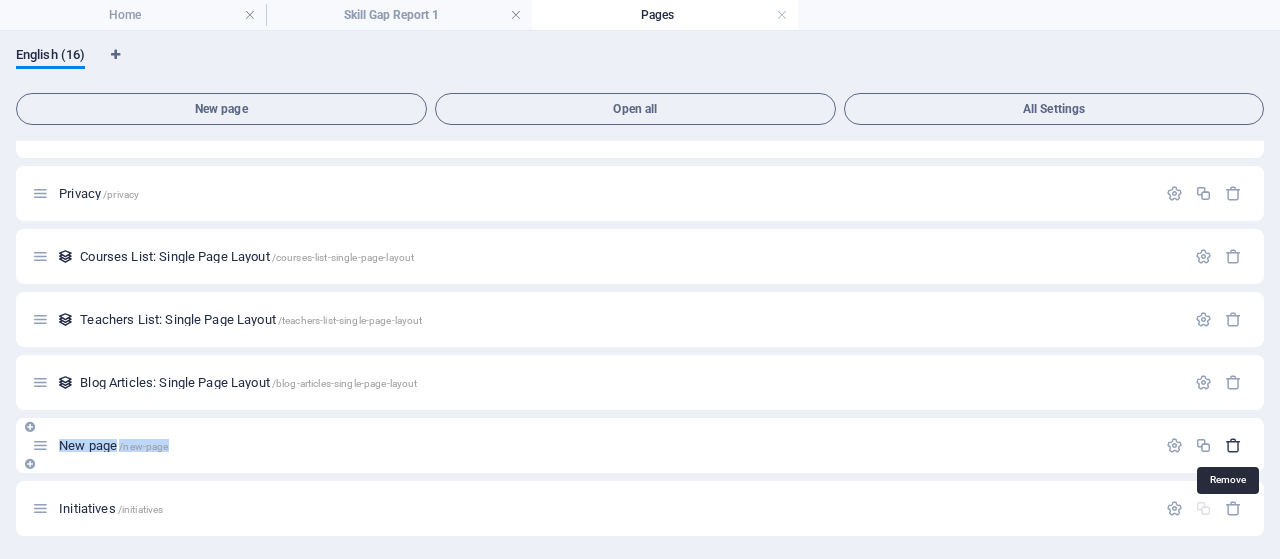 click at bounding box center [1233, 445] 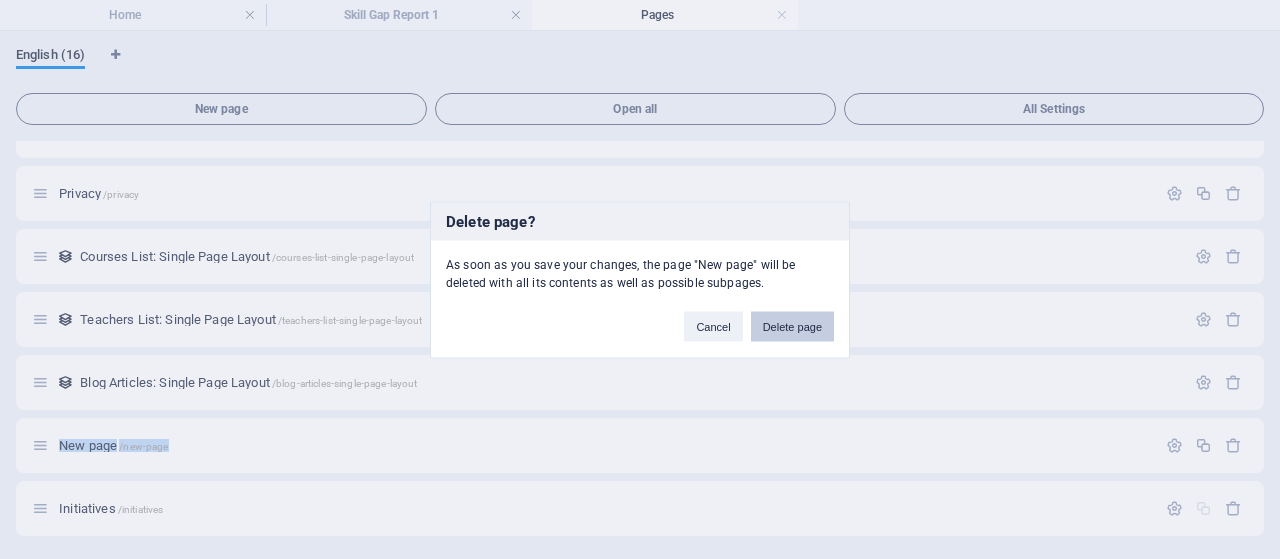 click on "Delete page" at bounding box center [792, 326] 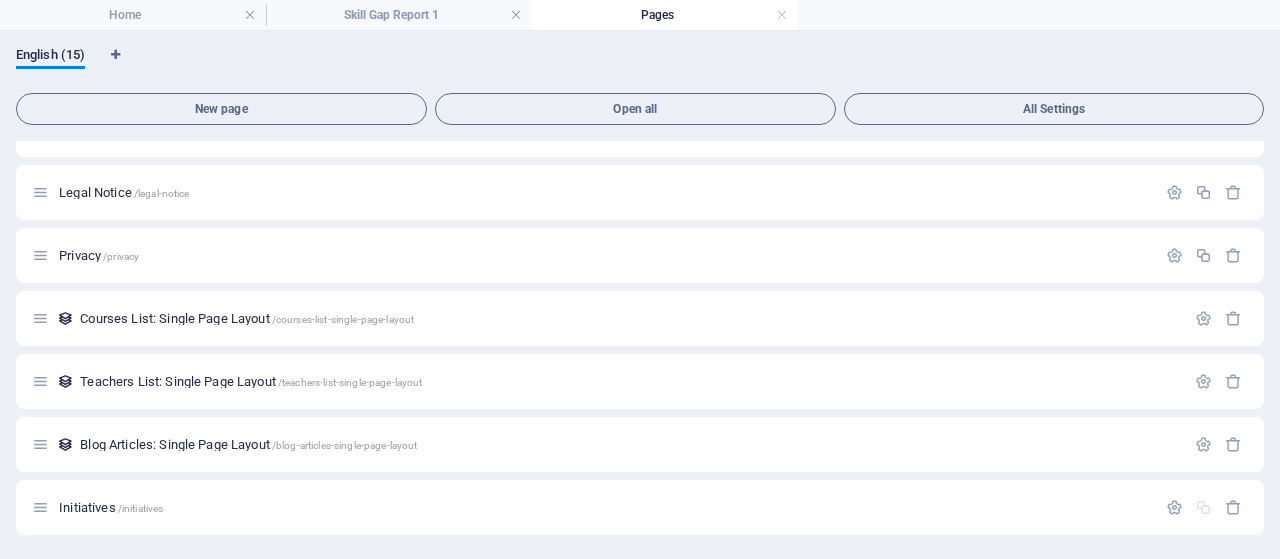 scroll, scrollTop: 542, scrollLeft: 0, axis: vertical 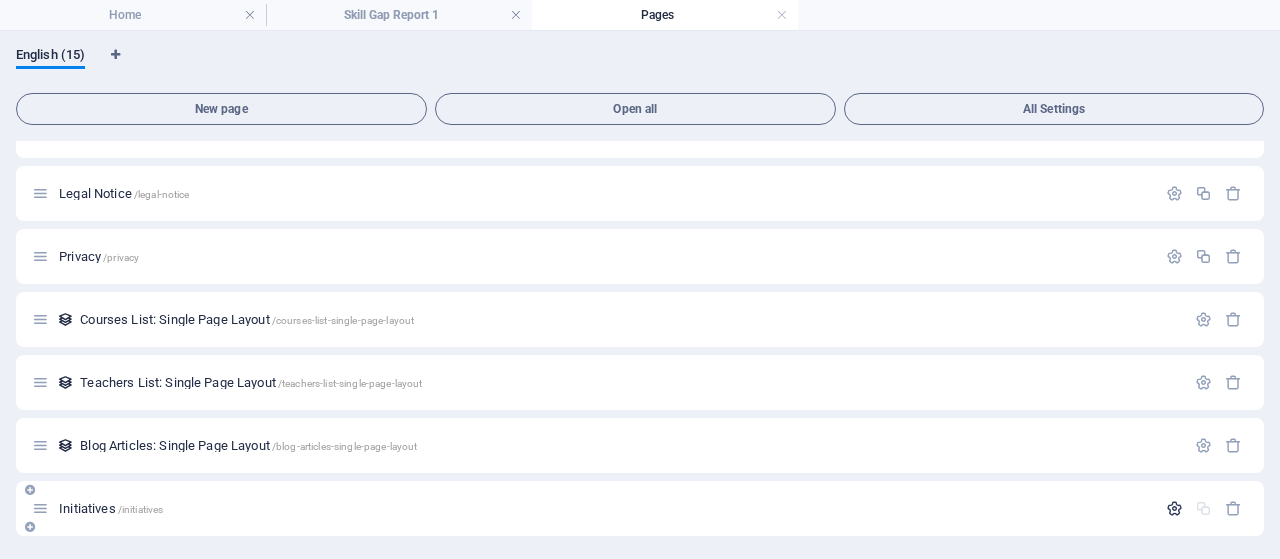 click at bounding box center (1174, 508) 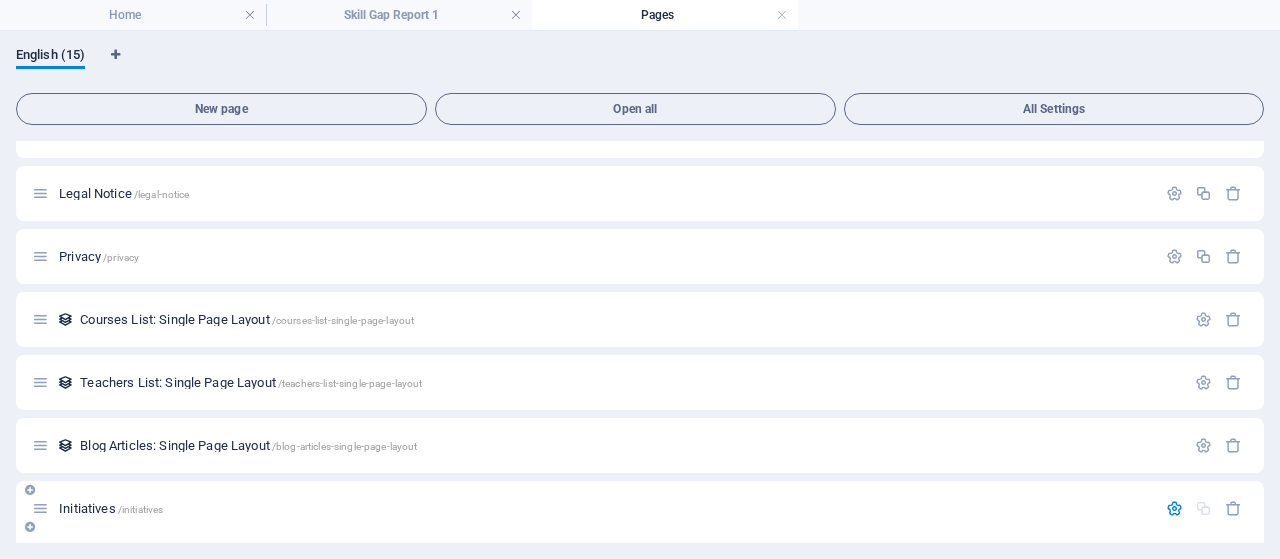 scroll, scrollTop: 784, scrollLeft: 0, axis: vertical 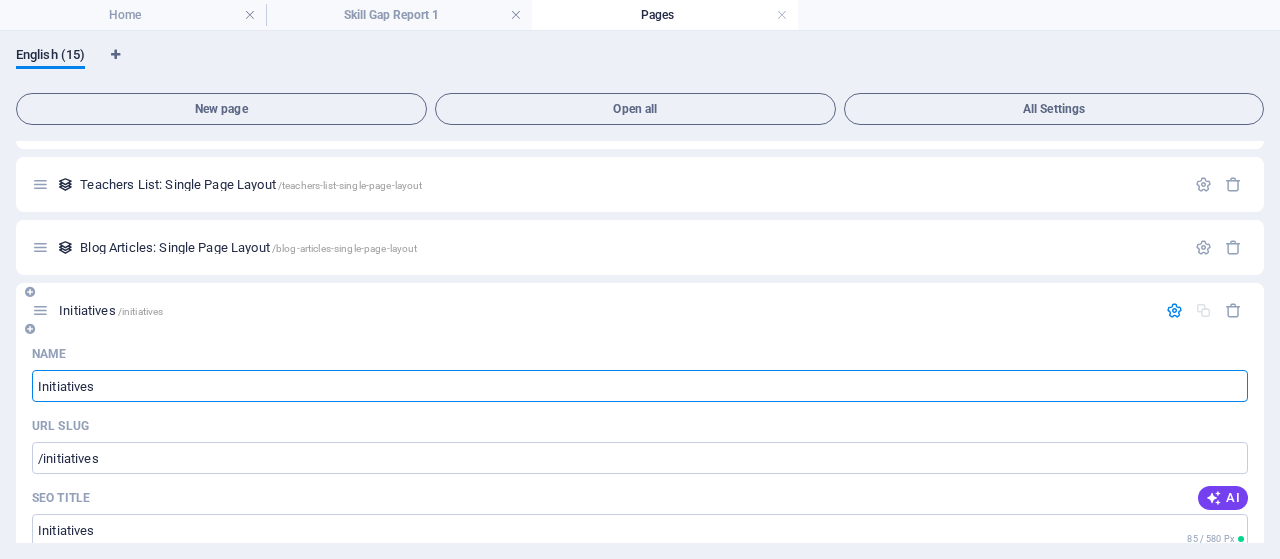 click at bounding box center (1174, 310) 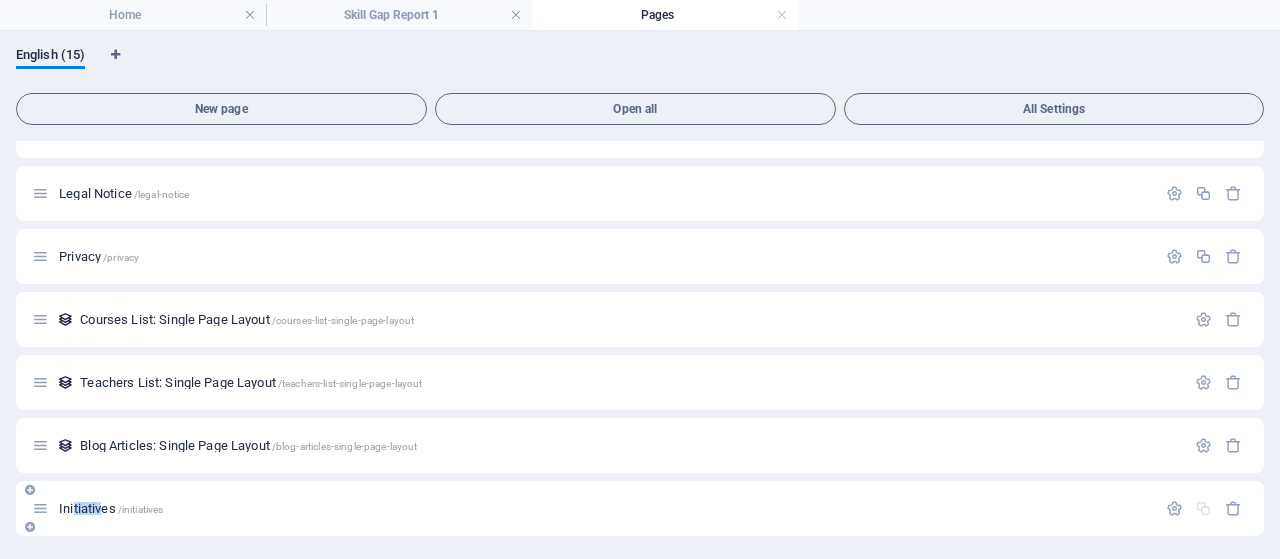 drag, startPoint x: 100, startPoint y: 501, endPoint x: 73, endPoint y: 529, distance: 38.8973 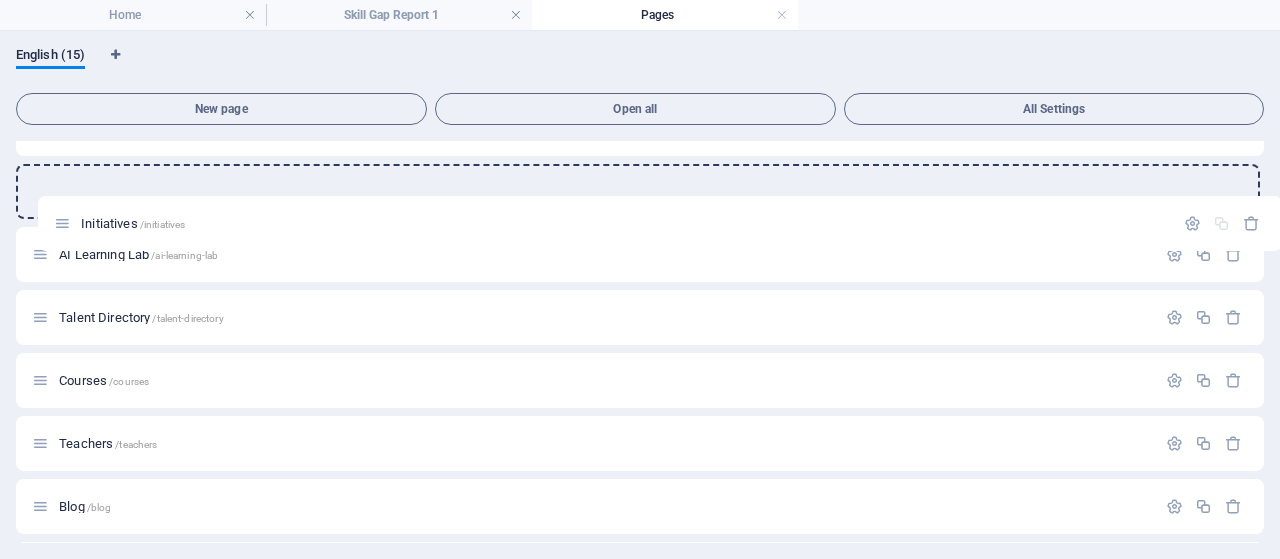 scroll, scrollTop: 124, scrollLeft: 0, axis: vertical 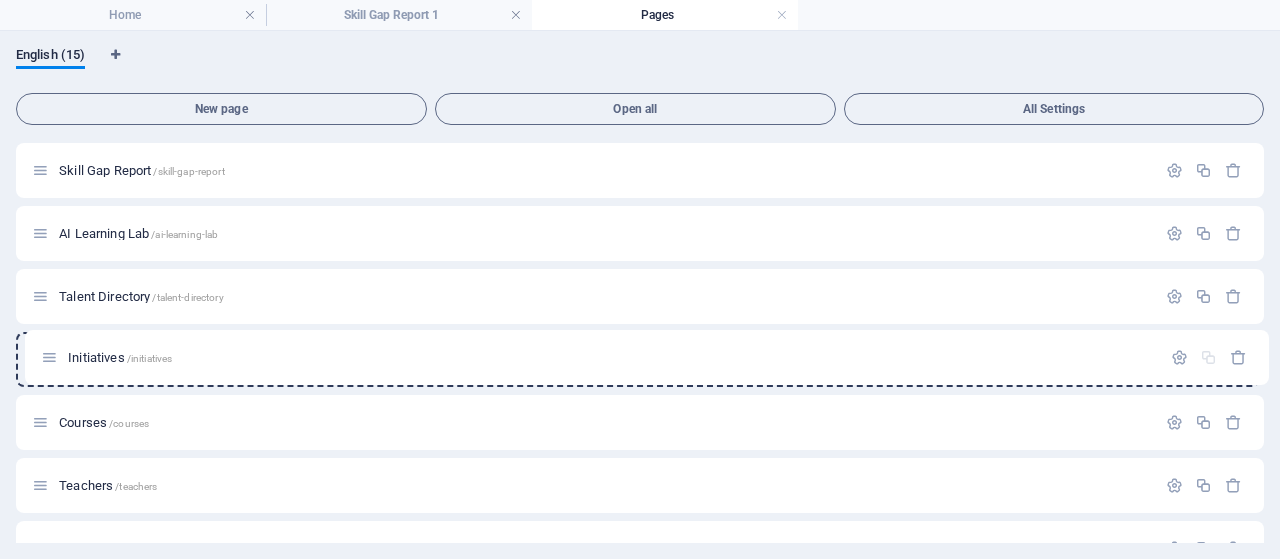 drag, startPoint x: 40, startPoint y: 507, endPoint x: 55, endPoint y: 337, distance: 170.66048 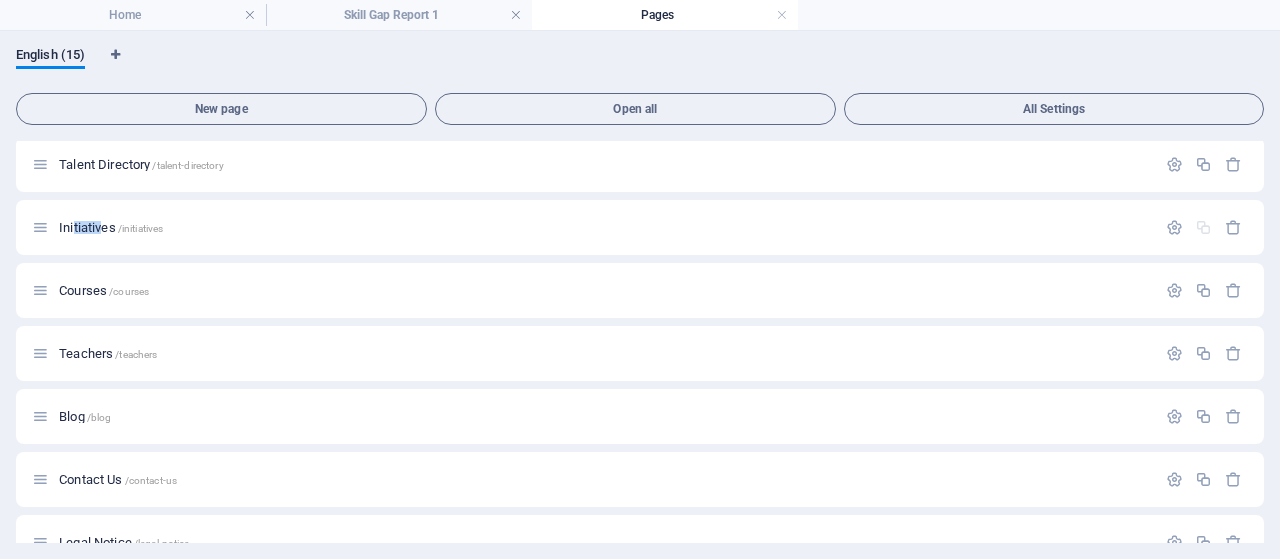 scroll, scrollTop: 76, scrollLeft: 0, axis: vertical 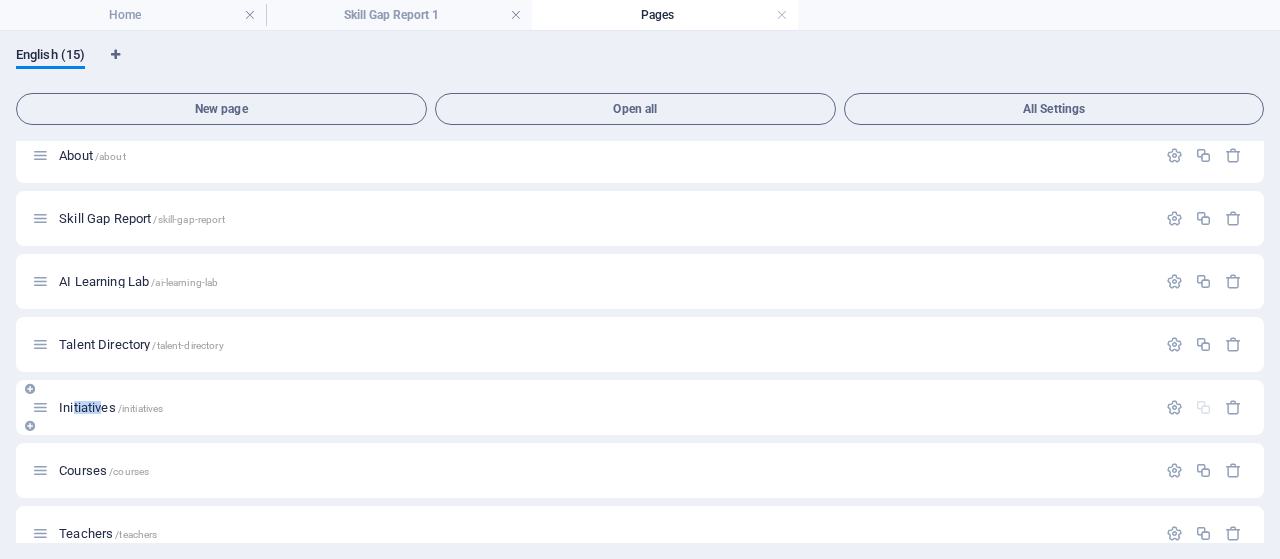 click at bounding box center [1204, 407] 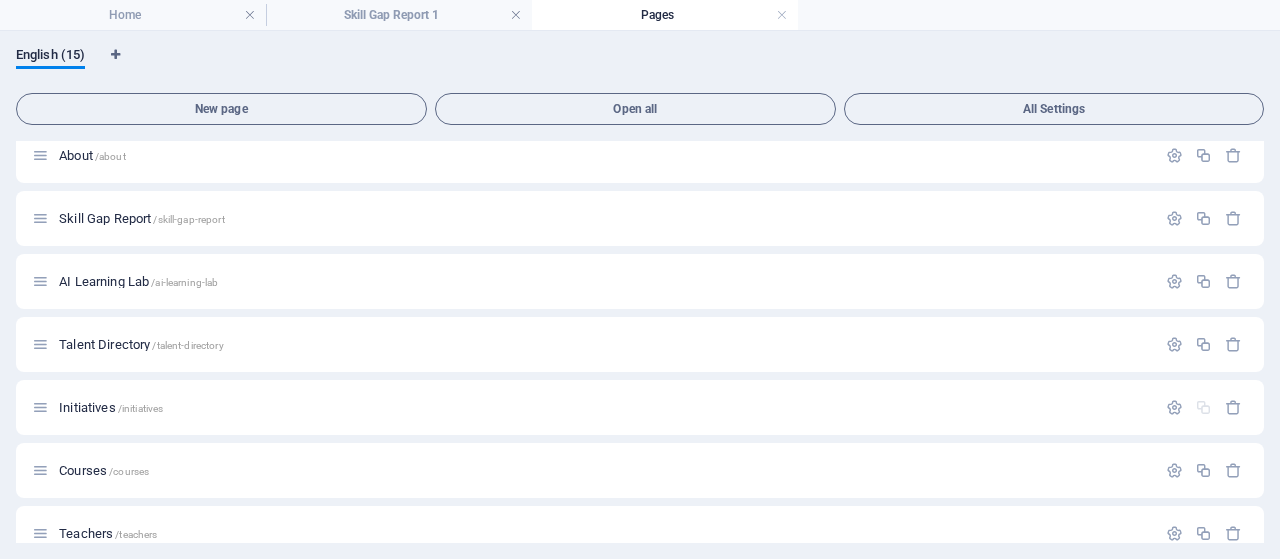 scroll, scrollTop: 0, scrollLeft: 0, axis: both 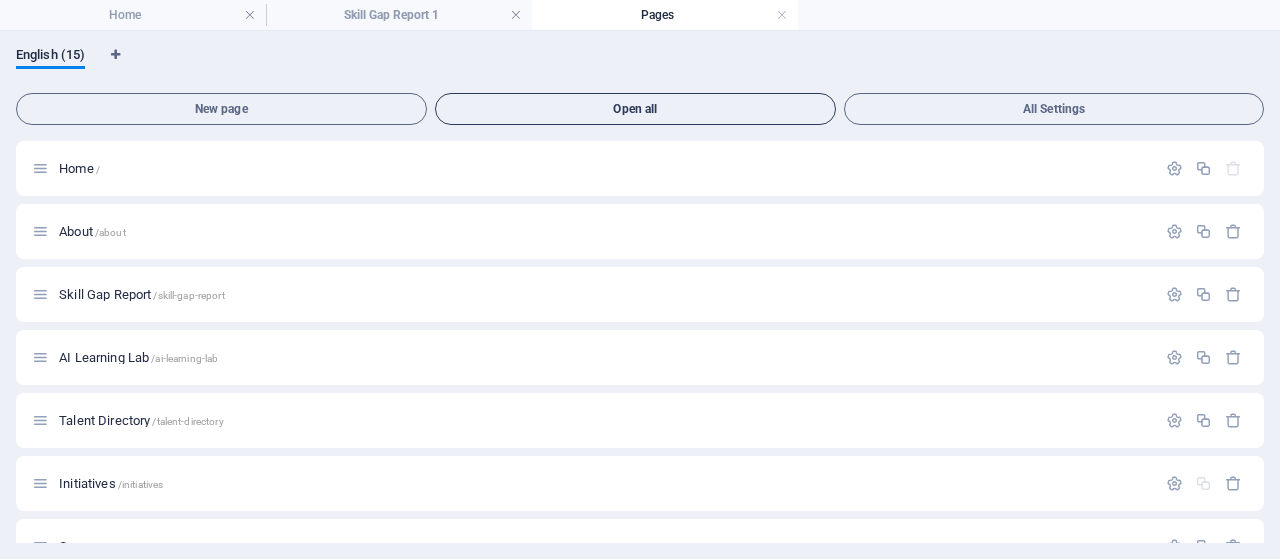 click on "Open all" at bounding box center (636, 109) 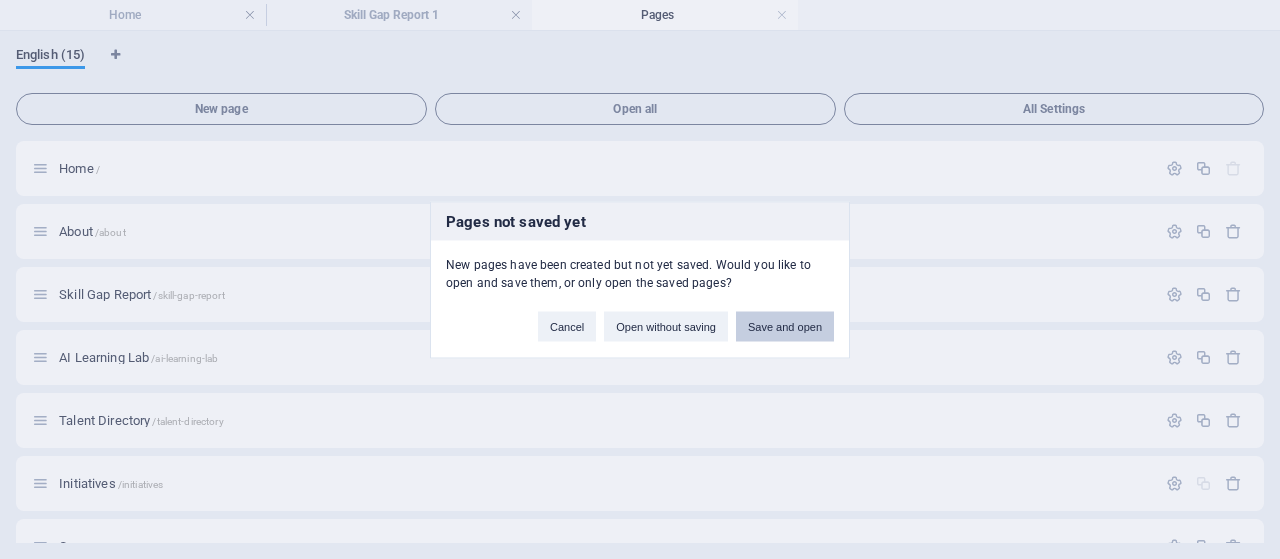 click on "Save and open" at bounding box center [785, 326] 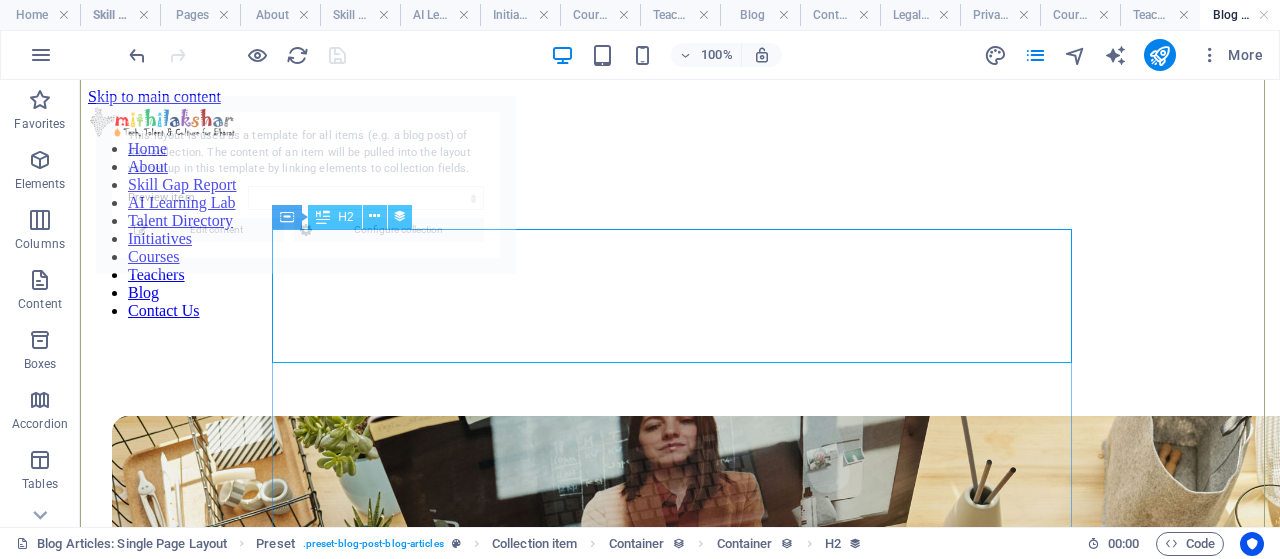 scroll, scrollTop: 0, scrollLeft: 0, axis: both 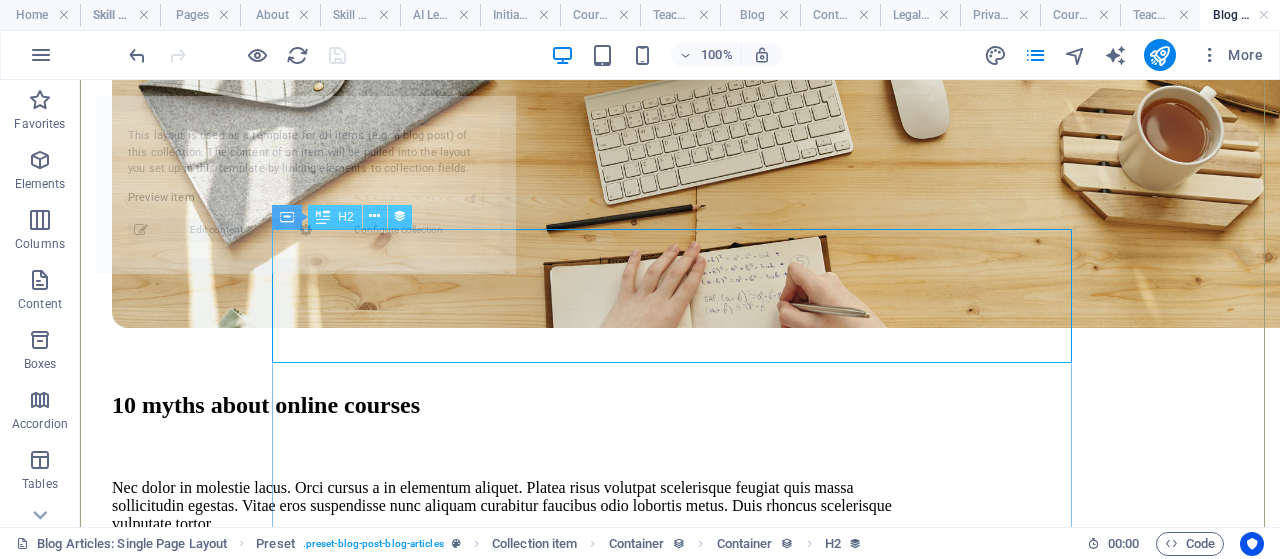 select on "687c57eceb5c66e2e50d2804" 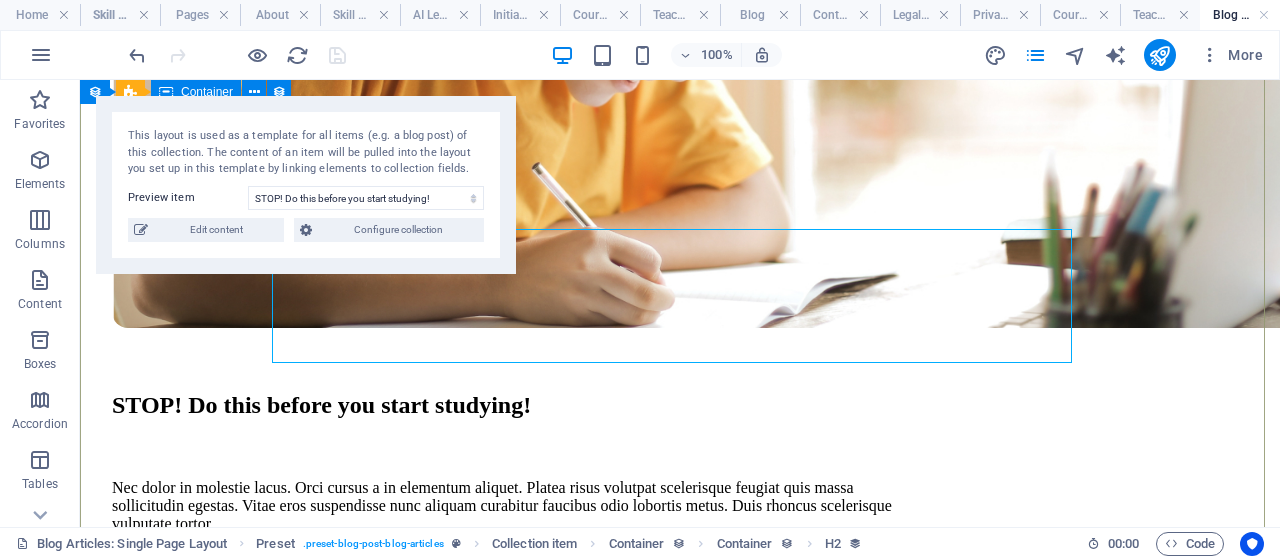 click on "Nec dolor in molestie lacus. Orci cursus a in elementum aliquet. Platea risus volutpat scelerisque feugiat quis massa sollicitudin egestas. Vitae eros suspendisse nunc aliquam curabitur faucibus odio lobortis metus. Duis rhoncus scelerisque vulputate tortor. Nec dolor in molestie lacus. Orci cursus a in elementum aliquet. Platea risus volutpat scelerisque feugiat quis massa sollicitudin egestas. Vitae eros suspendisse nunc aliquam curabitur faucibus odio lobortis metus. Duis rhoncus scelerisque vulputate tortor. Nec dolor in molestie lacus. Orci cursus a in elementum aliquet. Platea risus volutpat scelerisque feugiat quis massa sollicitudin egestas. Vitae eros suspendisse nunc aliquam curabitur faucibus odio lobortis metus. Duis rhoncus scelerisque vulputate tortor. Written by [FIRST] [LAST] [DATE] Stay up to date with our latest news STOP! Do this before you start studying! Lorem ipsum dolor sit amet, consectetur adipiscing elit, sed do eiusmod tempor... READ MORE" at bounding box center (680, 1664) 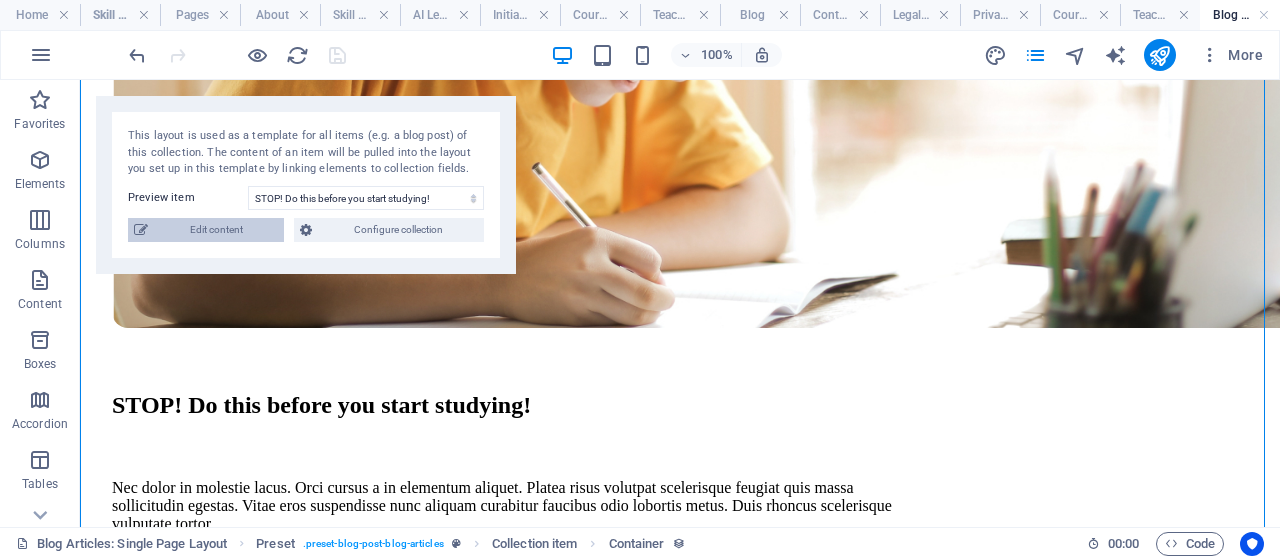 click on "Edit content" at bounding box center (216, 230) 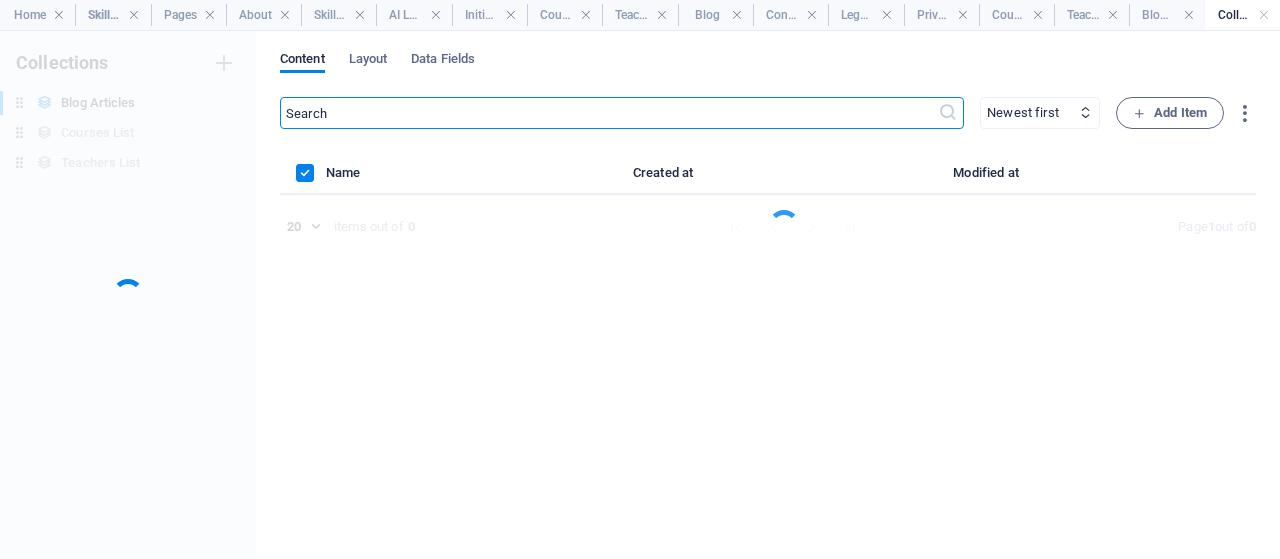 scroll, scrollTop: 0, scrollLeft: 0, axis: both 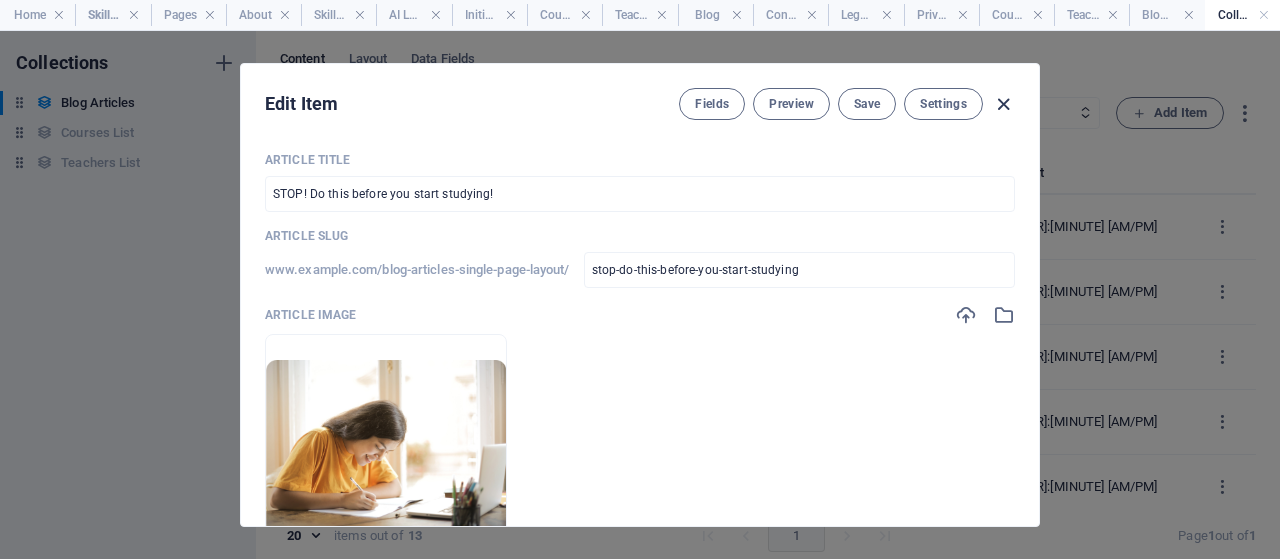 click at bounding box center (1003, 104) 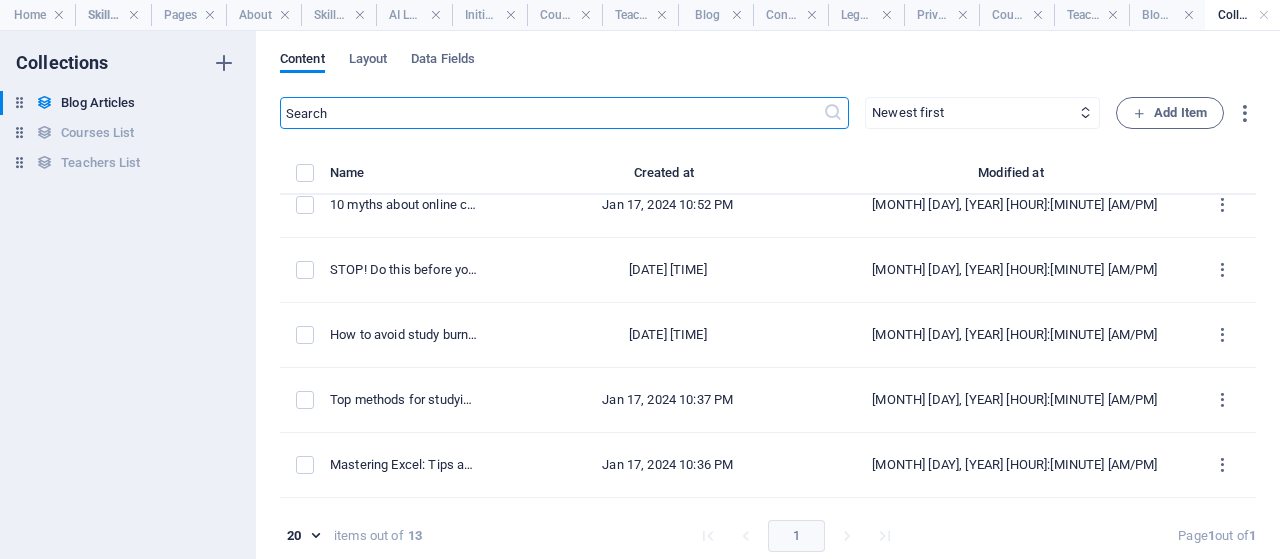 scroll, scrollTop: 0, scrollLeft: 0, axis: both 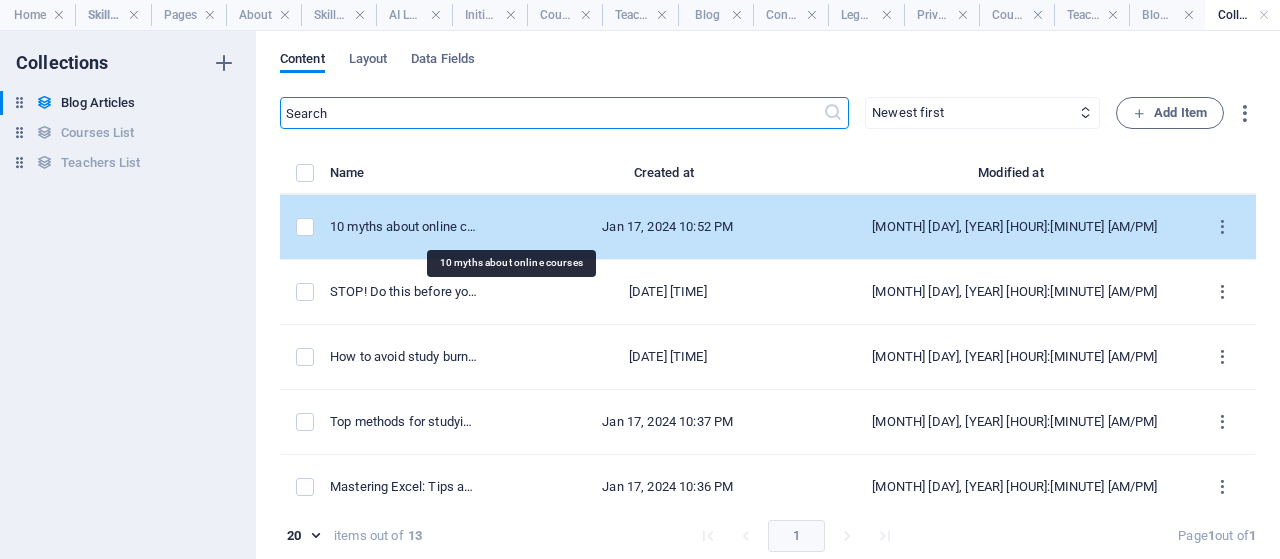 click on "10 myths about online courses" at bounding box center (404, 227) 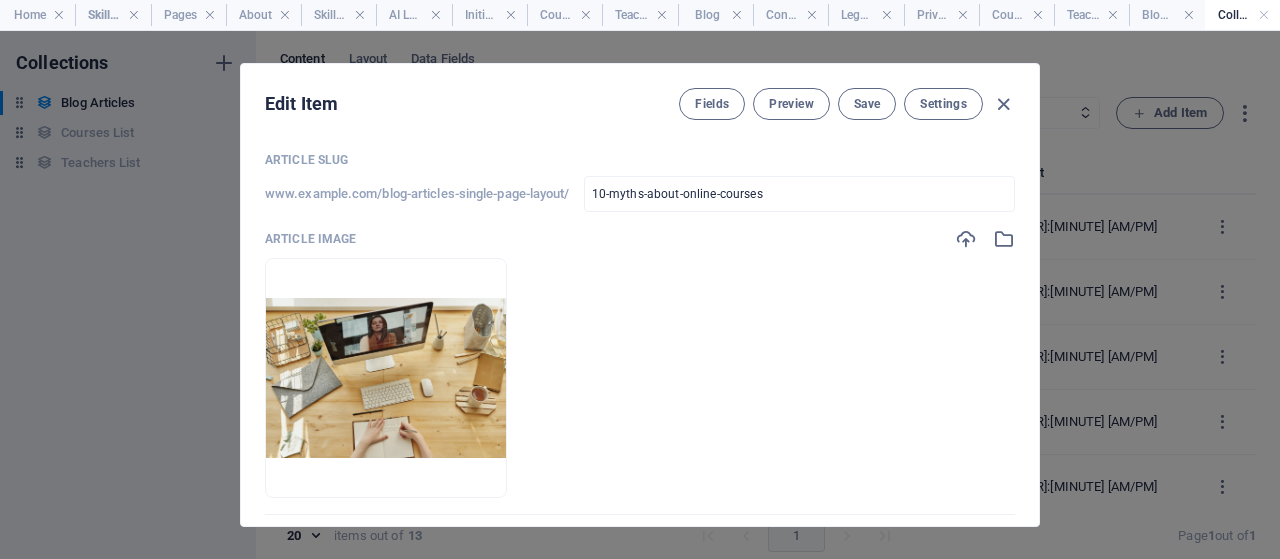 scroll, scrollTop: 0, scrollLeft: 0, axis: both 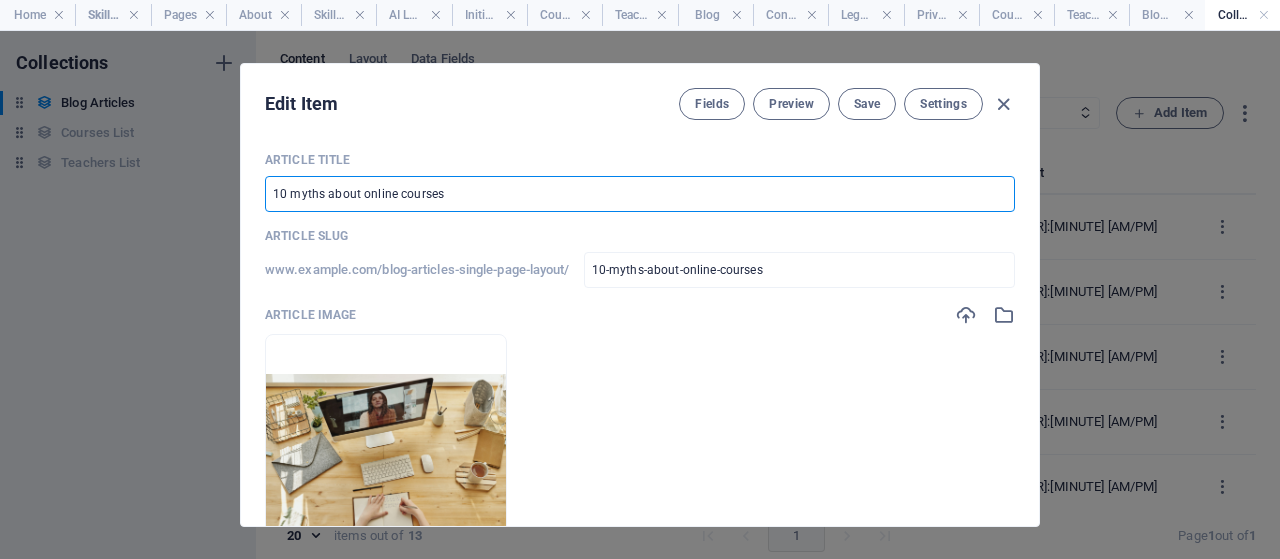drag, startPoint x: 473, startPoint y: 190, endPoint x: 266, endPoint y: 192, distance: 207.00966 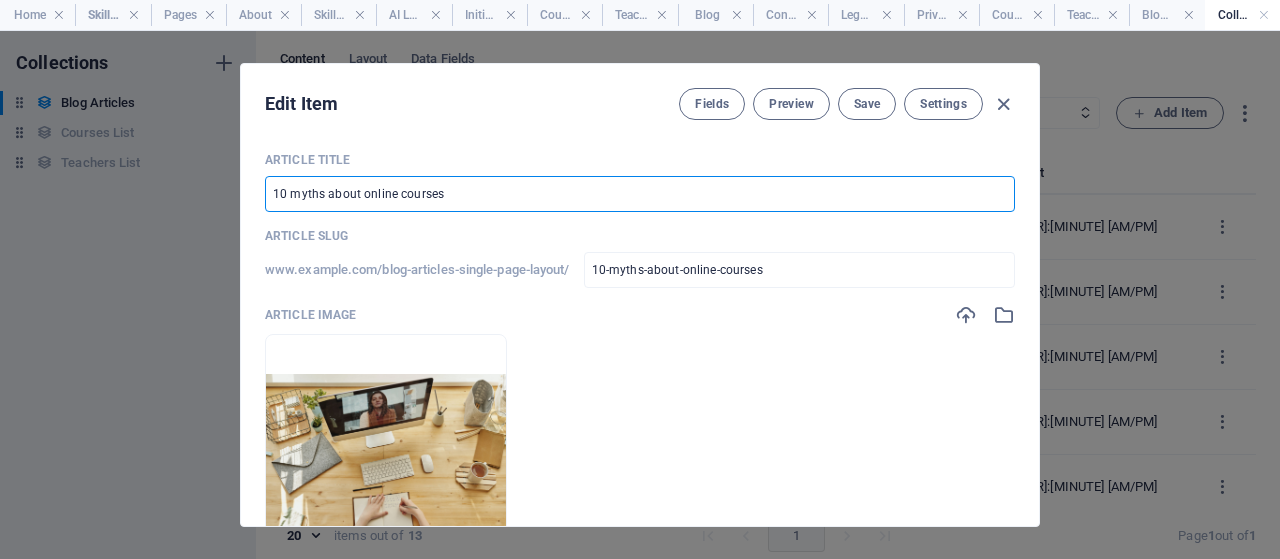 click on "10 myths about online courses" at bounding box center [640, 194] 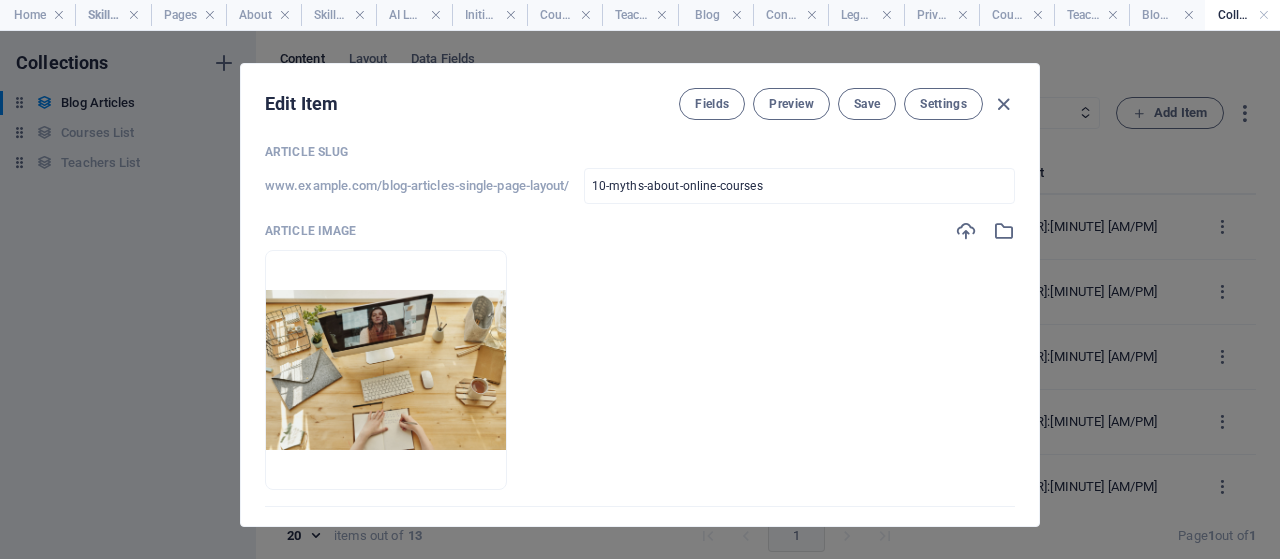 scroll, scrollTop: 0, scrollLeft: 0, axis: both 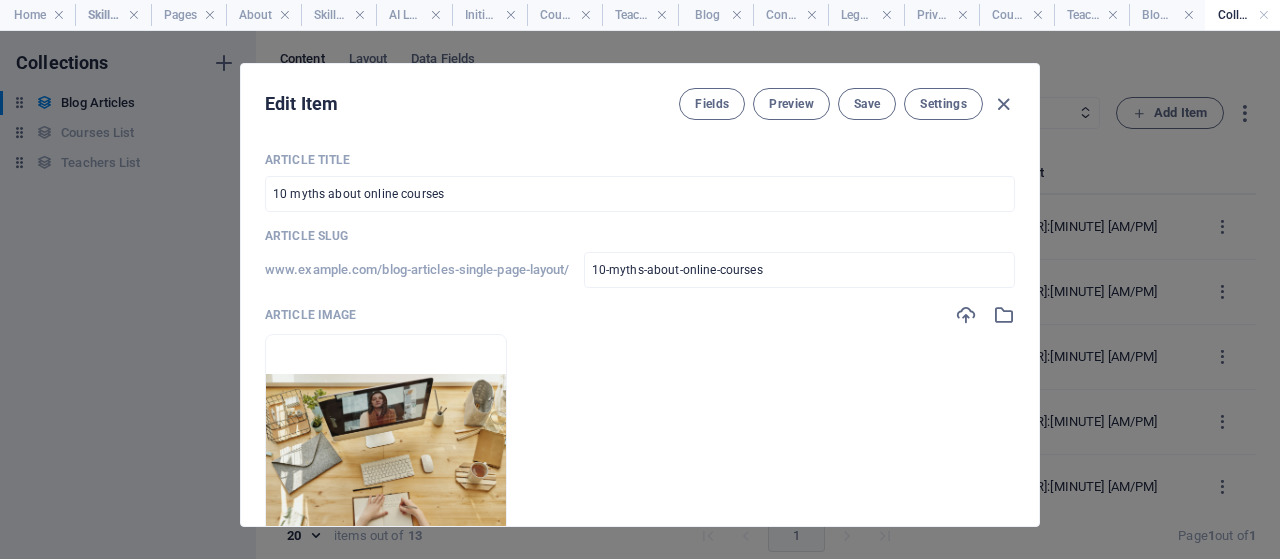 drag, startPoint x: 1032, startPoint y: 176, endPoint x: 1039, endPoint y: 203, distance: 27.89265 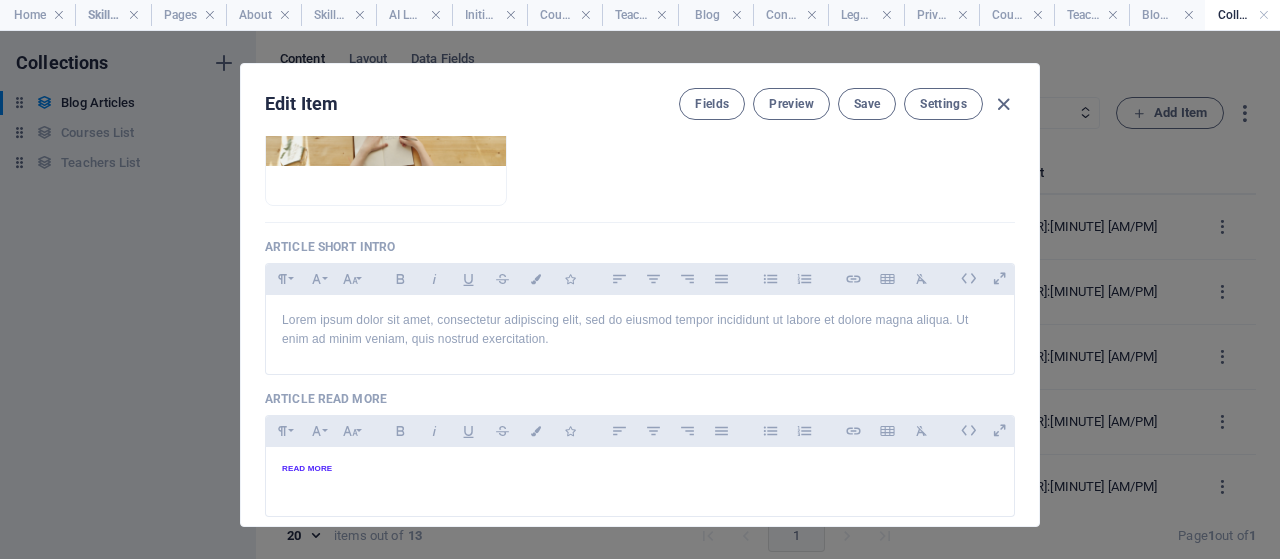 scroll, scrollTop: 376, scrollLeft: 0, axis: vertical 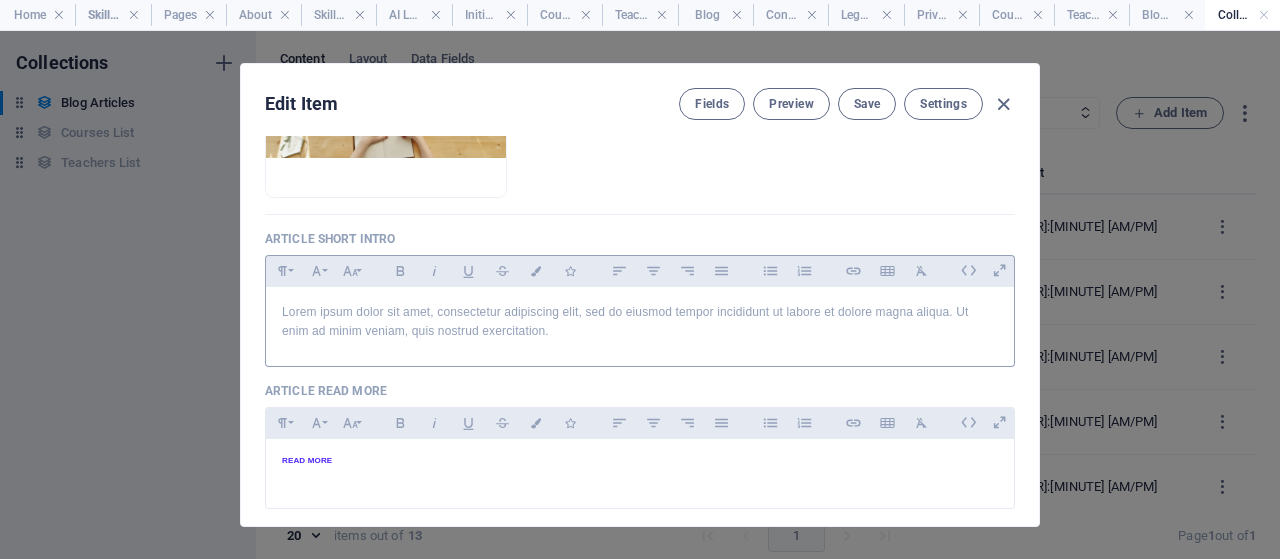 click on "Lorem ipsum dolor sit amet, consectetur adipiscing elit, sed do eiusmod tempor incididunt ut labore et dolore magna aliqua. Ut enim ad minim veniam, quis nostrud exercitation." at bounding box center (640, 322) 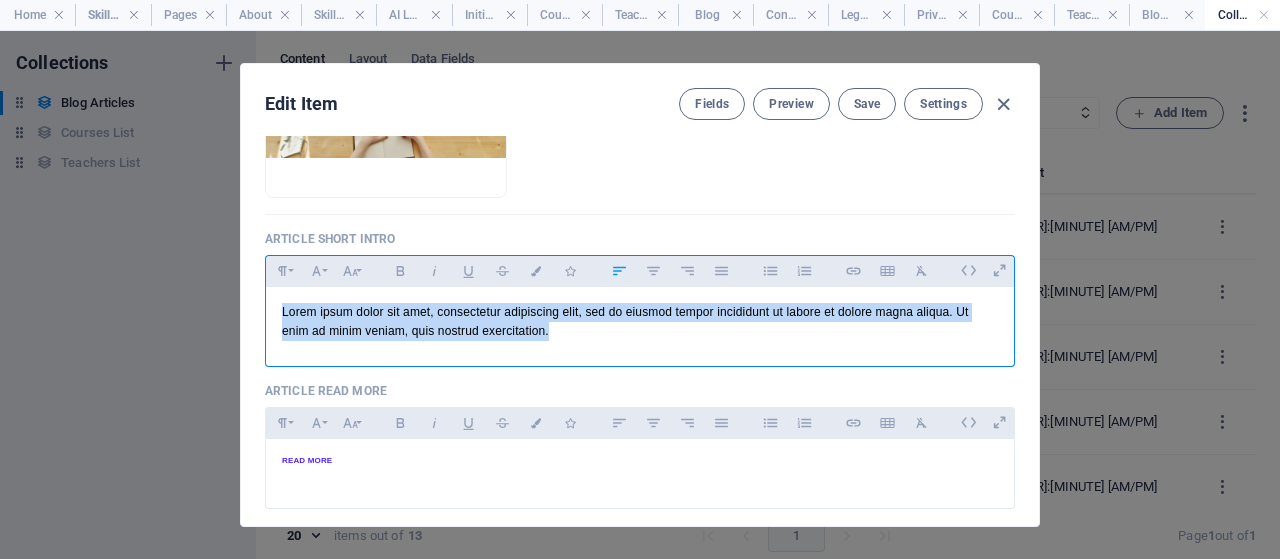 drag, startPoint x: 591, startPoint y: 334, endPoint x: 205, endPoint y: 313, distance: 386.57083 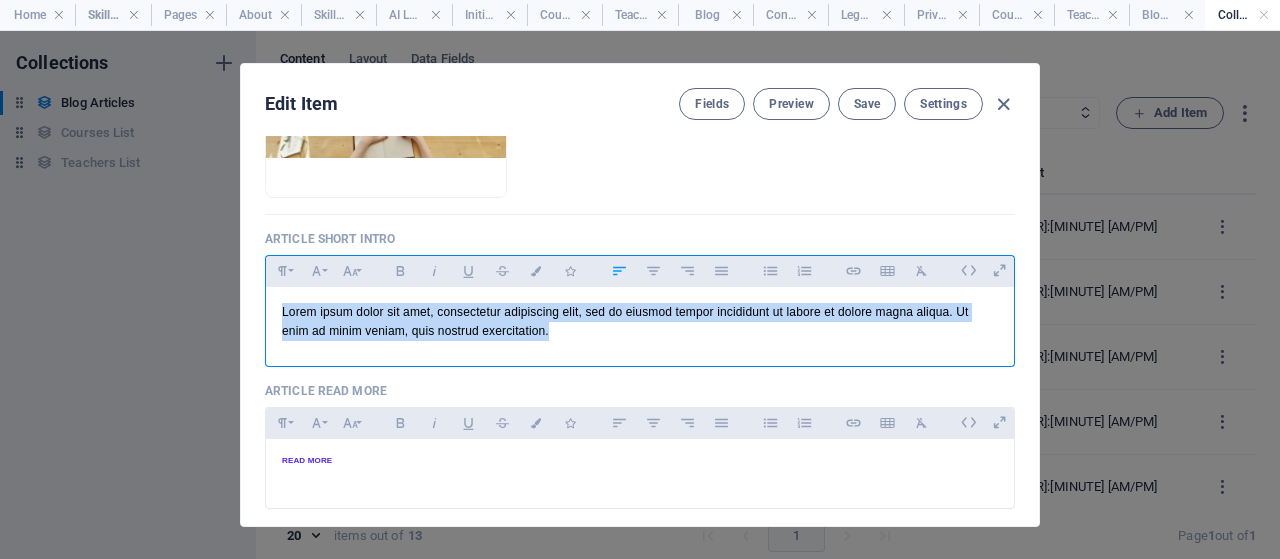 click on "Edit Item Fields Preview Save Settings Article Title 10 myths about online courses ​ Article Slug www.example.com/blog-articles-single-page-layout/ 10-myths-about-online-courses ​ Article Image Drop files here to upload them instantly Article Short Intro Paragraph Format Normal Heading 1 Heading 2 Heading 3 Heading 4 Heading 5 Heading 6 Code Font Family Arial Georgia Impact Tahoma Times New Roman Verdana Font Size 8 9 10 11 12 14 18 24 30 36 48 60 72 96 Bold Italic Underline Strikethrough Colors Icons Align Left Align Center Align Right Align Justify Unordered List Ordered List Insert Link Insert Table Clear Formatting Lorem ipsum dolor sit amet, consectetur adipiscing elit, sed do eiusmod tempor incididunt ut labore et dolore magna aliqua. Ut enim ad minim veniam, quis nostrud exercitation. <p>Lorem ipsum dolor sit amet, consectetur adipiscing elit, sed do eiusmod tempor incididunt ut labore et dolore magna aliqua. Ut enim ad minim veniam, quis nostrud exercitation.</p> Article Read More Paragraph Format" at bounding box center [640, 295] 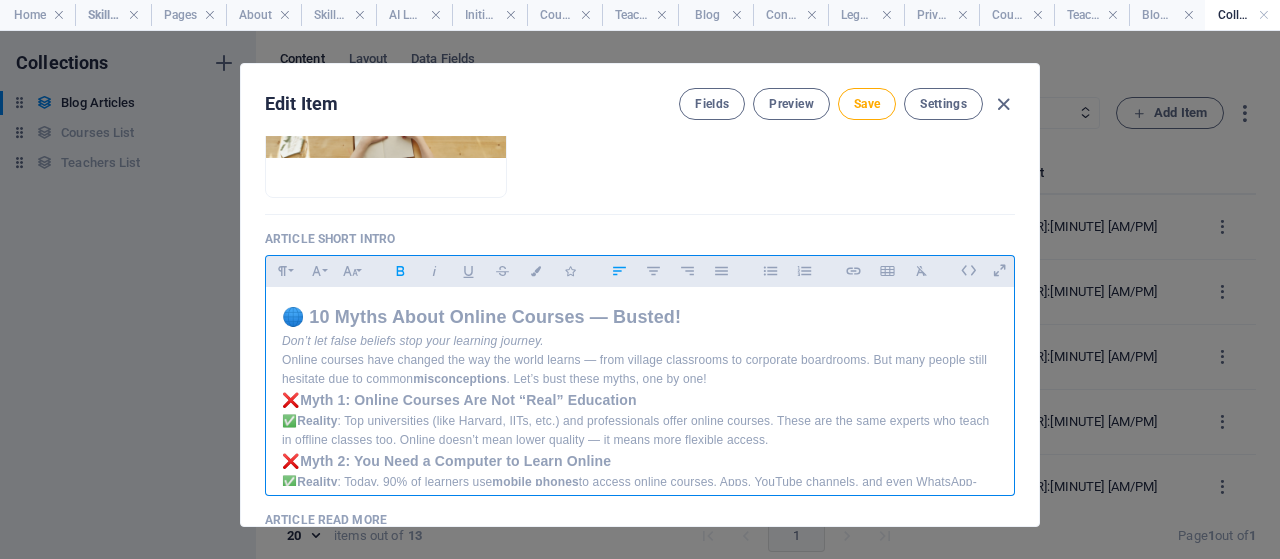 scroll, scrollTop: 600, scrollLeft: 0, axis: vertical 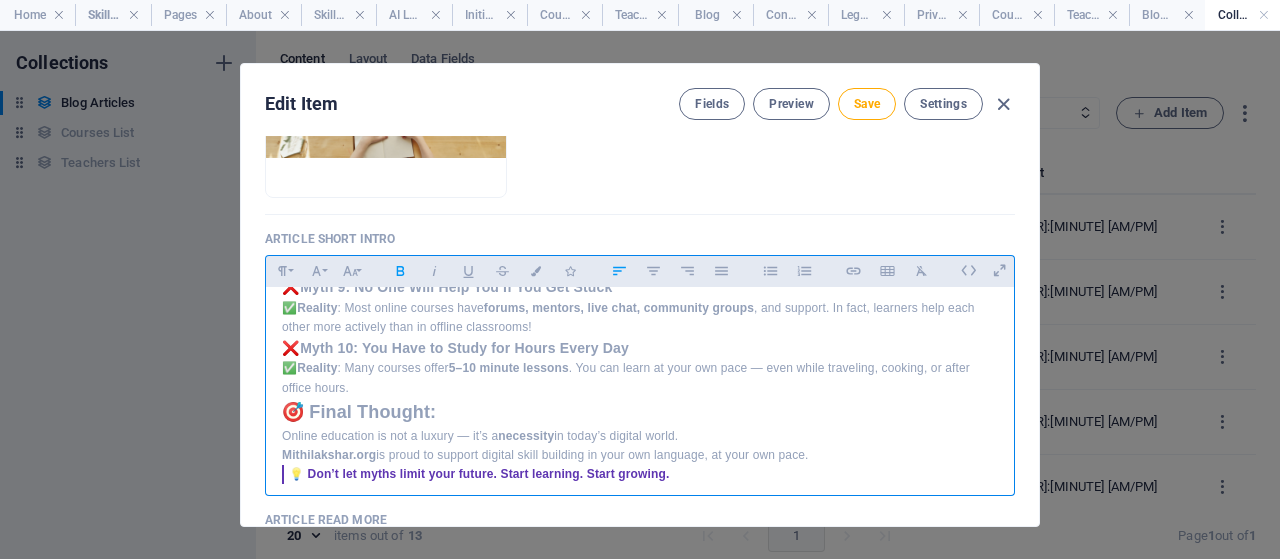 click on "Article Title 10 myths about online courses ​ Article Slug www.example.com/blog-articles-single-page-layout/ 10-myths-about-online-courses ​ Article Image Drop files here to upload them instantly Article Short Intro Paragraph Format Normal Heading 1 Heading 2 Heading 3 Heading 4 Heading 5 Heading 6 Code Font Family Arial Georgia Impact Tahoma Times New Roman Verdana Font Size 8 9 10 11 12 14 18 24 30 36 48 60 72 96 Bold Italic Underline Strikethrough Colors Icons Align Left Align Center Align Right Align Justify Unordered List Ordered List Insert Link Insert Table Clear Formatting 🌐 10 Myths About Online Courses — Busted! Don’t let false beliefs stop your learning journey. Online courses have changed the way the world learns — from village classrooms to corporate boardrooms. But many people still hesitate due to common  misconceptions . Let’s bust these myths, one by one! ❌  Myth 1: Online Courses Are Not “Real” Education ✅  Reality ❌  Myth 2: You Need a Computer to Learn Online ✅" at bounding box center (640, 331) 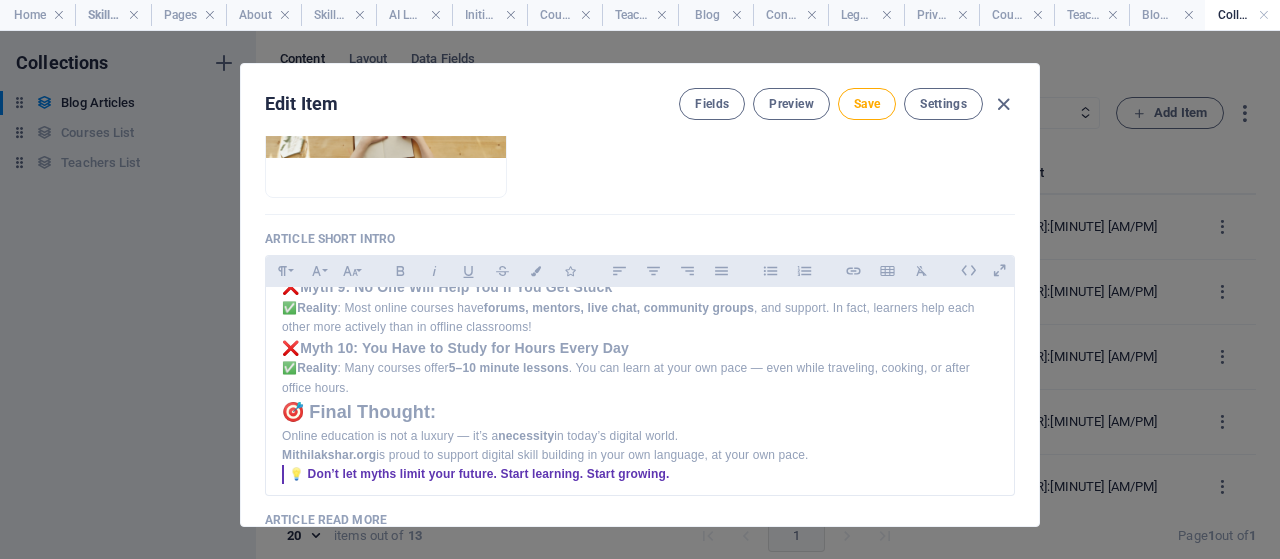 click on "Edit Item Fields Preview Save Settings Article Title 10 myths about online courses ​ Article Slug www.example.com/blog-articles-single-page-layout/ 10-myths-about-online-courses ​ Article Image Drop files here to upload them instantly Article Short Intro Paragraph Format Normal Heading 1 Heading 2 Heading 3 Heading 4 Heading 5 Heading 6 Code Font Family Arial Georgia Impact Tahoma Times New Roman Verdana Font Size 8 9 10 11 12 14 18 24 30 36 48 60 72 96 Bold Italic Underline Strikethrough Colors Icons Align Left Align Center Align Right Align Justify Unordered List Ordered List Insert Link Insert Table Clear Formatting 🌐 10 Myths About Online Courses — Busted! Don’t let false beliefs stop your learning journey. Online courses have changed the way the world learns — from village classrooms to corporate boardrooms. But many people still hesitate due to common misconceptions . Let’s bust these myths, one by one! ❌ Myth 1: Online Courses Are Not “Real” Education ✅ Reality ❌ ✅ ❌" at bounding box center [640, 295] 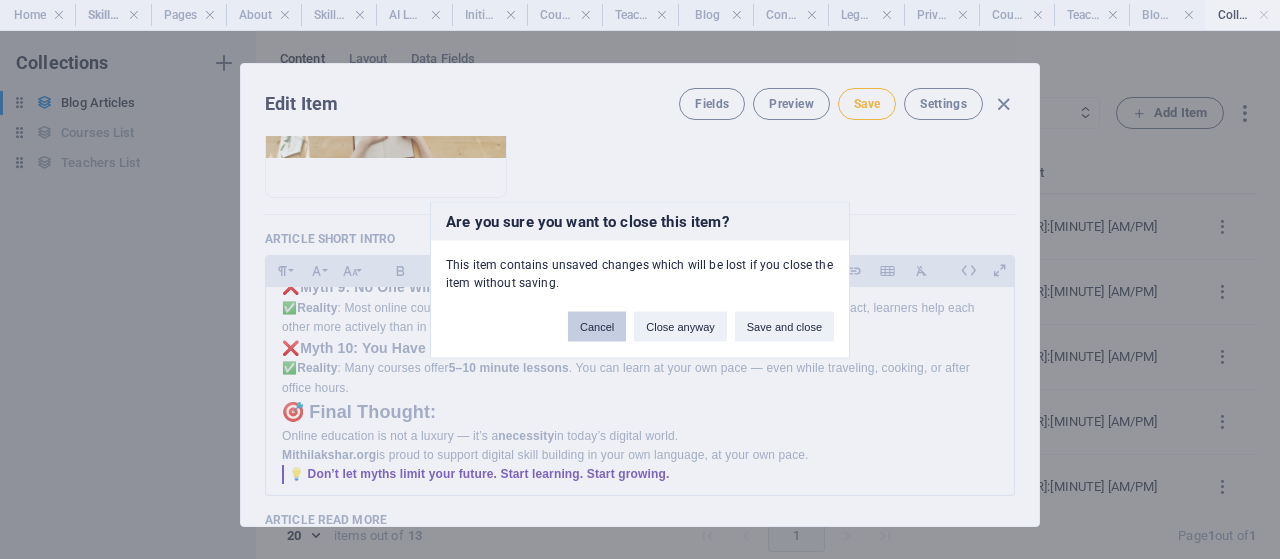 click on "Cancel" at bounding box center (597, 326) 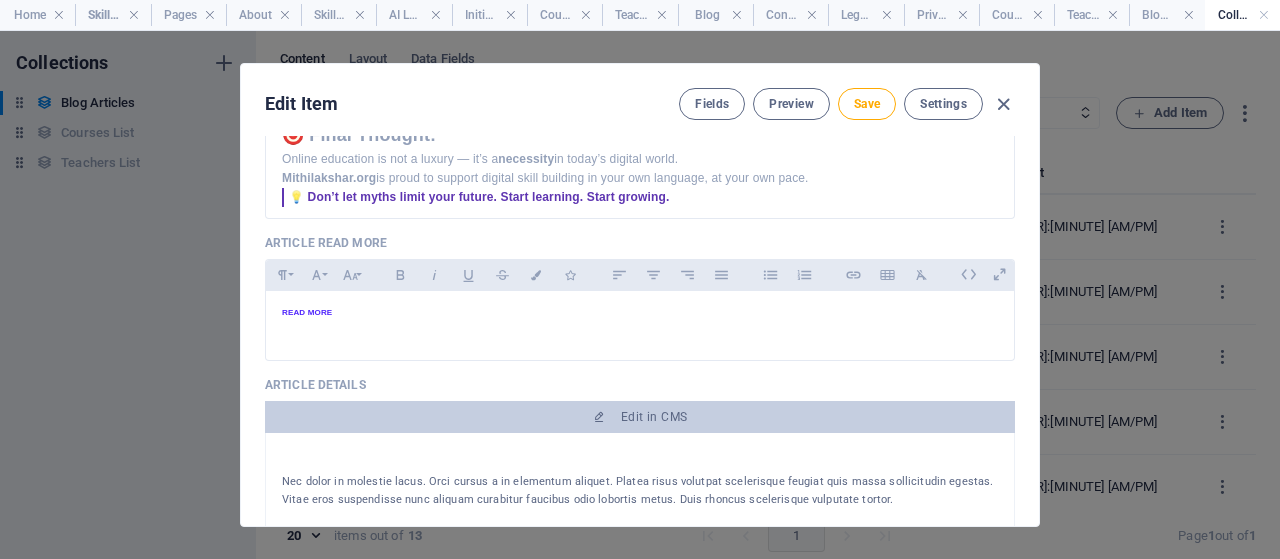 scroll, scrollTop: 875, scrollLeft: 0, axis: vertical 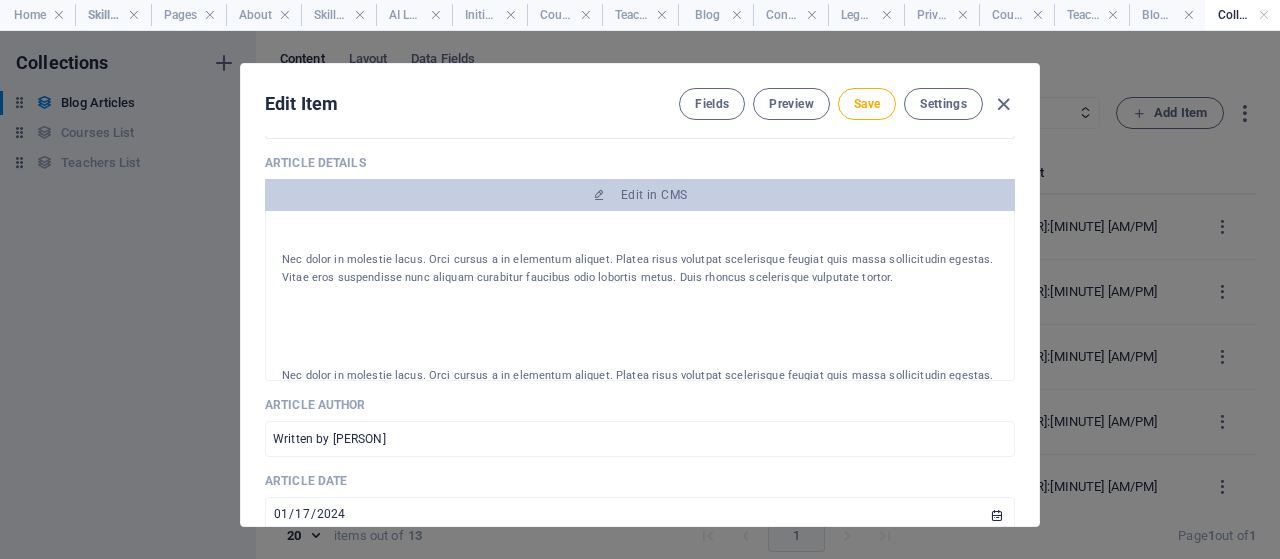 click on "Nec dolor in molestie lacus. Orci cursus a in elementum aliquet. Platea risus volutpat scelerisque feugiat quis massa sollicitudin egestas. Vitae eros suspendisse nunc aliquam curabitur faucibus odio lobortis metus. Duis rhoncus scelerisque vulputate tortor." at bounding box center [640, 269] 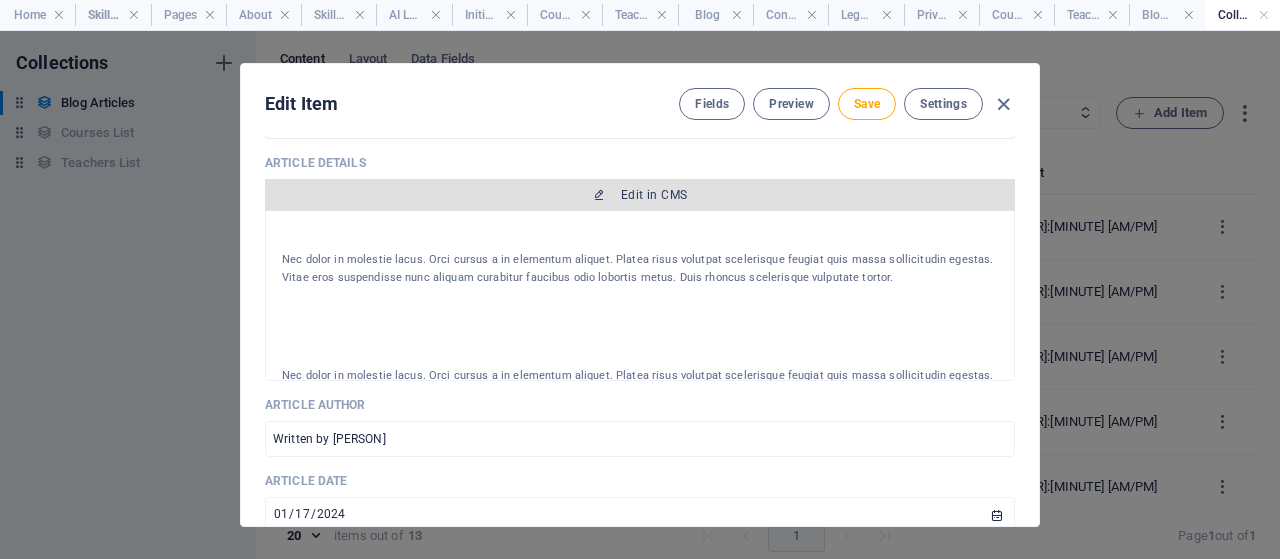 click at bounding box center [599, 195] 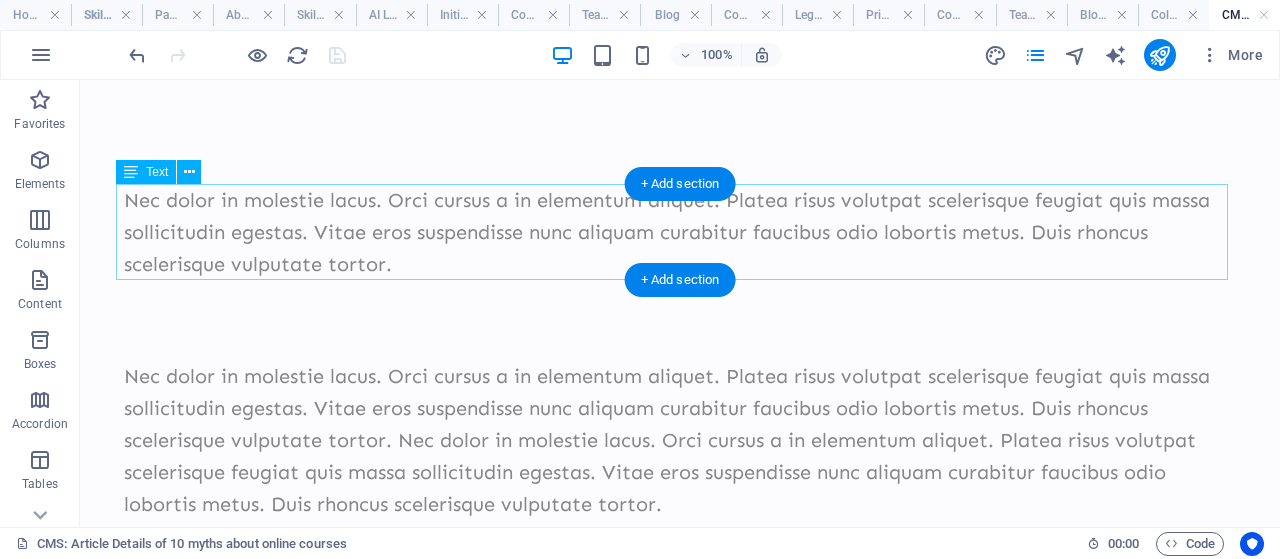 scroll, scrollTop: 0, scrollLeft: 0, axis: both 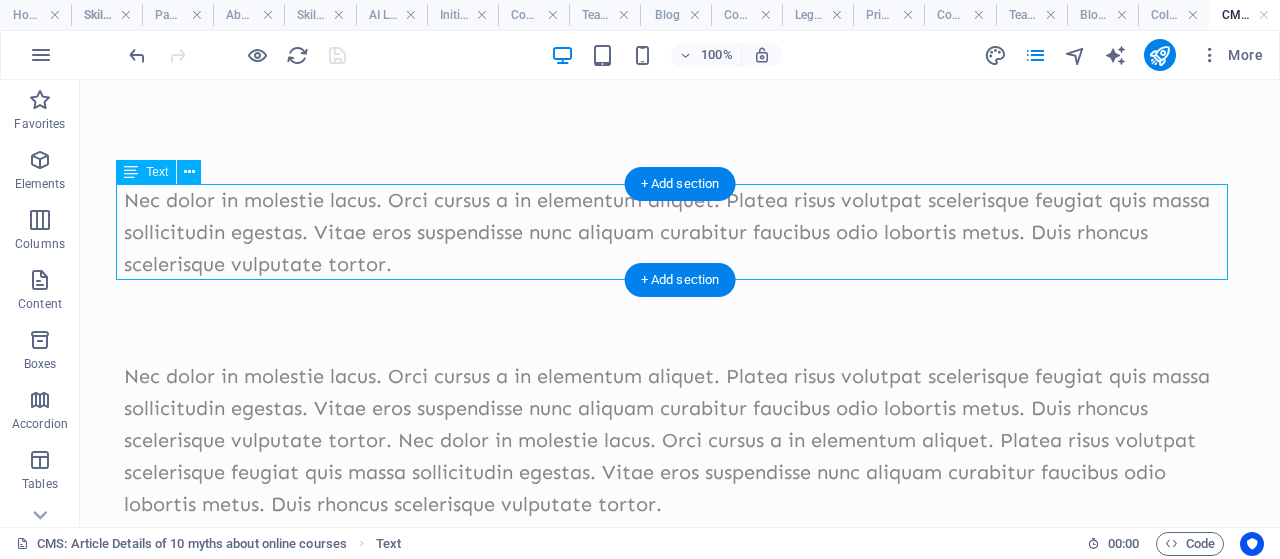 click on "Nec dolor in molestie lacus. Orci cursus a in elementum aliquet. Platea risus volutpat scelerisque feugiat quis massa sollicitudin egestas. Vitae eros suspendisse nunc aliquam curabitur faucibus odio lobortis metus. Duis rhoncus scelerisque vulputate tortor." at bounding box center (680, 232) 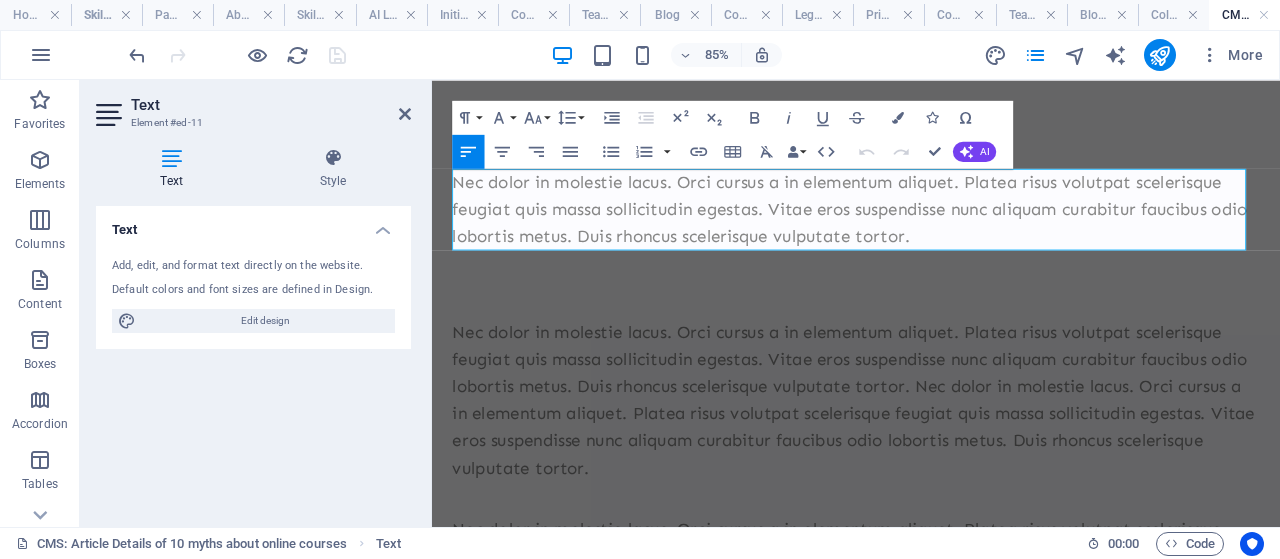 click on "Nec dolor in molestie lacus. Orci cursus a in elementum aliquet. Platea risus volutpat scelerisque feugiat quis massa sollicitudin egestas. Vitae eros suspendisse nunc aliquam curabitur faucibus odio lobortis metus. Duis rhoncus scelerisque vulputate tortor." at bounding box center (931, 232) 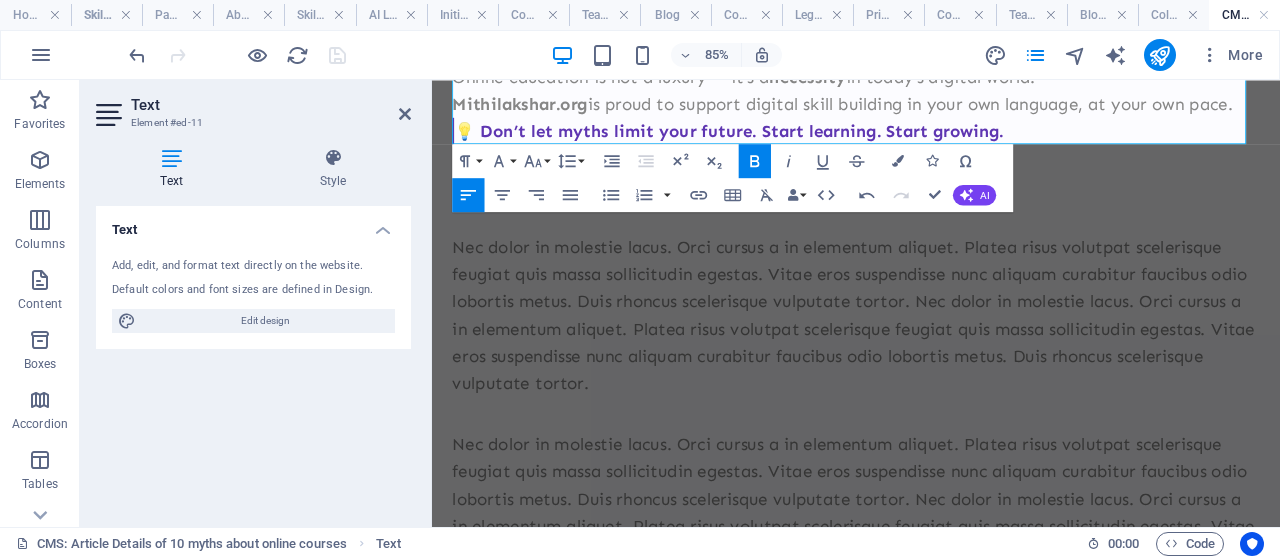 scroll, scrollTop: 1712, scrollLeft: 0, axis: vertical 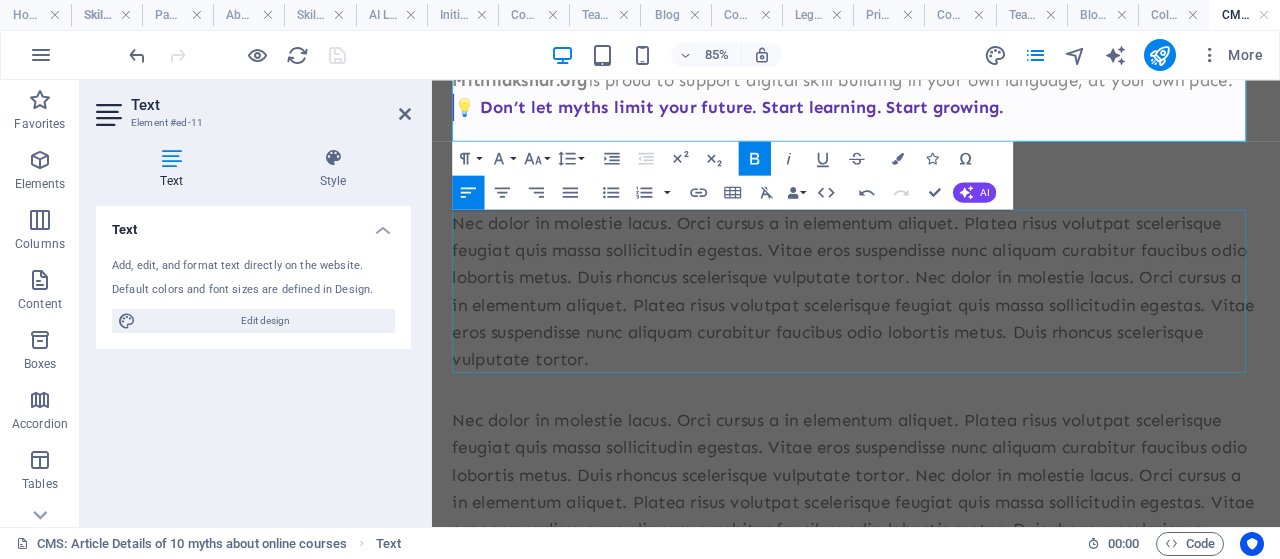 click on "Nec dolor in molestie lacus. Orci cursus a in elementum aliquet. Platea risus volutpat scelerisque feugiat quis massa sollicitudin egestas. Vitae eros suspendisse nunc aliquam curabitur faucibus odio lobortis metus. Duis rhoncus scelerisque vulputate tortor. Nec dolor in molestie lacus. Orci cursus a in elementum aliquet. Platea risus volutpat scelerisque feugiat quis massa sollicitudin egestas. Vitae eros suspendisse nunc aliquam curabitur faucibus odio lobortis metus. Duis rhoncus scelerisque vulputate tortor." at bounding box center [931, 328] 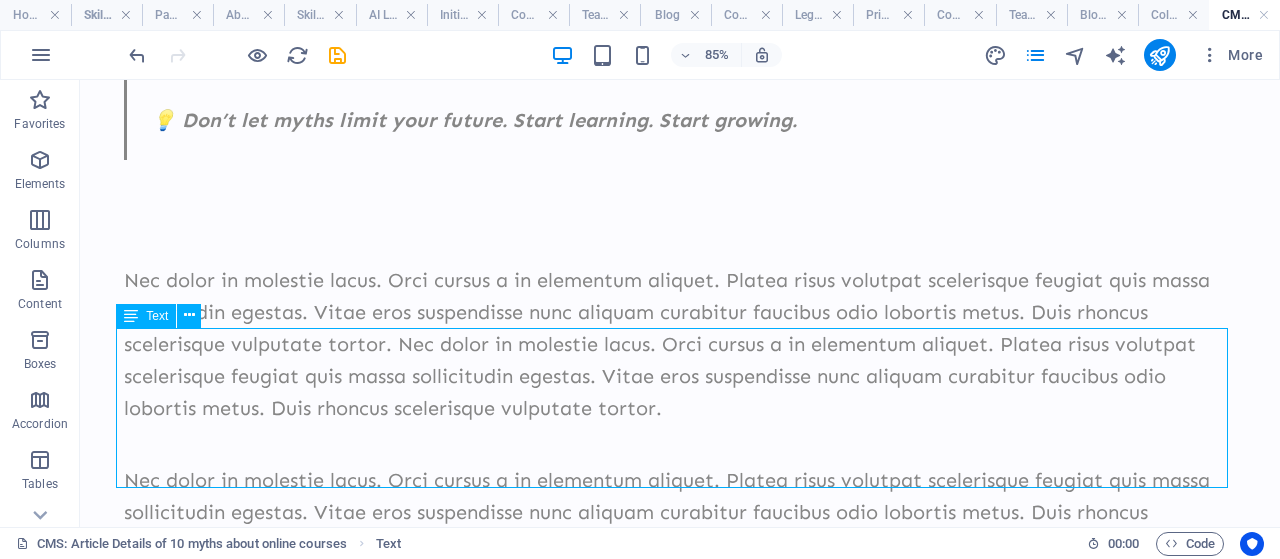 scroll, scrollTop: 1648, scrollLeft: 0, axis: vertical 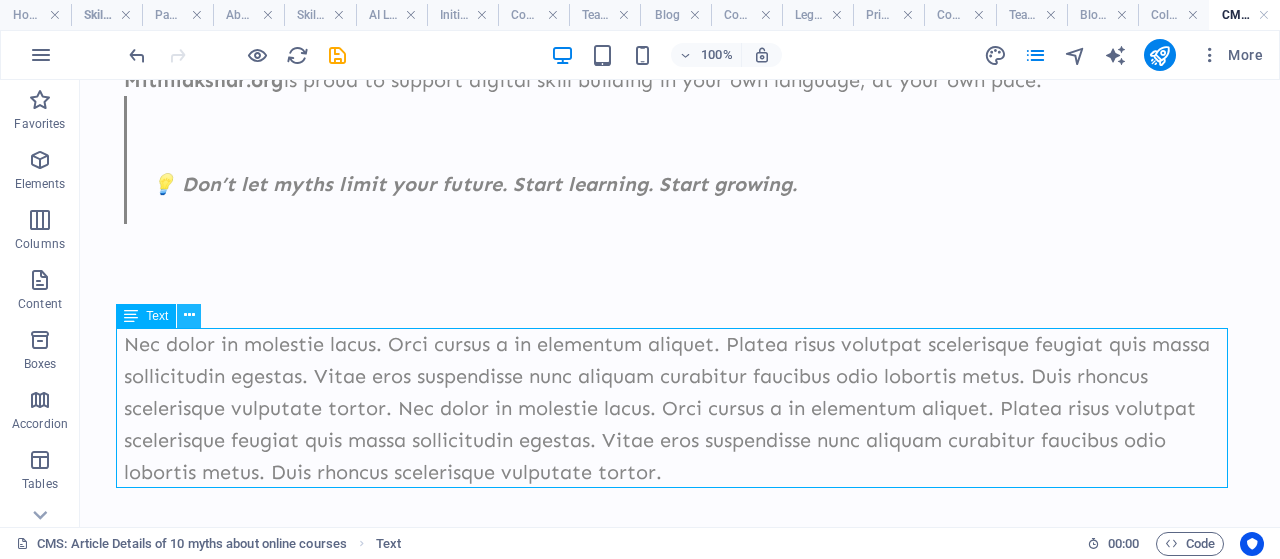 click at bounding box center [189, 315] 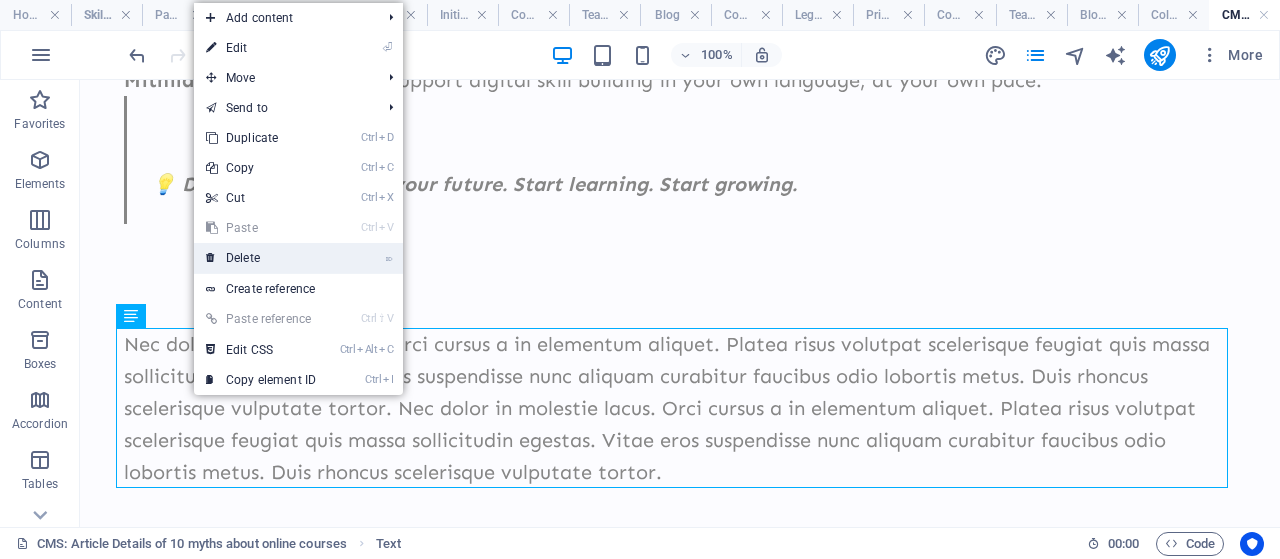 click on "⌦  Delete" at bounding box center (261, 258) 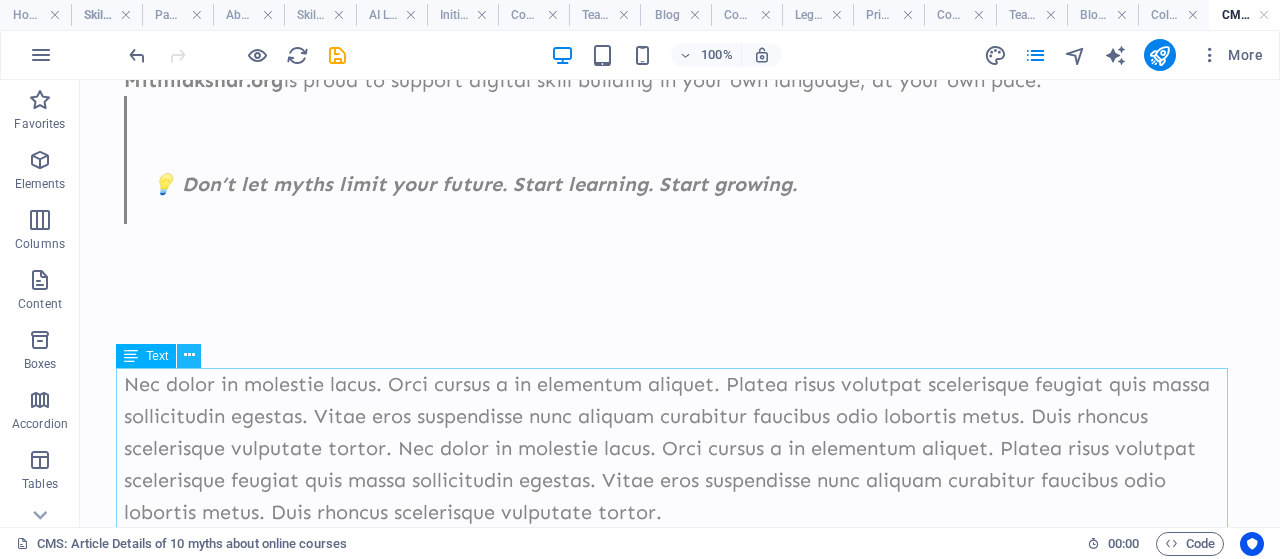 click at bounding box center (189, 355) 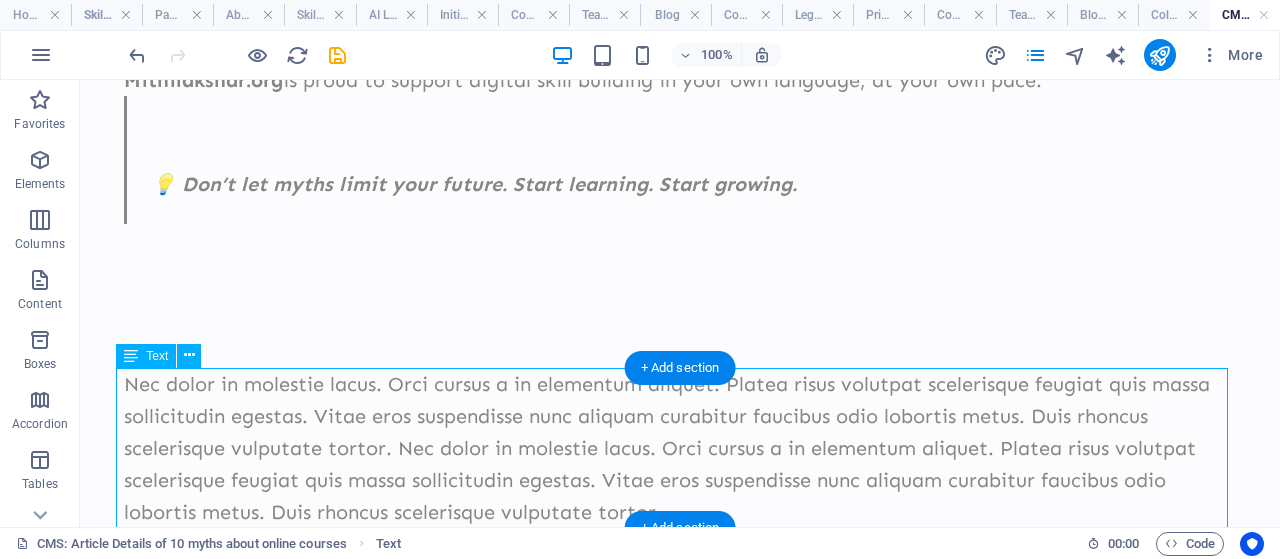 click on "Nec dolor in molestie lacus. Orci cursus a in elementum aliquet. Platea risus volutpat scelerisque feugiat quis massa sollicitudin egestas. Vitae eros suspendisse nunc aliquam curabitur faucibus odio lobortis metus. Duis rhoncus scelerisque vulputate tortor. Nec dolor in molestie lacus. Orci cursus a in elementum aliquet. Platea risus volutpat scelerisque feugiat quis massa sollicitudin egestas. Vitae eros suspendisse nunc aliquam curabitur faucibus odio lobortis metus. Duis rhoncus scelerisque vulputate tortor." at bounding box center [680, 448] 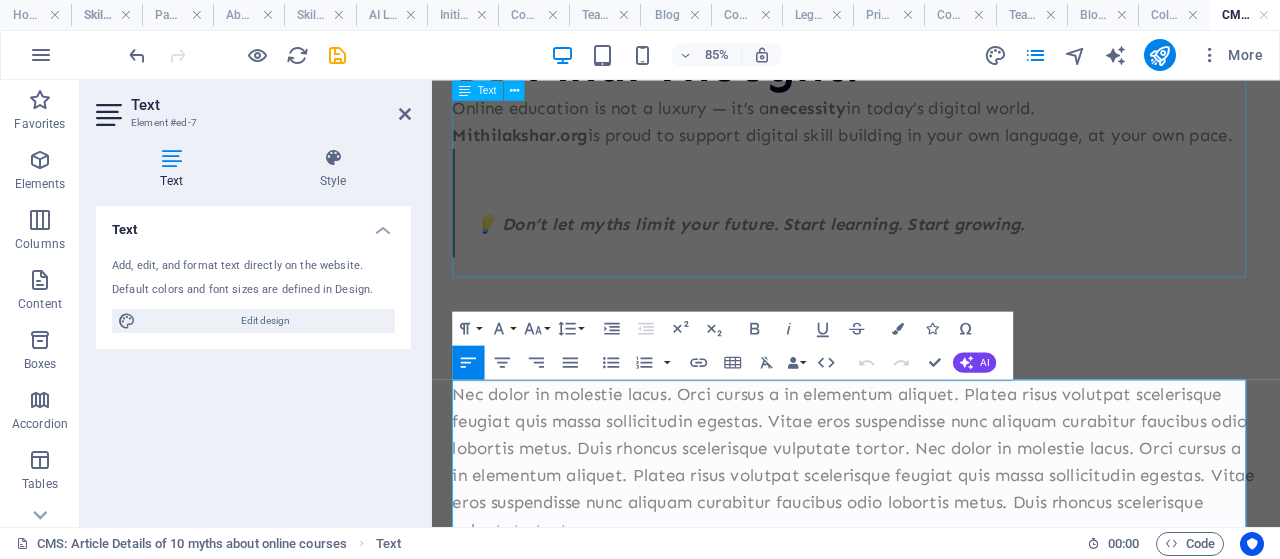 click on "Reality : Top universities (like Harvard, IITs, etc.) and professionals offer online courses. These are the same experts who teach in offline classes too. Online doesn’t mean lower quality — it means more flexible access. ❌ Myth 2: You Need a Computer to Learn Online ✅ Reality : Today, 90% of learners use mobile phones to access online courses. Apps, YouTube channels, and even WhatsApp-based classes make learning possible on any smartphone. ❌ Myth 3: Only English Speakers Can Learn Online ✅ Reality : From Hindi to Maithili local languages too. ❌ Myth 4: Online Courses Are for the Rich ✅ Reality free ❌ ✅ Reality" at bounding box center (931, -576) 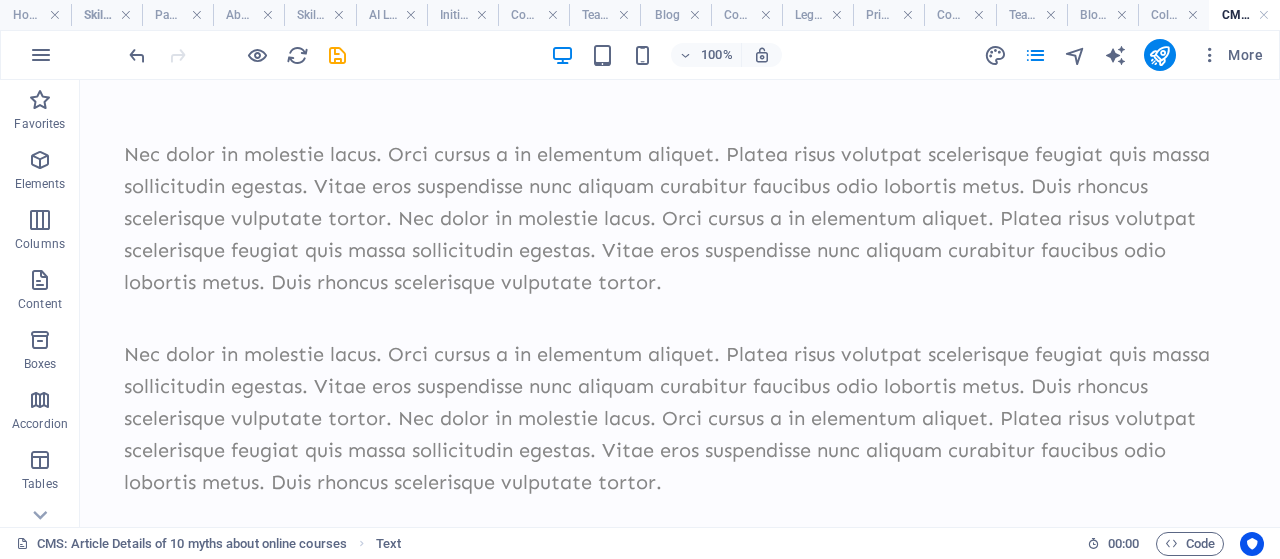 scroll, scrollTop: 2168, scrollLeft: 0, axis: vertical 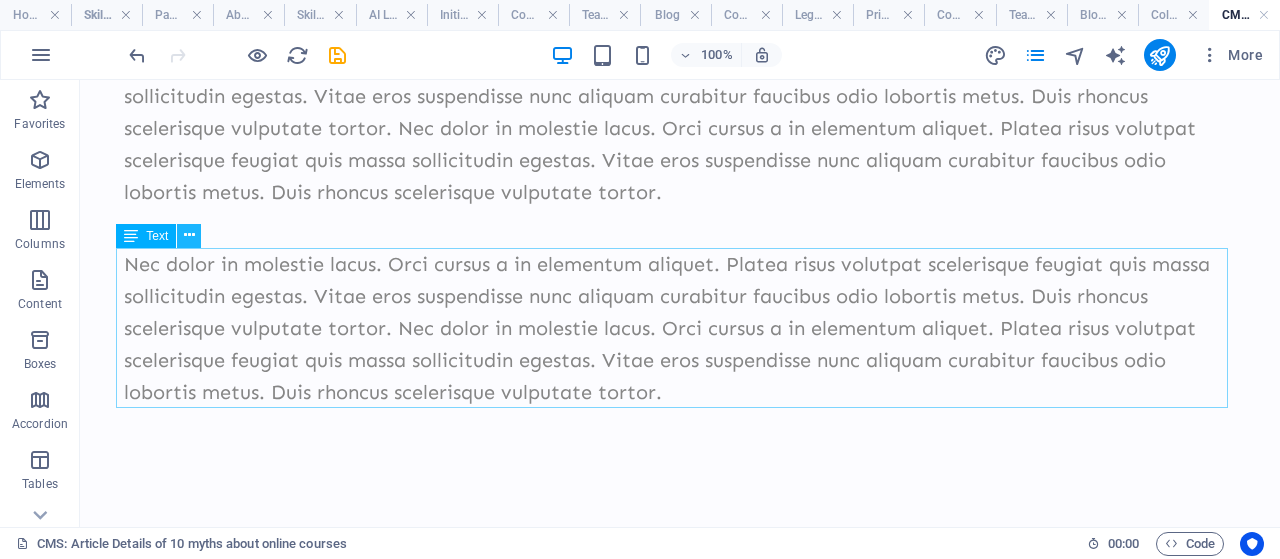 click at bounding box center [189, 236] 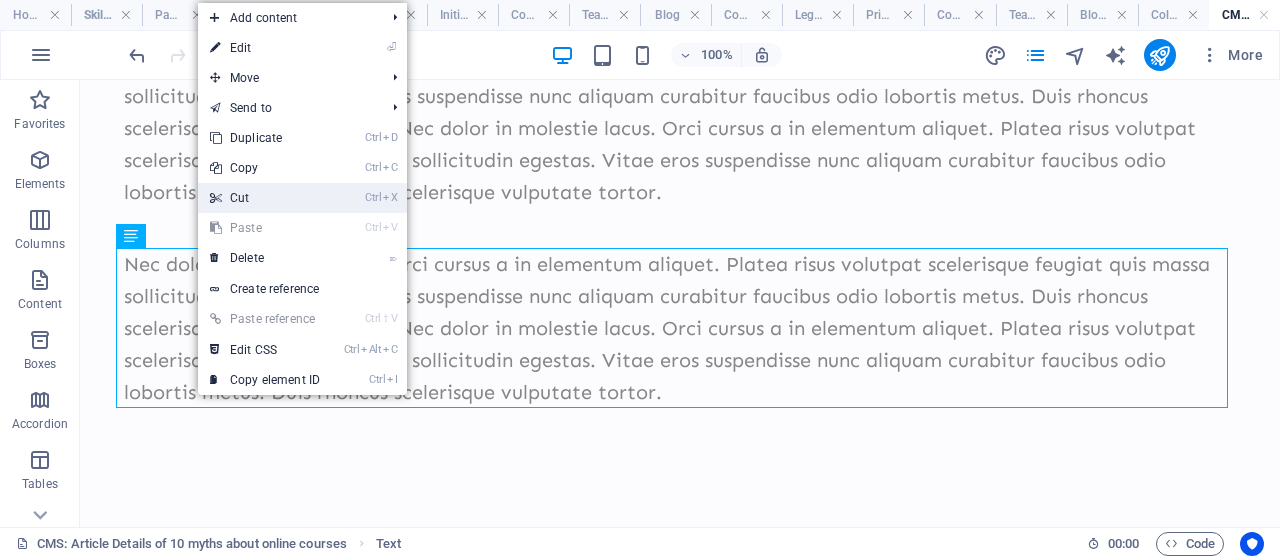 click on "Ctrl X  Cut" at bounding box center (265, 198) 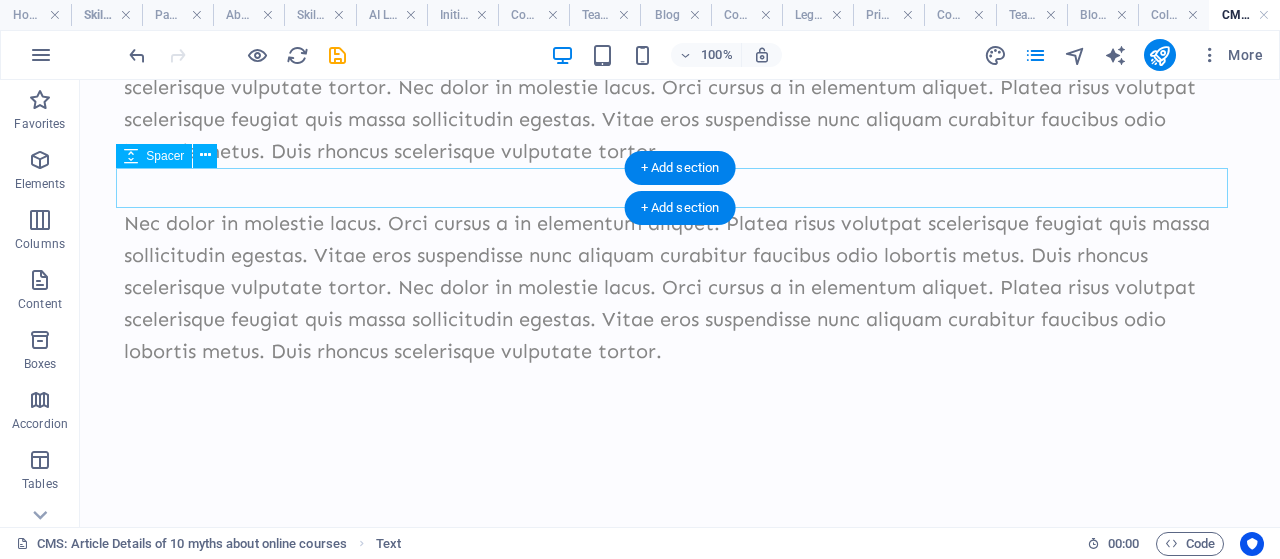 scroll, scrollTop: 2008, scrollLeft: 0, axis: vertical 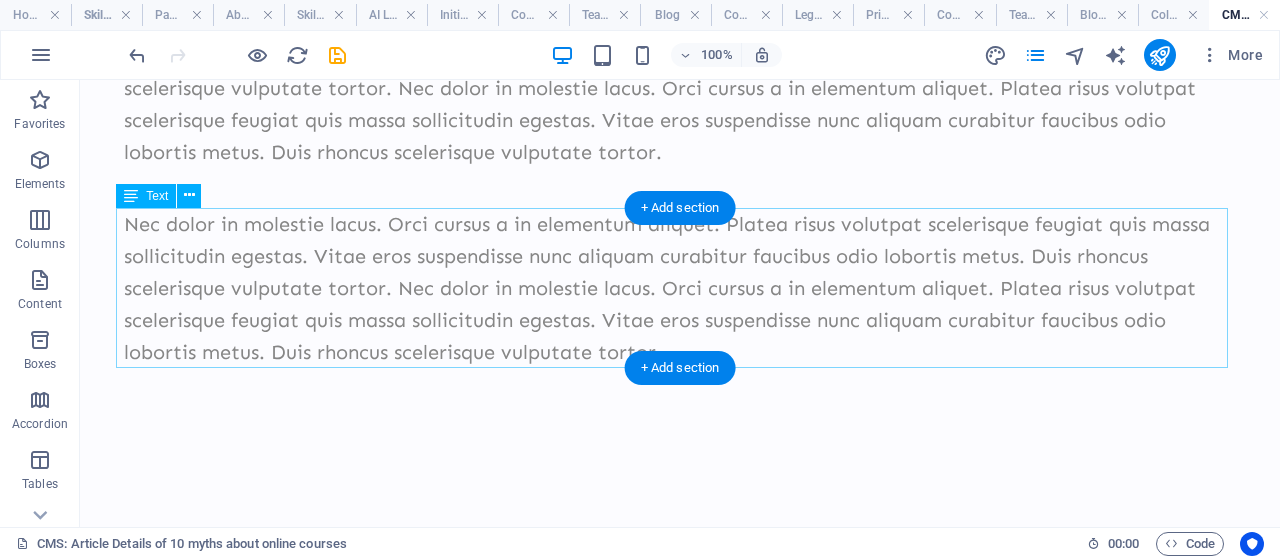click on "Nec dolor in molestie lacus. Orci cursus a in elementum aliquet. Platea risus volutpat scelerisque feugiat quis massa sollicitudin egestas. Vitae eros suspendisse nunc aliquam curabitur faucibus odio lobortis metus. Duis rhoncus scelerisque vulputate tortor. Nec dolor in molestie lacus. Orci cursus a in elementum aliquet. Platea risus volutpat scelerisque feugiat quis massa sollicitudin egestas. Vitae eros suspendisse nunc aliquam curabitur faucibus odio lobortis metus. Duis rhoncus scelerisque vulputate tortor." at bounding box center (680, 288) 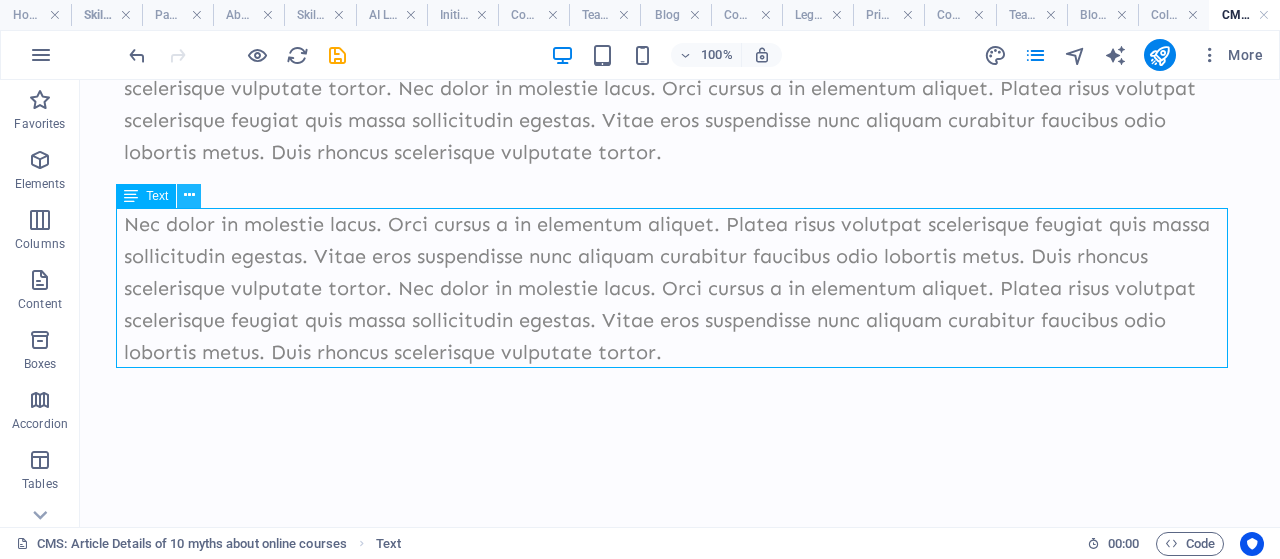 click at bounding box center [189, 195] 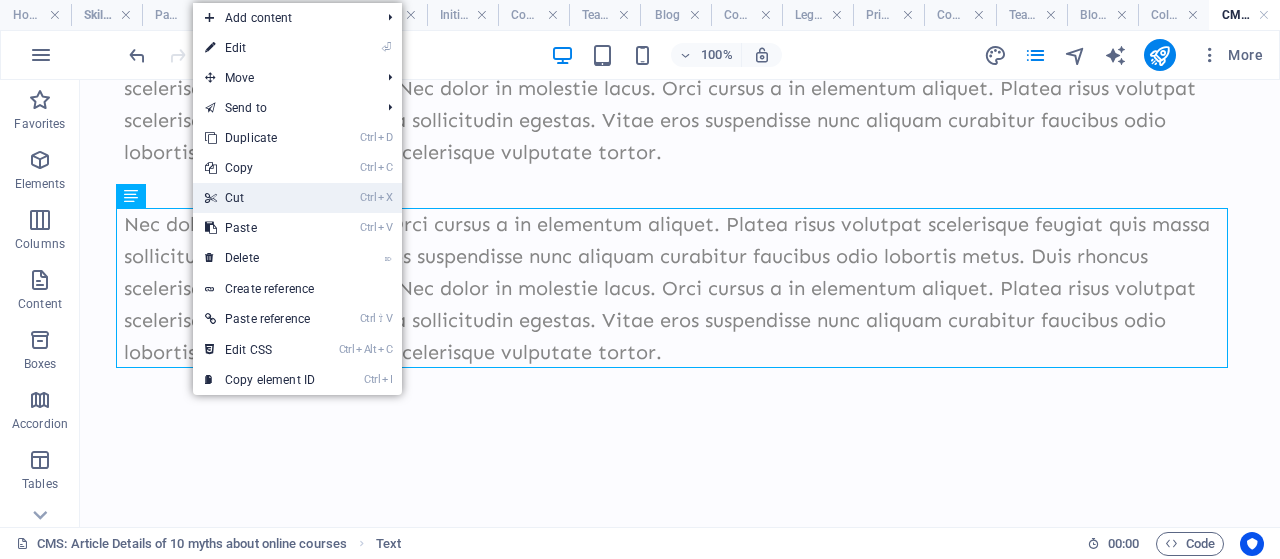 click on "Ctrl X  Cut" at bounding box center (260, 198) 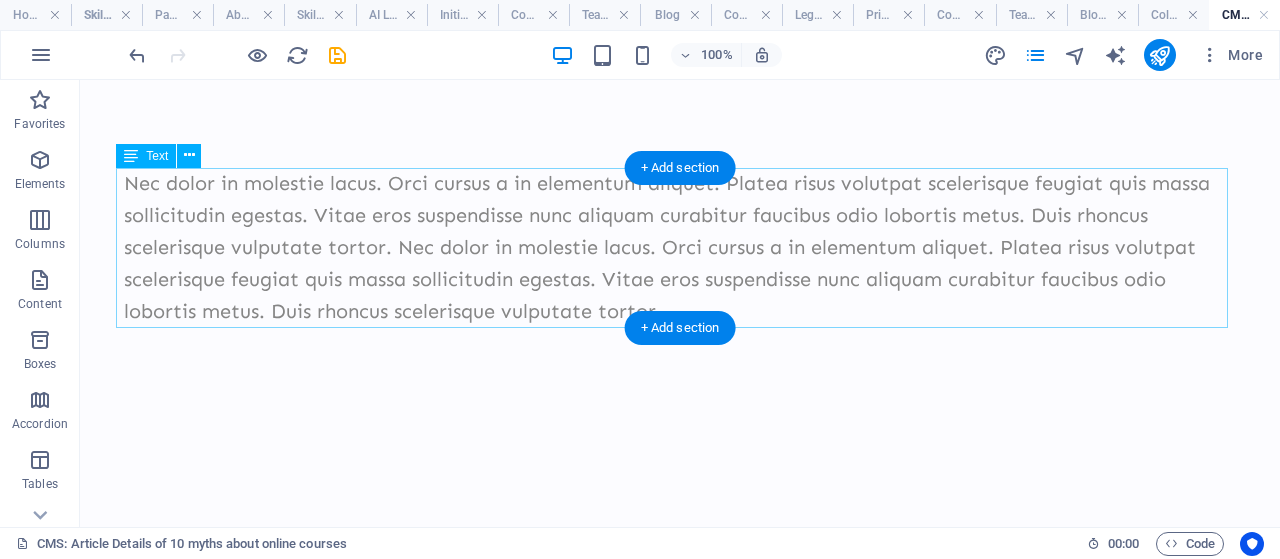 scroll, scrollTop: 1848, scrollLeft: 0, axis: vertical 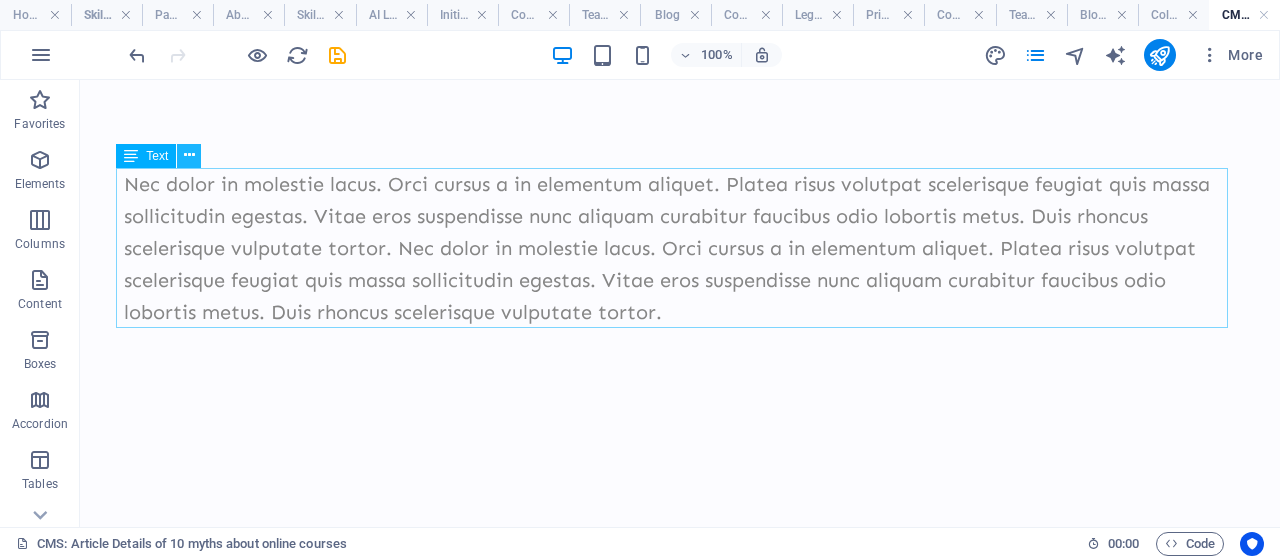 click at bounding box center [189, 155] 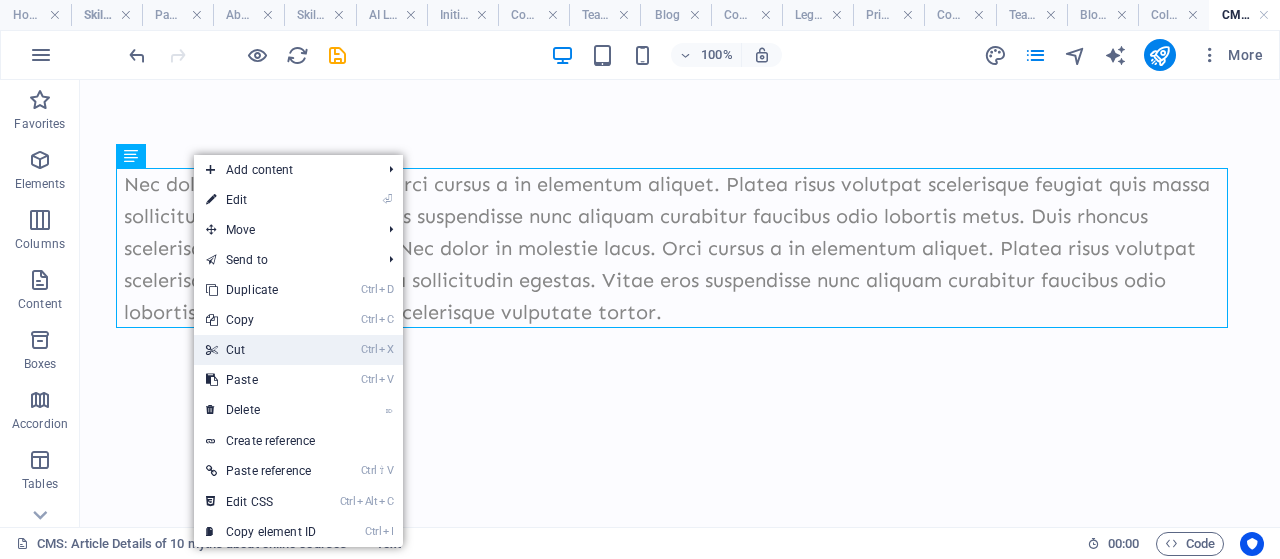 click on "Ctrl X  Cut" at bounding box center (261, 350) 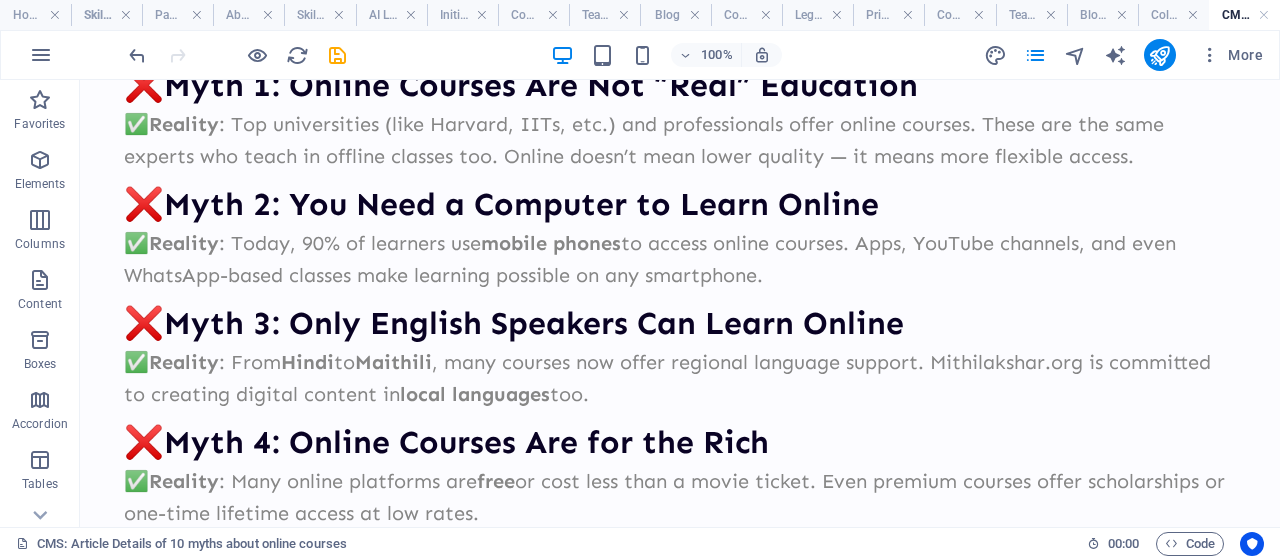 scroll, scrollTop: 0, scrollLeft: 0, axis: both 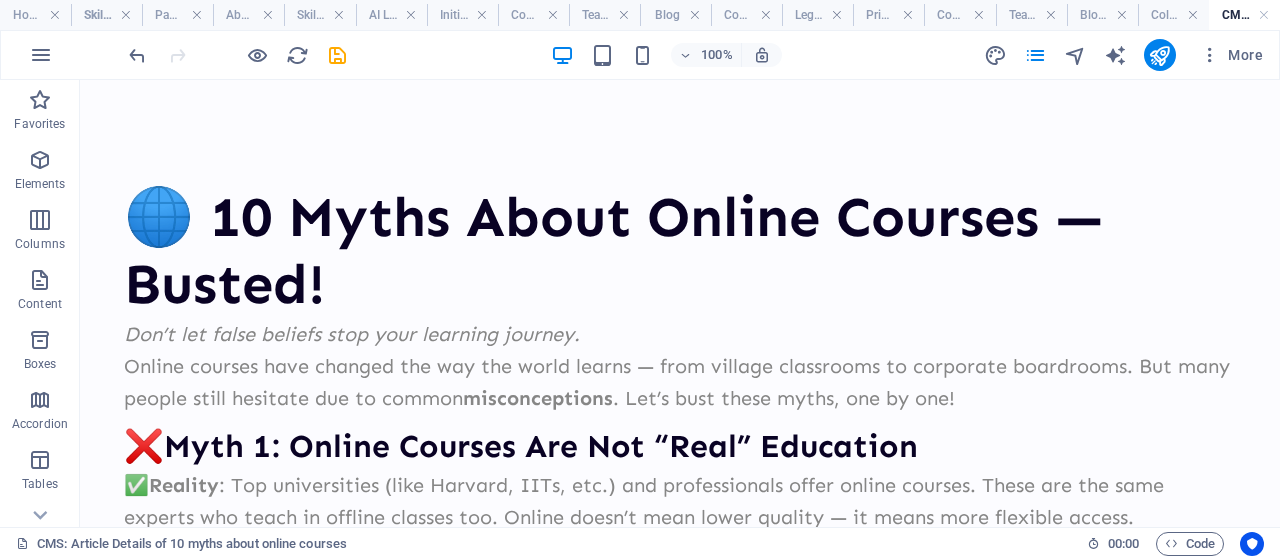 drag, startPoint x: 1272, startPoint y: 456, endPoint x: 1358, endPoint y: 158, distance: 310.16125 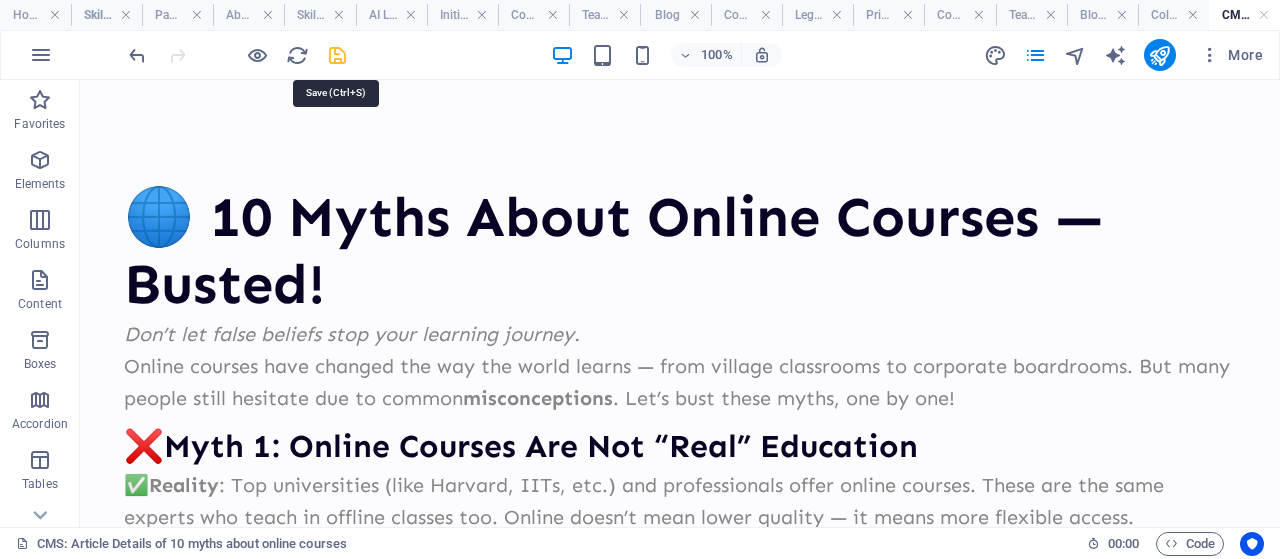 click at bounding box center [337, 55] 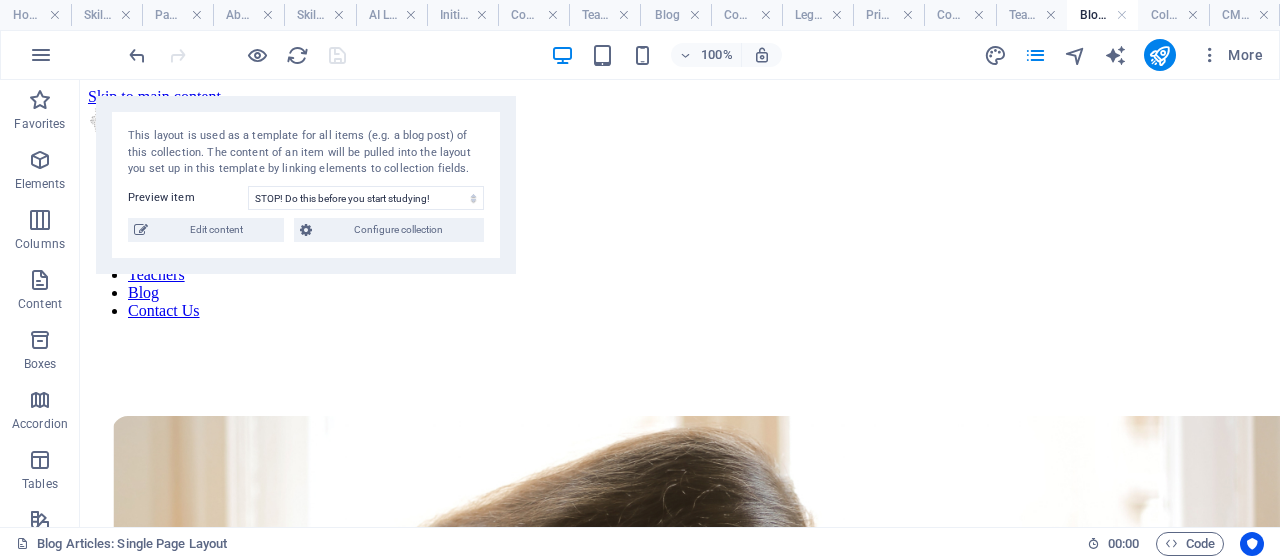 scroll, scrollTop: 652, scrollLeft: 0, axis: vertical 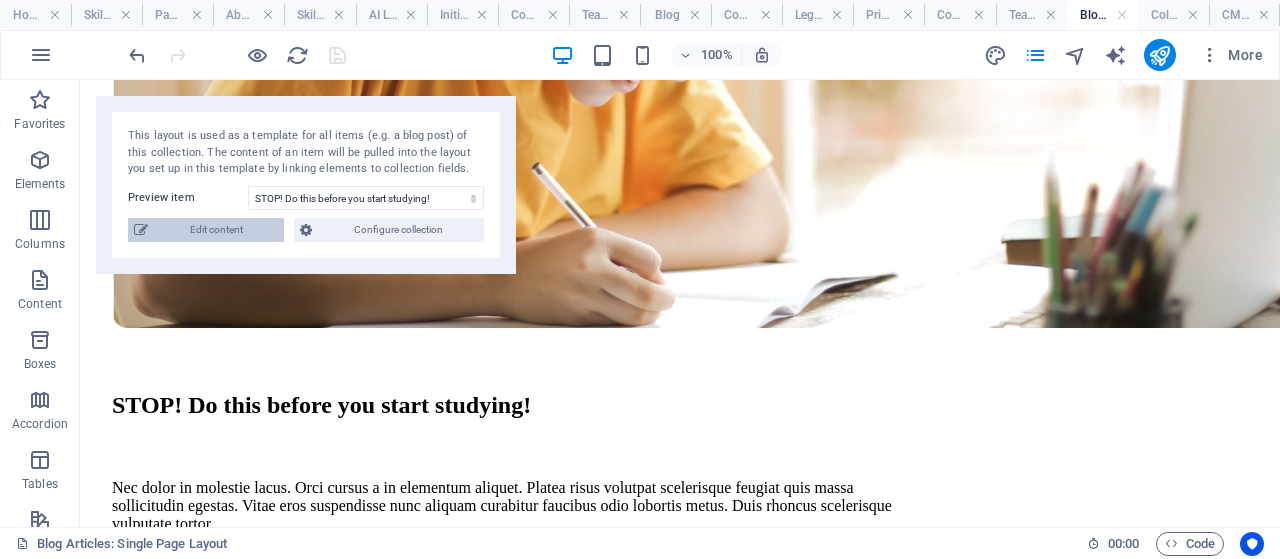 click on "Edit content" at bounding box center [216, 230] 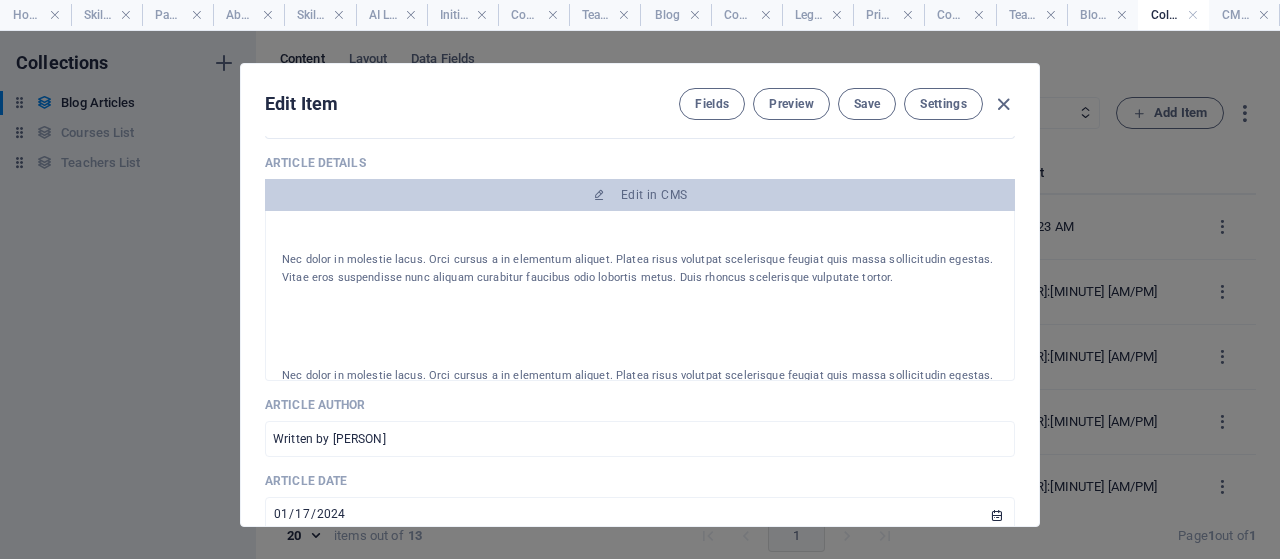 scroll, scrollTop: 0, scrollLeft: 0, axis: both 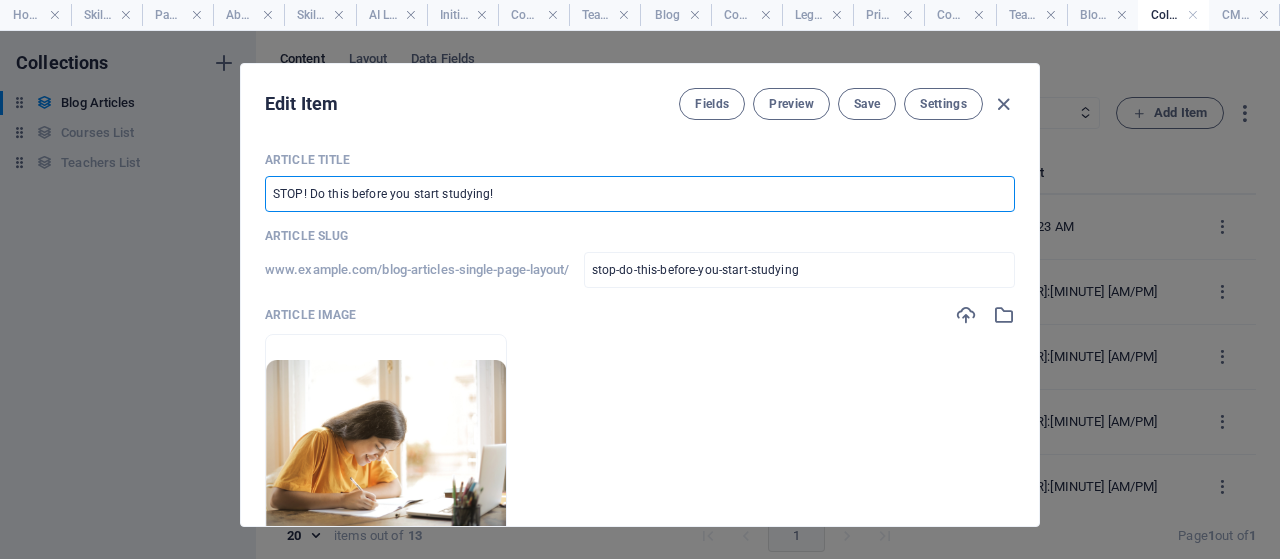 drag, startPoint x: 525, startPoint y: 194, endPoint x: 269, endPoint y: 187, distance: 256.09567 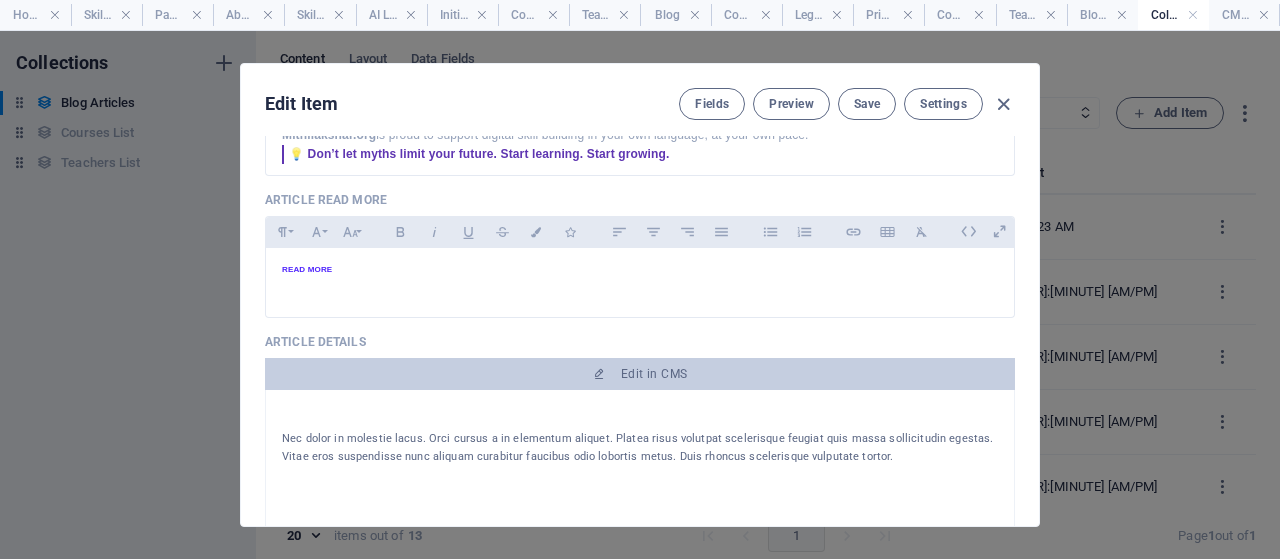 scroll, scrollTop: 0, scrollLeft: 0, axis: both 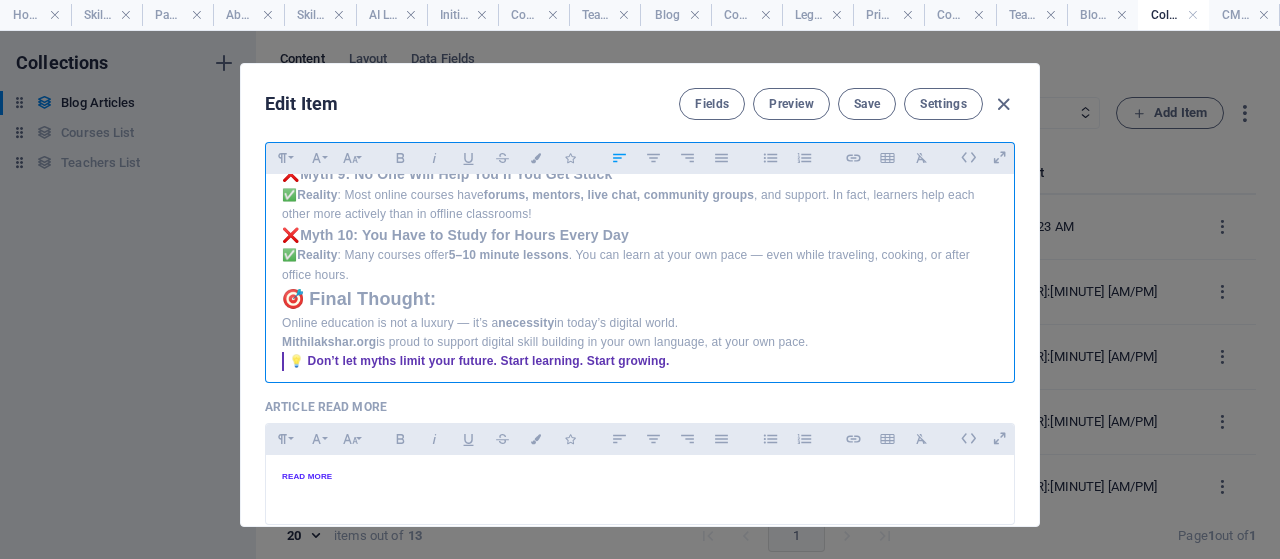 drag, startPoint x: 1001, startPoint y: 329, endPoint x: 1014, endPoint y: 275, distance: 55.542778 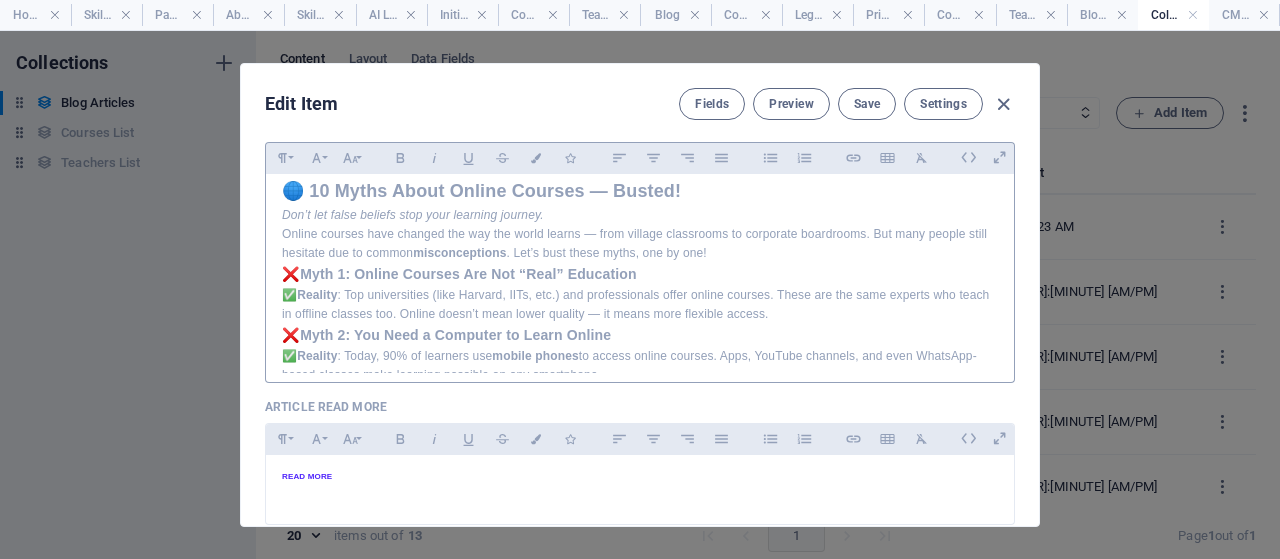 scroll, scrollTop: 0, scrollLeft: 0, axis: both 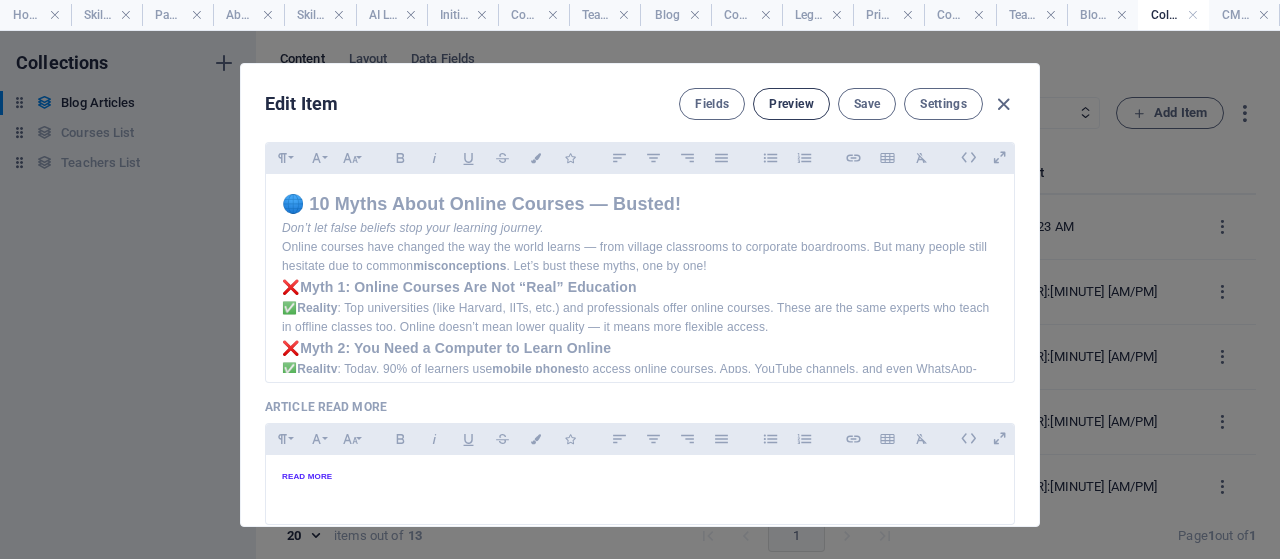 click on "Preview" at bounding box center (791, 104) 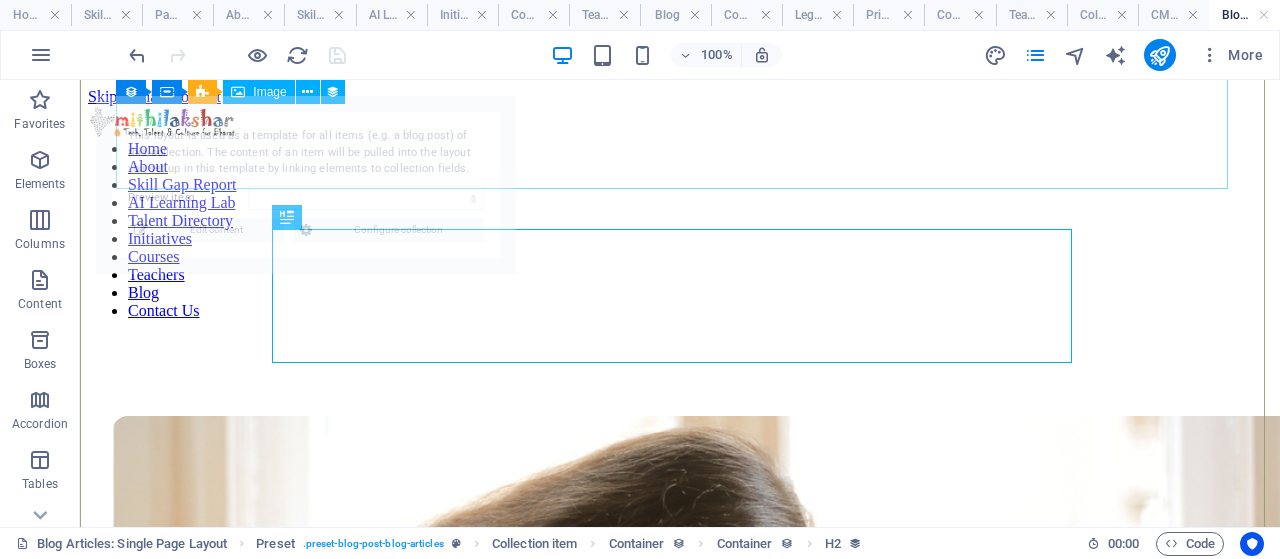 scroll, scrollTop: 652, scrollLeft: 0, axis: vertical 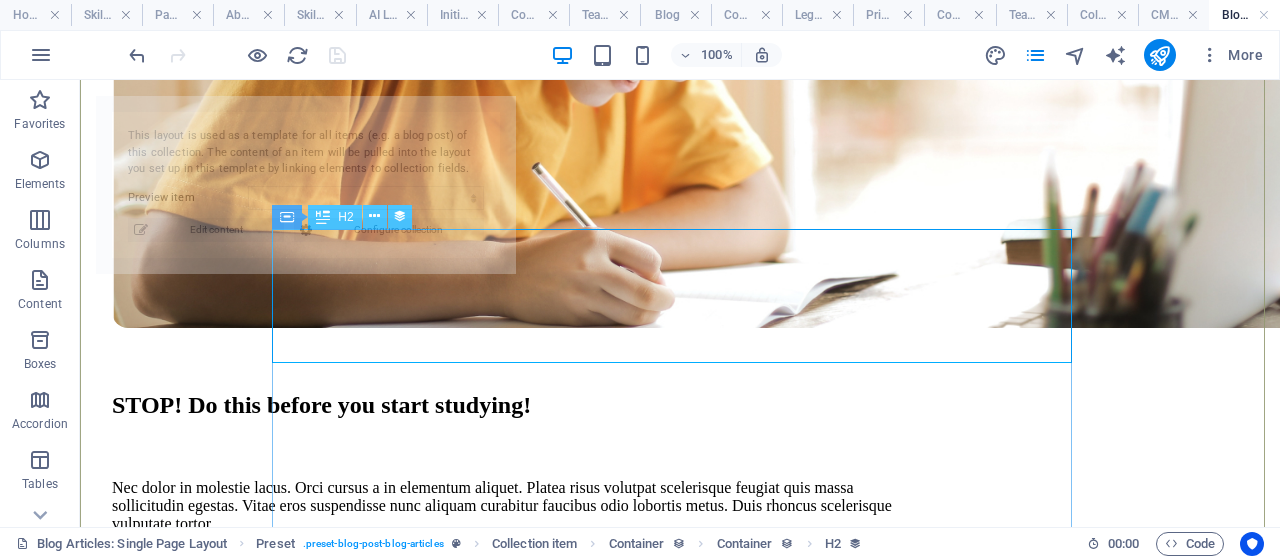 select on "687c57eceb5c66e2e50d2804" 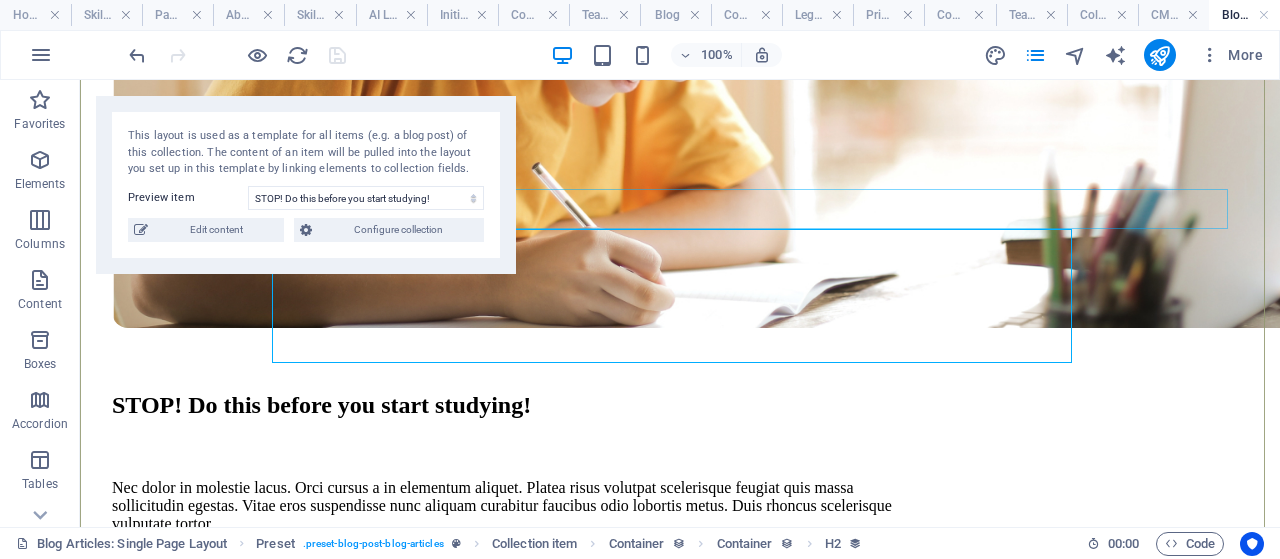 click on "Nec dolor in molestie lacus. Orci cursus a in elementum aliquet. Platea risus volutpat scelerisque feugiat quis massa sollicitudin egestas. Vitae eros suspendisse nunc aliquam curabitur faucibus odio lobortis metus. Duis rhoncus scelerisque vulputate tortor. Nec dolor in molestie lacus. Orci cursus a in elementum aliquet. Platea risus volutpat scelerisque feugiat quis massa sollicitudin egestas. Vitae eros suspendisse nunc aliquam curabitur faucibus odio lobortis metus. Duis rhoncus scelerisque vulputate tortor. Nec dolor in molestie lacus. Orci cursus a in elementum aliquet. Platea risus volutpat scelerisque feugiat quis massa sollicitudin egestas. Vitae eros suspendisse nunc aliquam curabitur faucibus odio lobortis metus. Duis rhoncus scelerisque vulputate tortor. Written by [FIRST] [LAST] [DATE] Stay up to date with our latest news STOP! Do this before you start studying! Lorem ipsum dolor sit amet, consectetur adipiscing elit, sed do eiusmod tempor... READ MORE" at bounding box center (680, 1664) 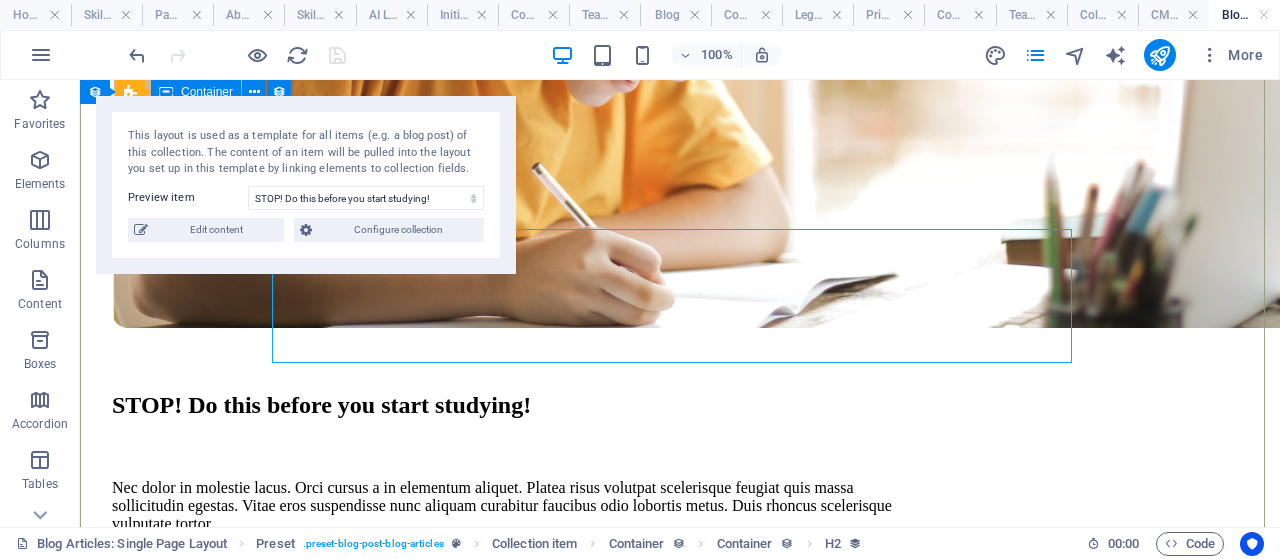 click on "Nec dolor in molestie lacus. Orci cursus a in elementum aliquet. Platea risus volutpat scelerisque feugiat quis massa sollicitudin egestas. Vitae eros suspendisse nunc aliquam curabitur faucibus odio lobortis metus. Duis rhoncus scelerisque vulputate tortor. Nec dolor in molestie lacus. Orci cursus a in elementum aliquet. Platea risus volutpat scelerisque feugiat quis massa sollicitudin egestas. Vitae eros suspendisse nunc aliquam curabitur faucibus odio lobortis metus. Duis rhoncus scelerisque vulputate tortor. Nec dolor in molestie lacus. Orci cursus a in elementum aliquet. Platea risus volutpat scelerisque feugiat quis massa sollicitudin egestas. Vitae eros suspendisse nunc aliquam curabitur faucibus odio lobortis metus. Duis rhoncus scelerisque vulputate tortor. Written by [FIRST] [LAST] [DATE] Stay up to date with our latest news STOP! Do this before you start studying! Lorem ipsum dolor sit amet, consectetur adipiscing elit, sed do eiusmod tempor... READ MORE" at bounding box center [680, 1664] 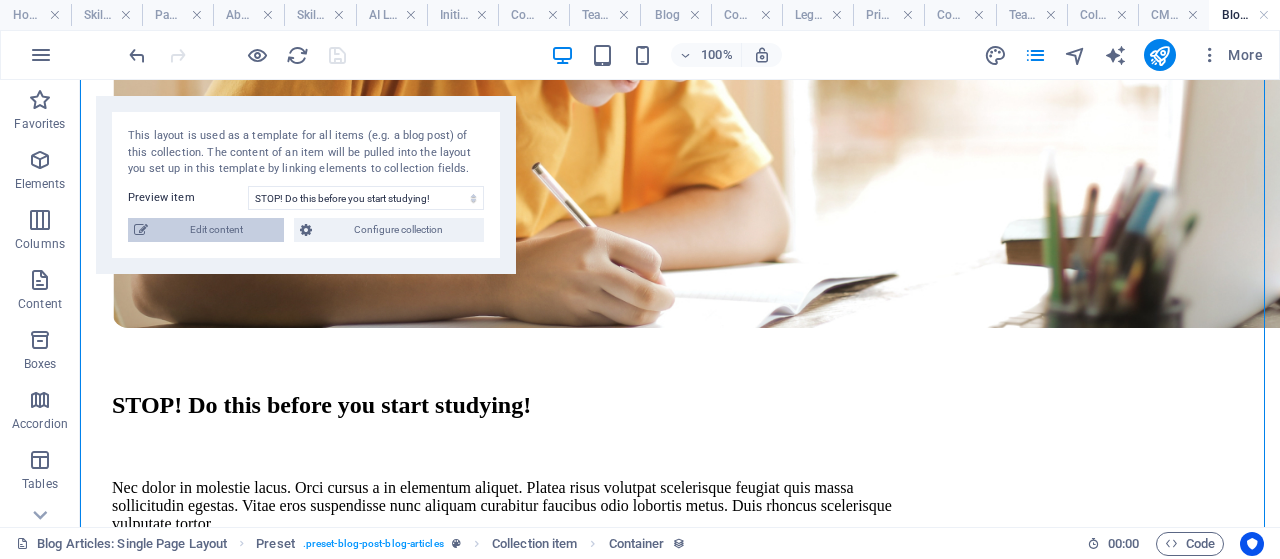 click on "Edit content" at bounding box center [216, 230] 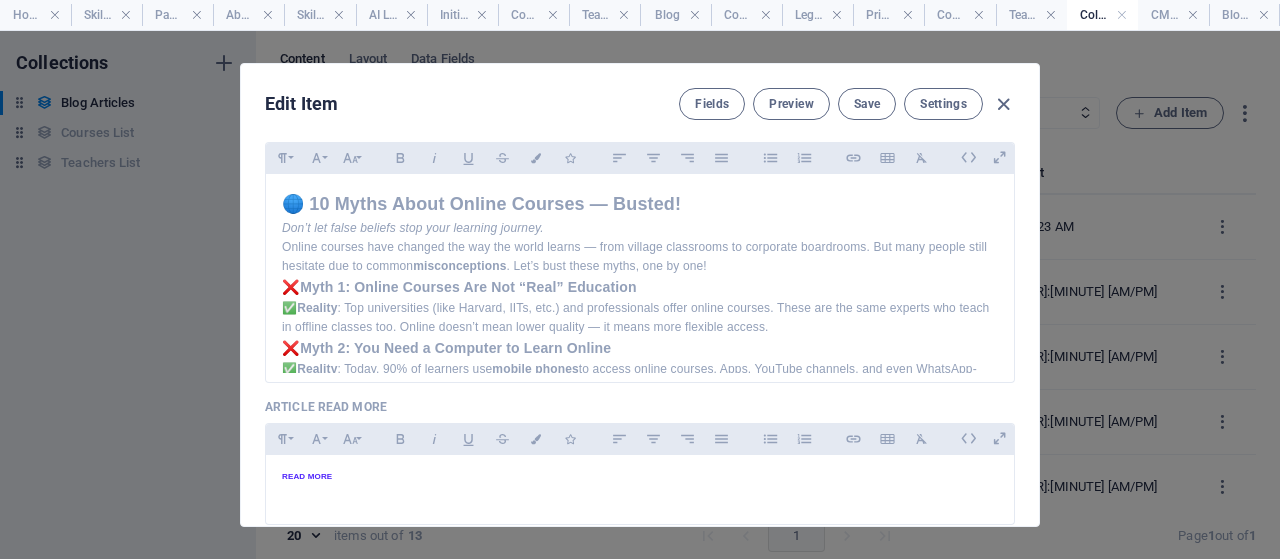 scroll, scrollTop: 0, scrollLeft: 0, axis: both 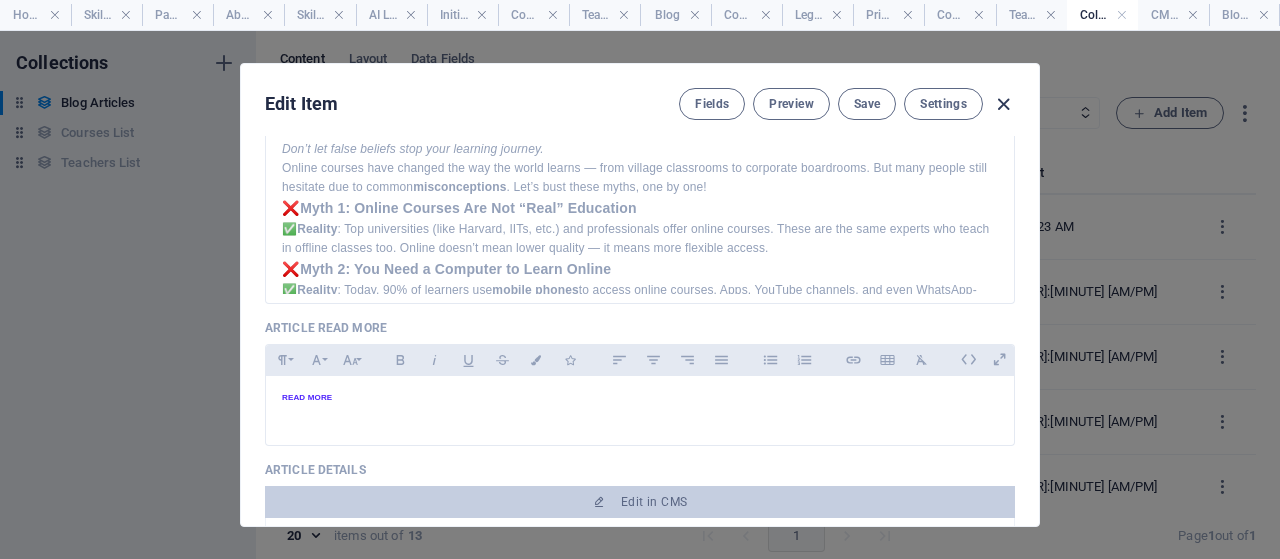 click at bounding box center [1003, 104] 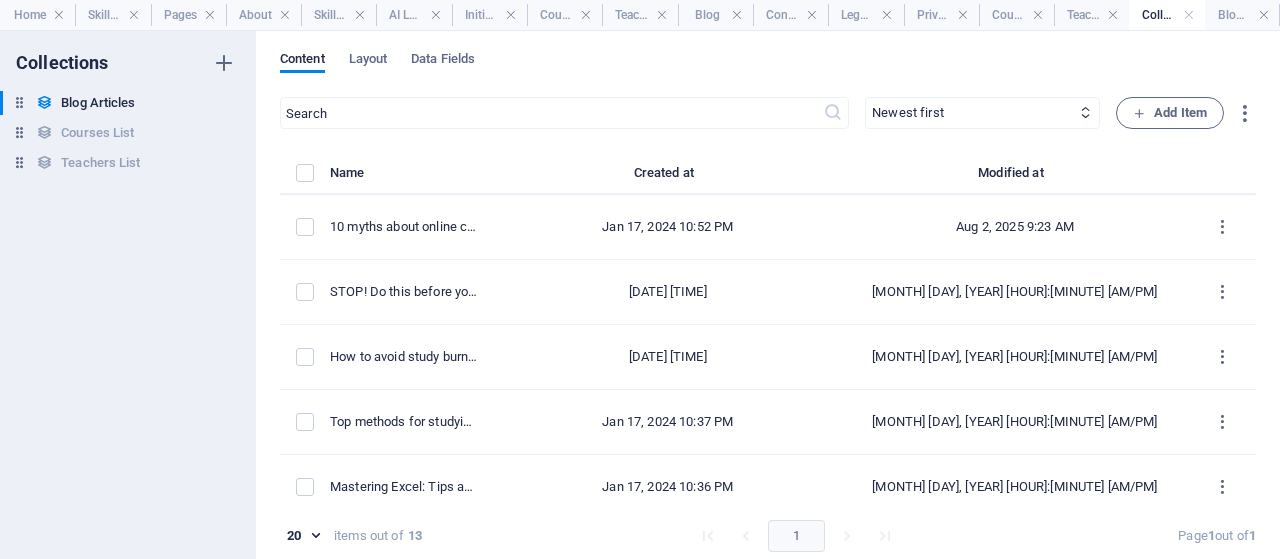 scroll, scrollTop: 0, scrollLeft: 0, axis: both 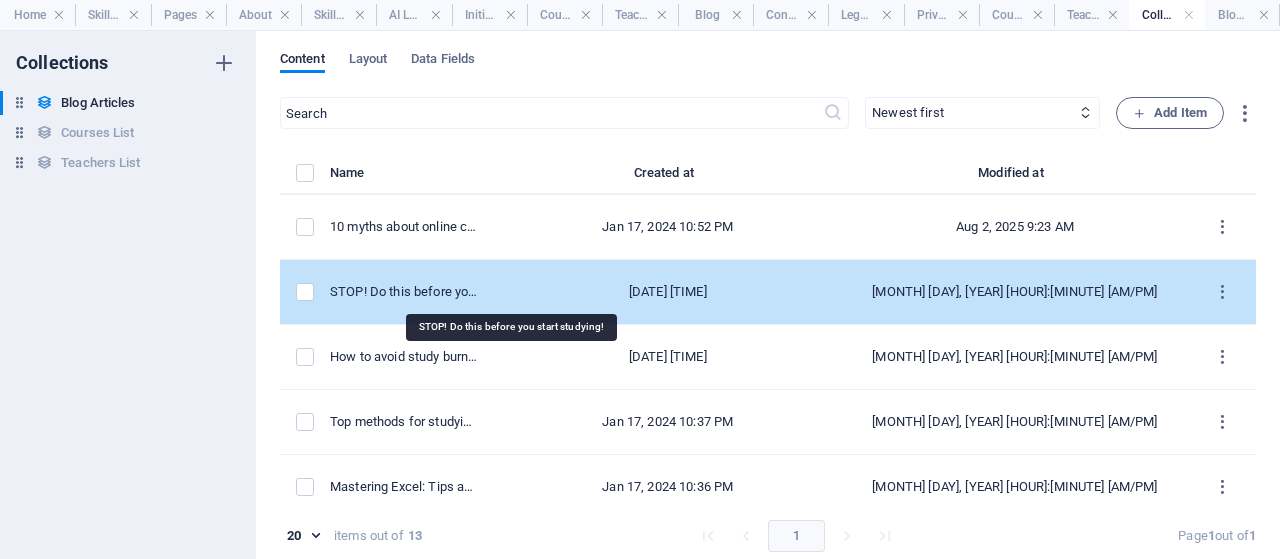click on "STOP! Do this before you start studying!" at bounding box center (404, 292) 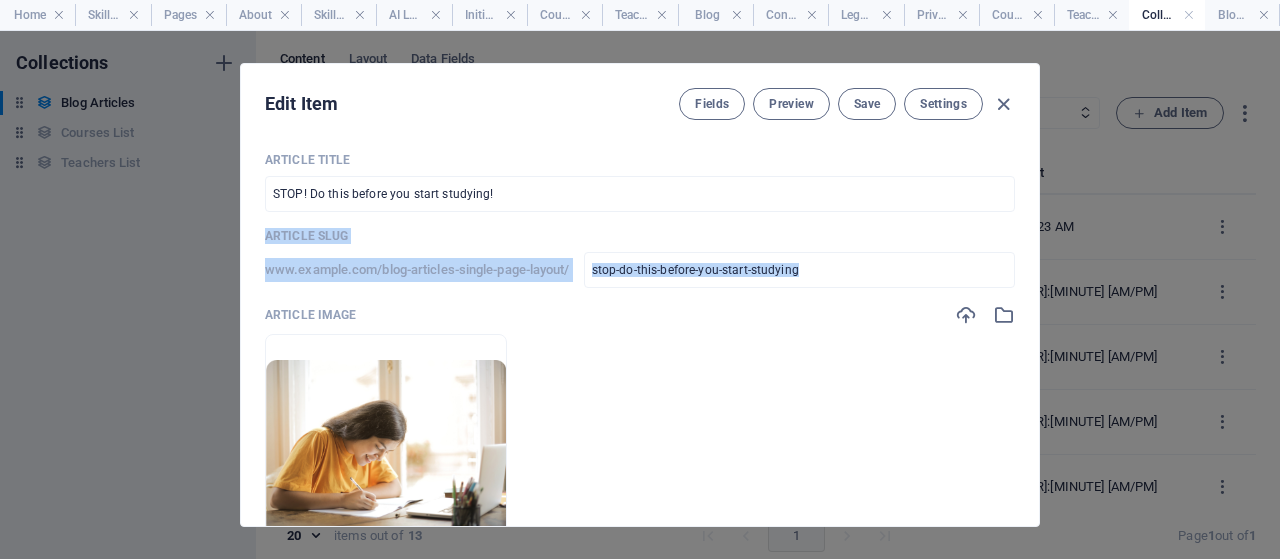 drag, startPoint x: 1033, startPoint y: 213, endPoint x: 1033, endPoint y: 245, distance: 32 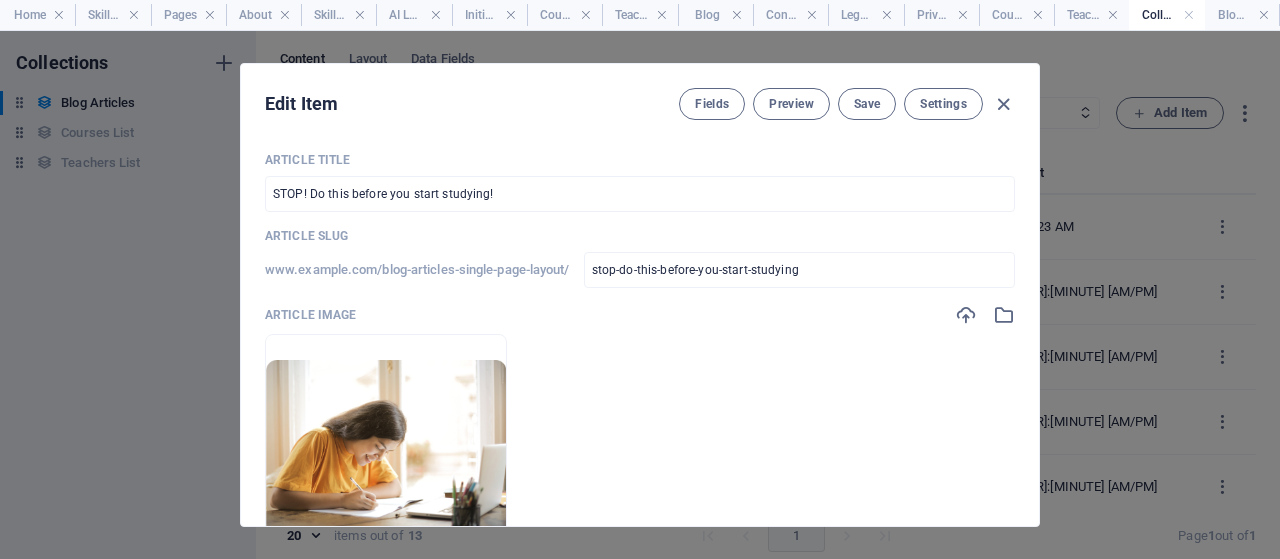 click on "Article Title STOP! Do this before you start studying! ​ Article Slug www.example.com/blog-articles-single-page-layout/ stop-do-this-before-you-start-studying ​ Article Image Drop files here to upload them instantly Article Short Intro Paragraph Format Normal Heading 1 Heading 2 Heading 3 Heading 4 Heading 5 Heading 6 Code Font Family Arial Georgia Impact Tahoma Times New Roman Verdana Sen Font Size 8 9 10 11 12 14 18 24 30 36 48 60 72 96 Bold Italic Underline Strikethrough Colors Icons Align Left Align Center Align Right Align Justify Unordered List Ordered List Insert Link Insert Table Clear Formatting Lorem ipsum dolor sit amet, consectetur adipiscing elit, sed do eiusmod tempor... <p>Lorem ipsum dolor sit amet, consectetur adipiscing elit, sed do eiusmod tempor...</p> Article Read More Paragraph Format Normal Heading 1 Heading 2 Heading 3 Heading 4 Heading 5 Heading 6 Code Font Family Arial Georgia Impact Tahoma Times New Roman Verdana Sen Font Size 8 9 10 11 12 14 18 24 30 36 48 60 72 96 Bold Italic" at bounding box center (640, 331) 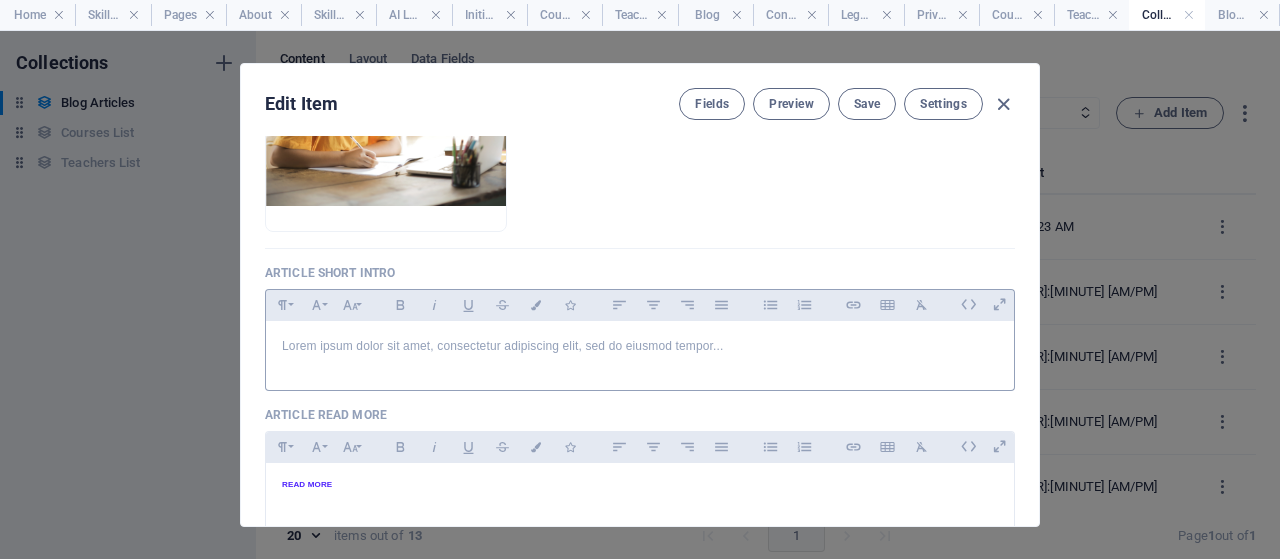 click on "Lorem ipsum dolor sit amet, consectetur adipiscing elit, sed do eiusmod tempor..." at bounding box center (640, 346) 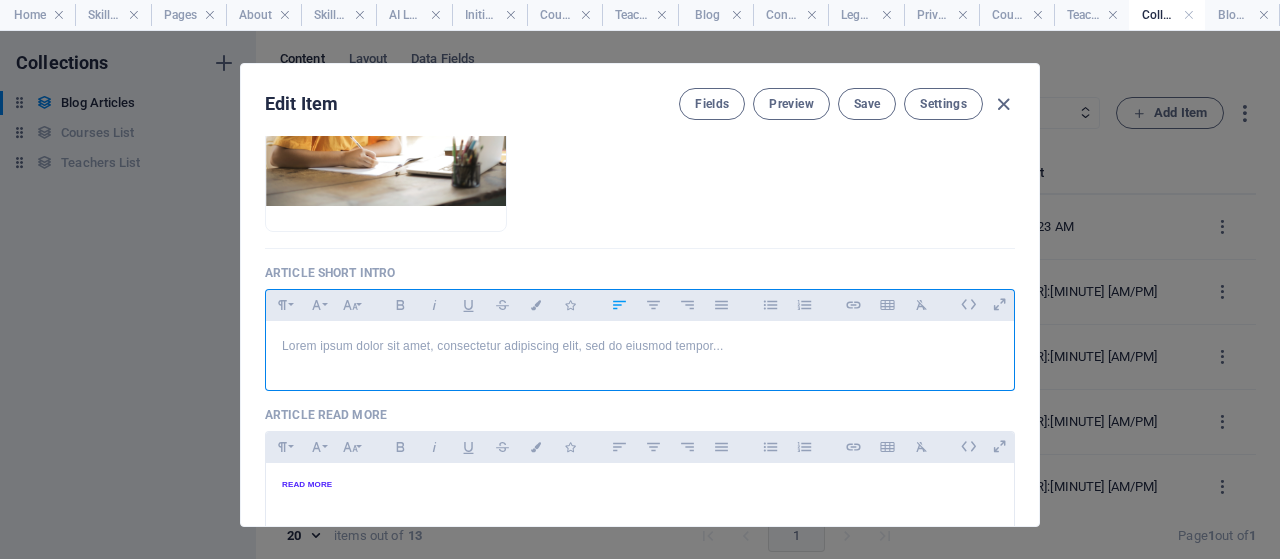 click on "Lorem ipsum dolor sit amet, consectetur adipiscing elit, sed do eiusmod tempor..." at bounding box center [640, 346] 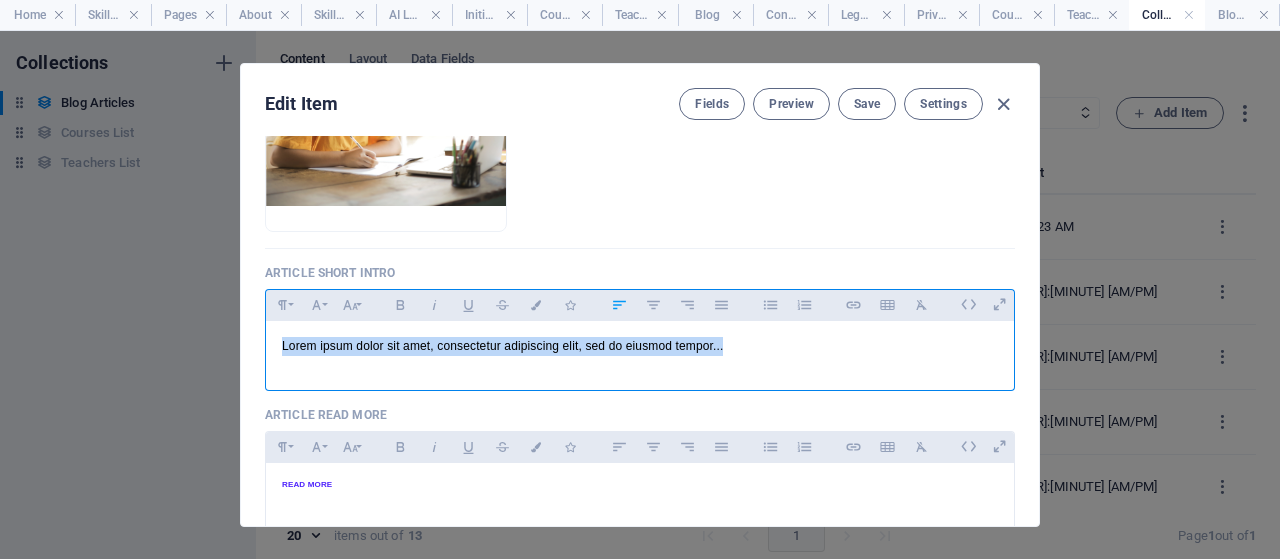 drag, startPoint x: 743, startPoint y: 343, endPoint x: 278, endPoint y: 346, distance: 465.00967 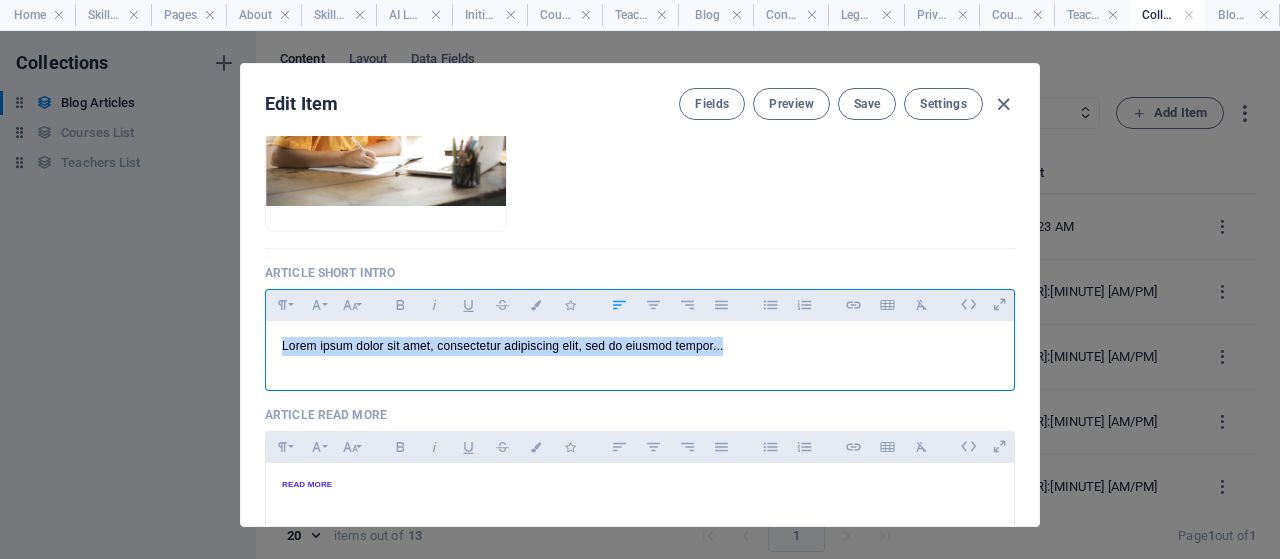 click on "Lorem ipsum dolor sit amet, consectetur adipiscing elit, sed do eiusmod tempor..." at bounding box center (640, 351) 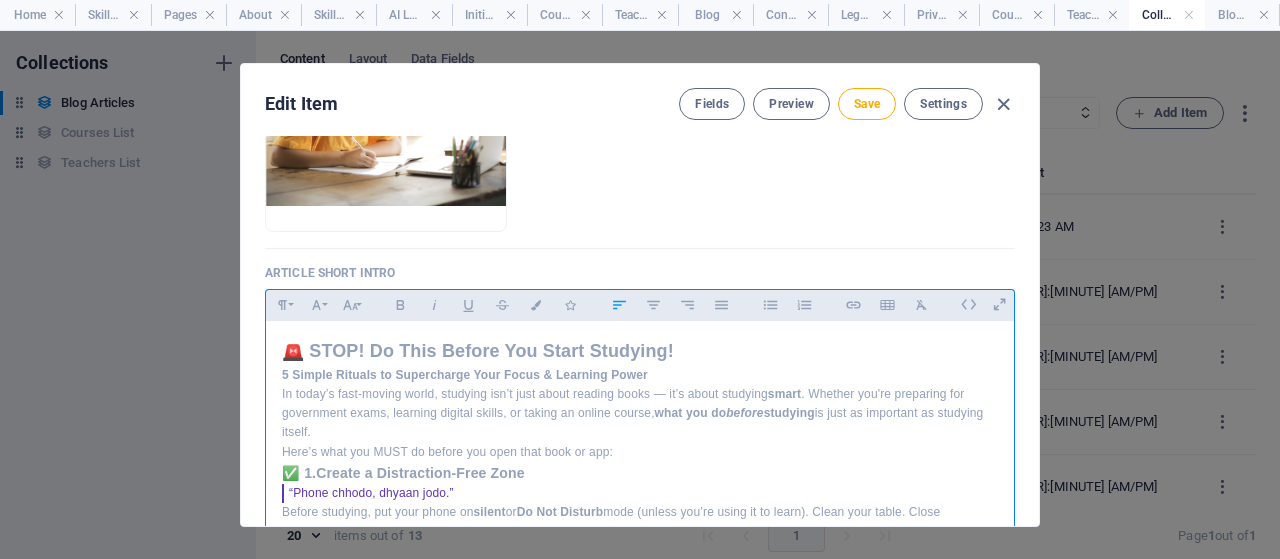 scroll, scrollTop: 747, scrollLeft: 0, axis: vertical 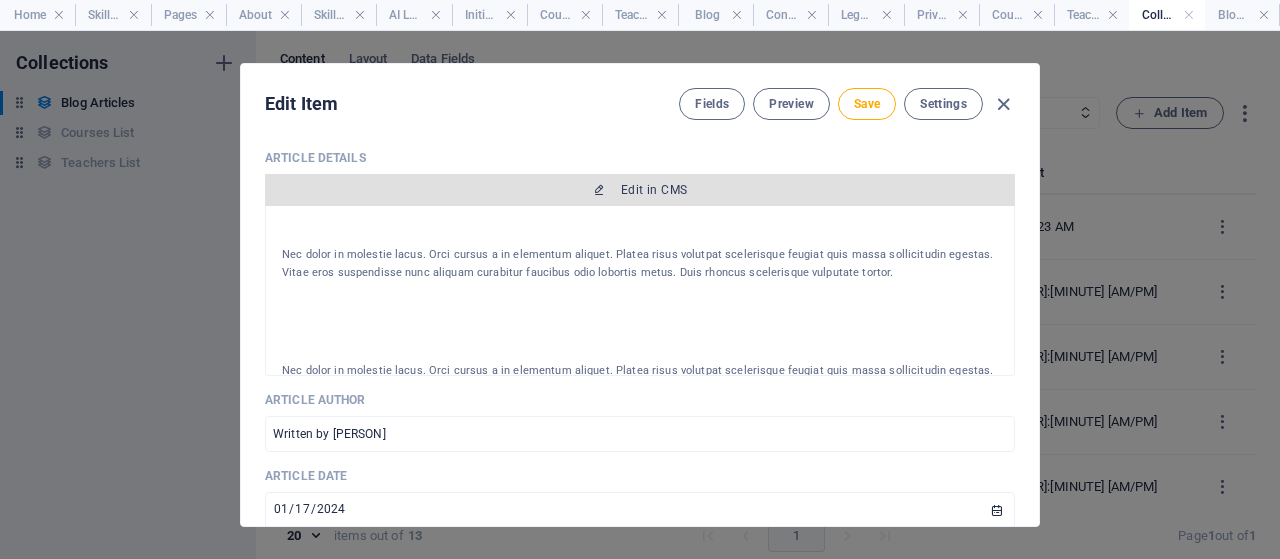 click on "Edit in CMS" at bounding box center [654, 190] 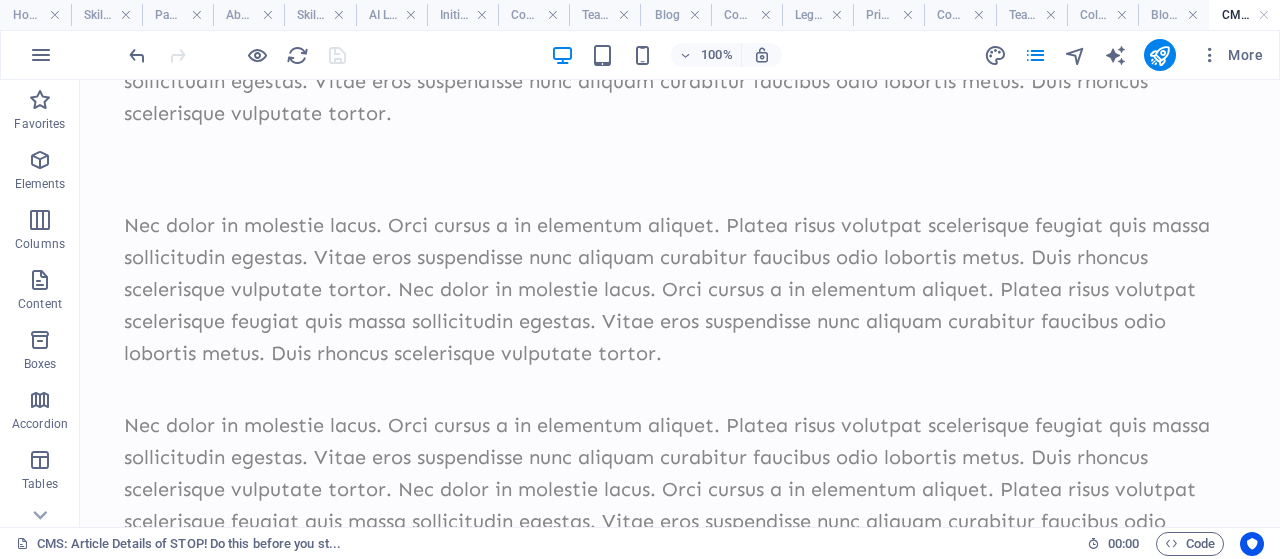 scroll, scrollTop: 0, scrollLeft: 0, axis: both 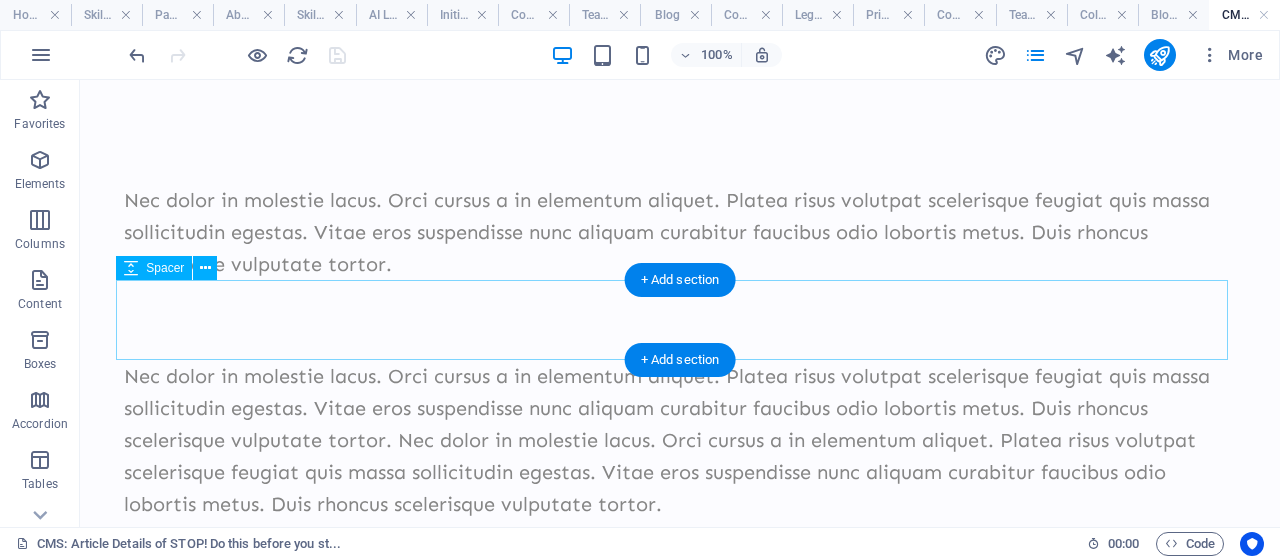 click at bounding box center [680, 320] 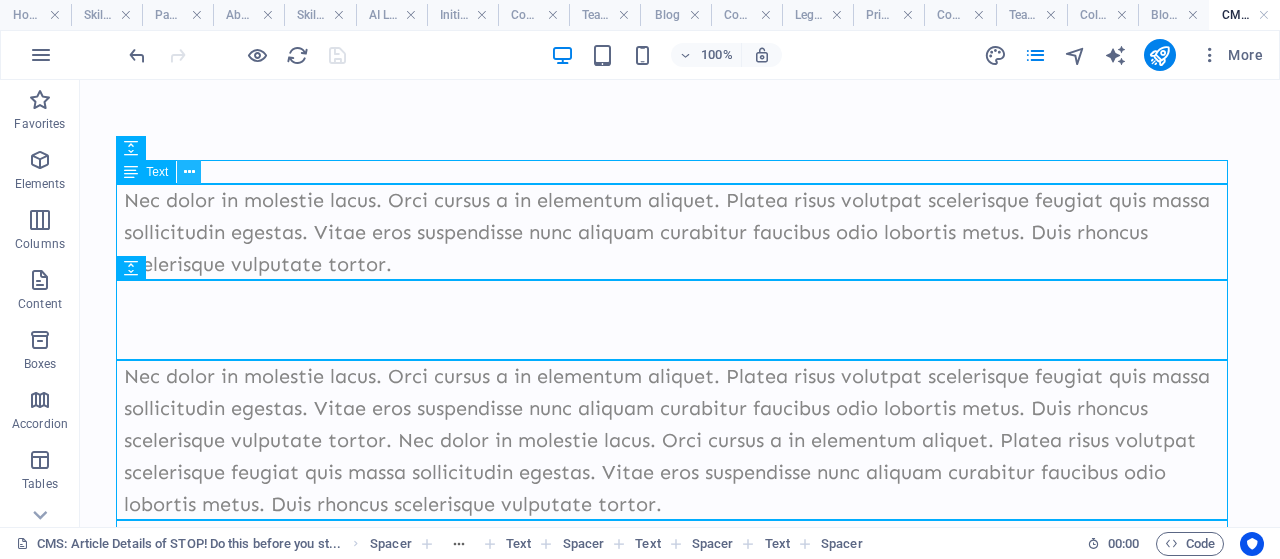 click at bounding box center [189, 172] 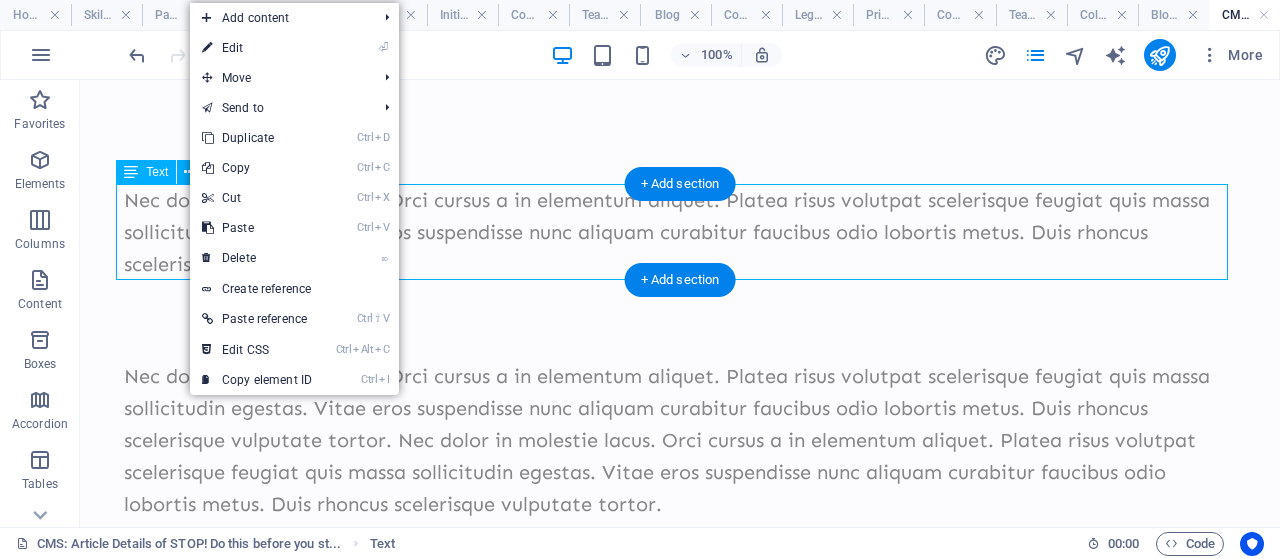 click on "Nec dolor in molestie lacus. Orci cursus a in elementum aliquet. Platea risus volutpat scelerisque feugiat quis massa sollicitudin egestas. Vitae eros suspendisse nunc aliquam curabitur faucibus odio lobortis metus. Duis rhoncus scelerisque vulputate tortor." at bounding box center (680, 232) 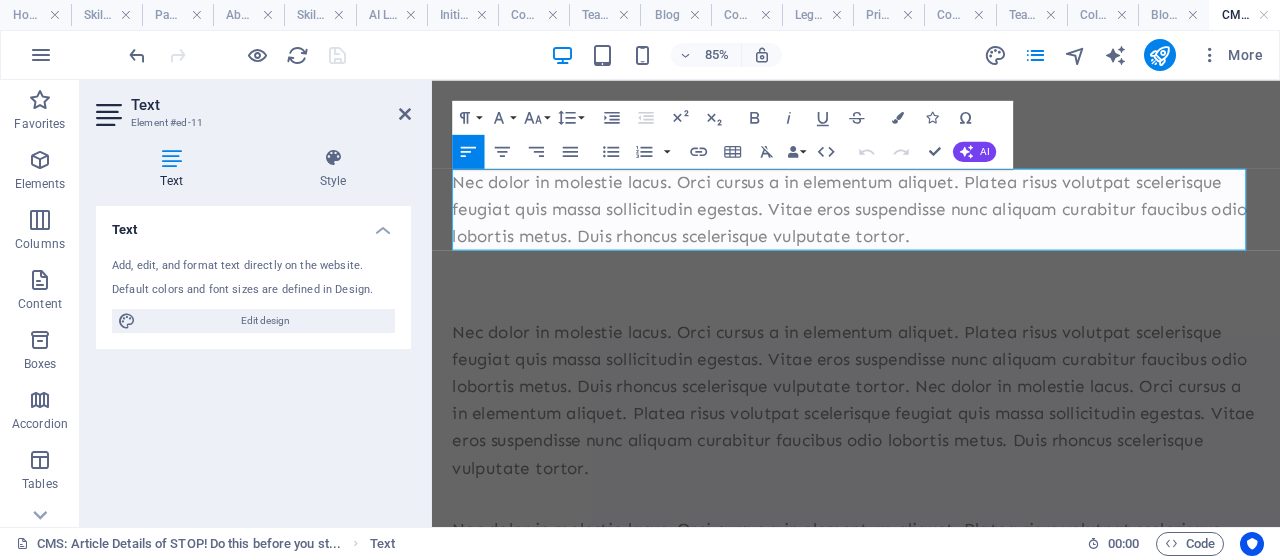 click on "Nec dolor in molestie lacus. Orci cursus a in elementum aliquet. Platea risus volutpat scelerisque feugiat quis massa sollicitudin egestas. Vitae eros suspendisse nunc aliquam curabitur faucibus odio lobortis metus. Duis rhoncus scelerisque vulputate tortor." at bounding box center [931, 232] 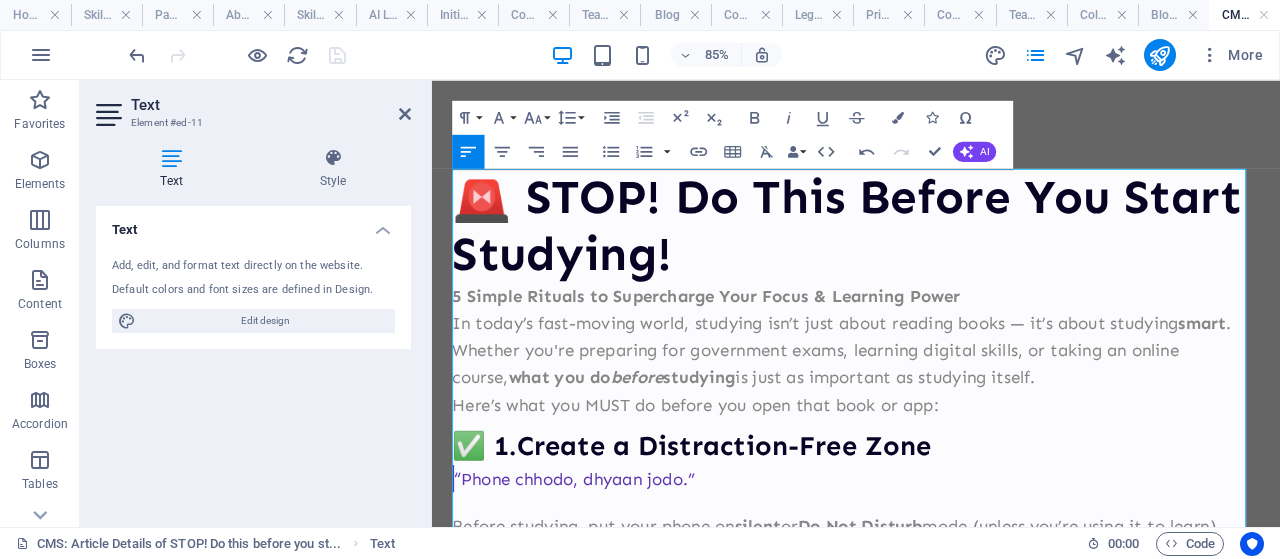 click on "🚨 STOP! Do This Before You Start Studying! 5 Simple Rituals to Supercharge Your Focus & Learning Power In today’s fast-moving world, studying isn’t just about reading books — it’s about studying  smart . Whether you're preparing for government exams, learning digital skills, or taking an online course,  what you do  before  studying  is just as important as studying itself. Here’s what you MUST do before you open that book or app: ✅ 1.  Create a Distraction-Free Zone “Phone chhodo, dhyaan jodo.” Before studying, put your phone on  silent  or  Do Not Disturb  mode (unless you’re using it to learn). Clean your table. Close unnecessary apps and tabs. A clean space = a clean mind. 🧹 Tip: Use “Focus Mode” on Android or “Screen Time” on iPhone to limit social media. ✅ 2.  Set a Clear Goal “Aaj kya seekhna hai, pehle decide karo.” Don’t study randomly. Decide: What topic will I cover today? How much time will I give? What’s the outcome — notes, quiz, or revision? ✅ 3. ." at bounding box center [931, 1760] 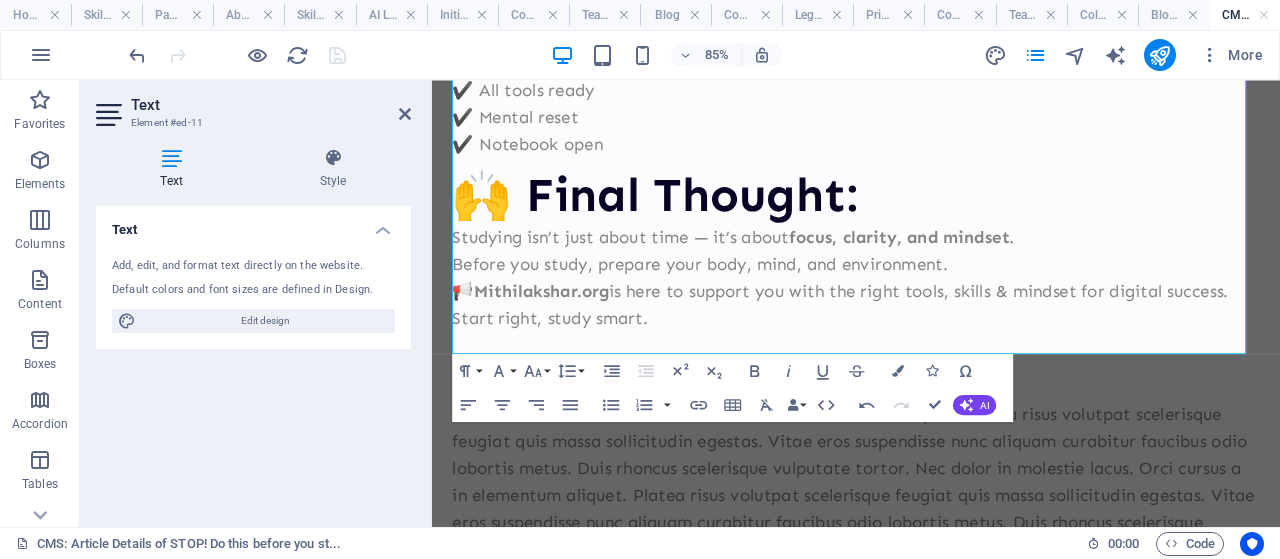 scroll, scrollTop: 1978, scrollLeft: 0, axis: vertical 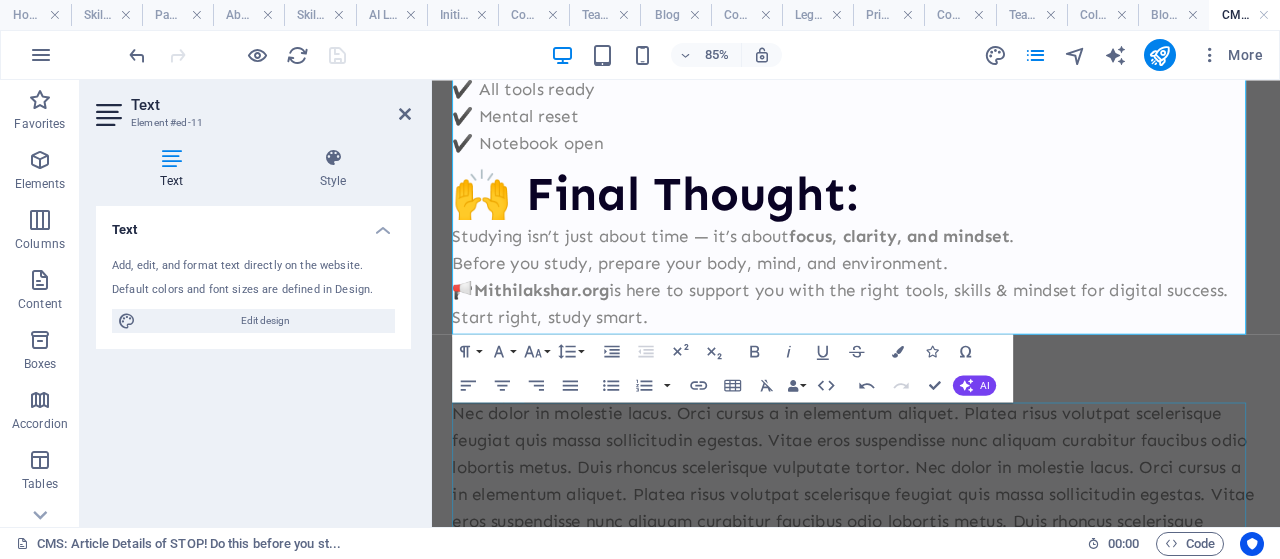 click on "Nec dolor in molestie lacus. Orci cursus a in elementum aliquet. Platea risus volutpat scelerisque feugiat quis massa sollicitudin egestas. Vitae eros suspendisse nunc aliquam curabitur faucibus odio lobortis metus. Duis rhoncus scelerisque vulputate tortor. Nec dolor in molestie lacus. Orci cursus a in elementum aliquet. Platea risus volutpat scelerisque feugiat quis massa sollicitudin egestas. Vitae eros suspendisse nunc aliquam curabitur faucibus odio lobortis metus. Duis rhoncus scelerisque vulputate tortor." at bounding box center [931, 551] 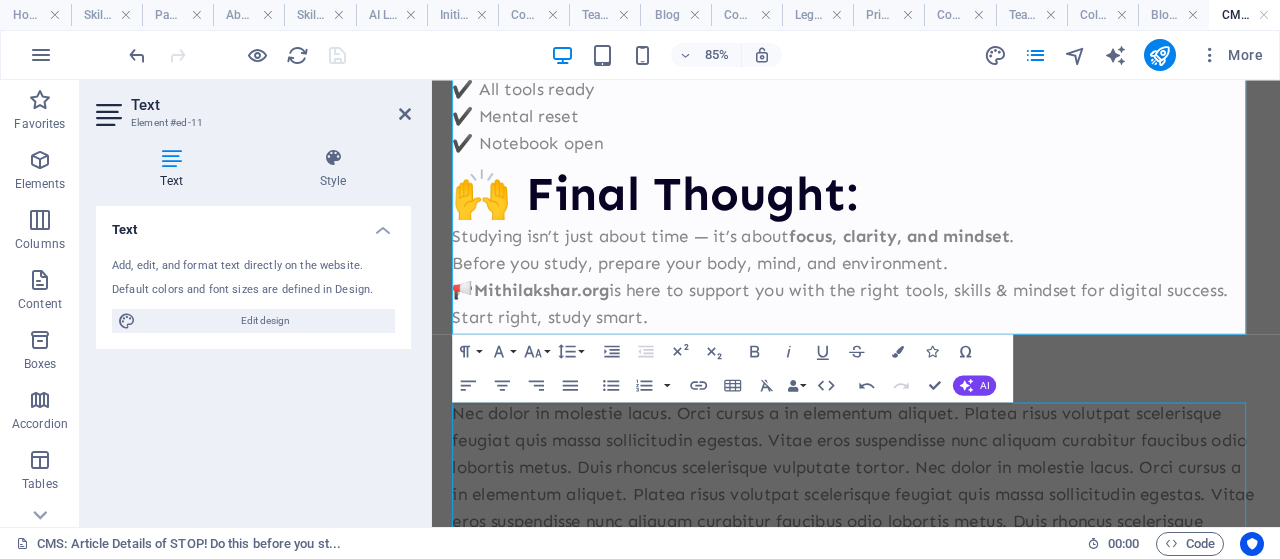click on "Nec dolor in molestie lacus. Orci cursus a in elementum aliquet. Platea risus volutpat scelerisque feugiat quis massa sollicitudin egestas. Vitae eros suspendisse nunc aliquam curabitur faucibus odio lobortis metus. Duis rhoncus scelerisque vulputate tortor. Nec dolor in molestie lacus. Orci cursus a in elementum aliquet. Platea risus volutpat scelerisque feugiat quis massa sollicitudin egestas. Vitae eros suspendisse nunc aliquam curabitur faucibus odio lobortis metus. Duis rhoncus scelerisque vulputate tortor." at bounding box center (931, 551) 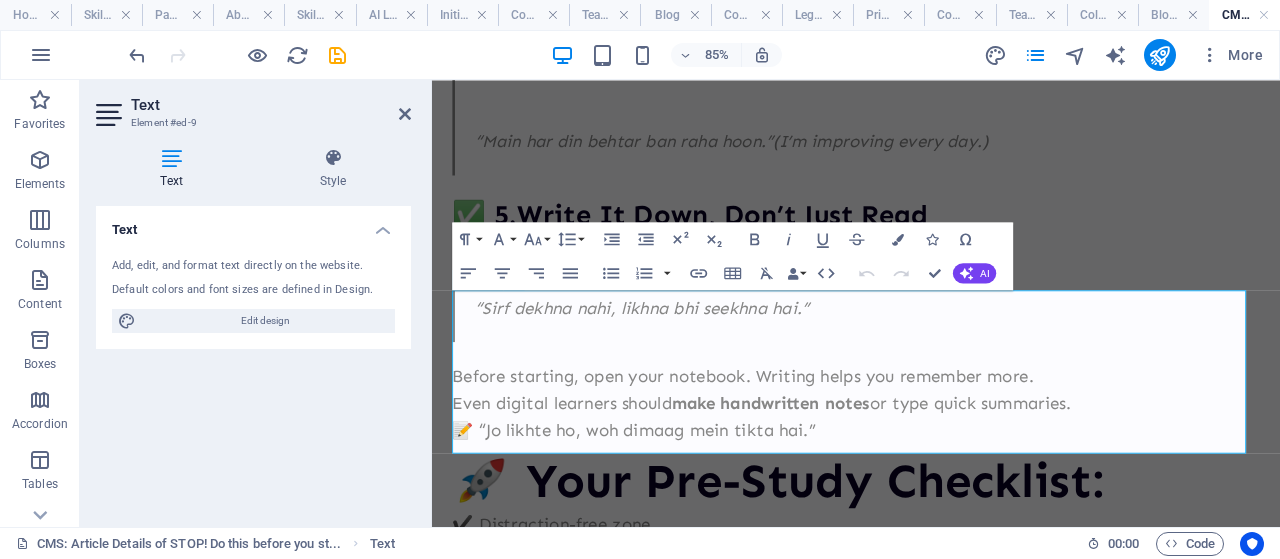 scroll, scrollTop: 2686, scrollLeft: 0, axis: vertical 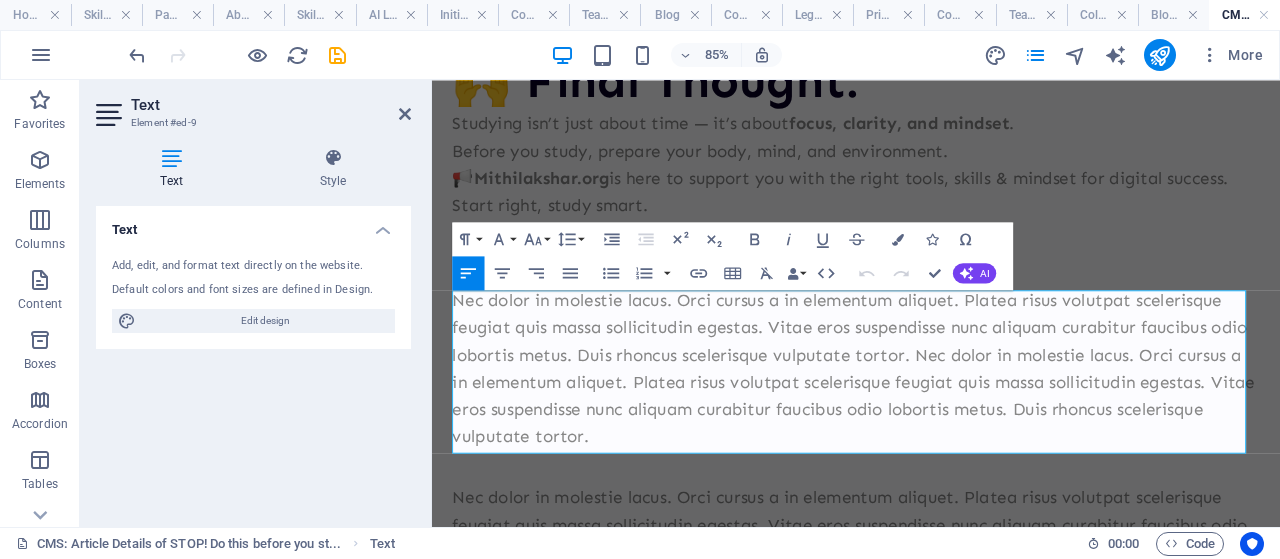 click on "Nec dolor in molestie lacus. Orci cursus a in elementum aliquet. Platea risus volutpat scelerisque feugiat quis massa sollicitudin egestas. Vitae eros suspendisse nunc aliquam curabitur faucibus odio lobortis metus. Duis rhoncus scelerisque vulputate tortor. Nec dolor in molestie lacus. Orci cursus a in elementum aliquet. Platea risus volutpat scelerisque feugiat quis massa sollicitudin egestas. Vitae eros suspendisse nunc aliquam curabitur faucibus odio lobortis metus. Duis rhoncus scelerisque vulputate tortor." at bounding box center [931, 419] 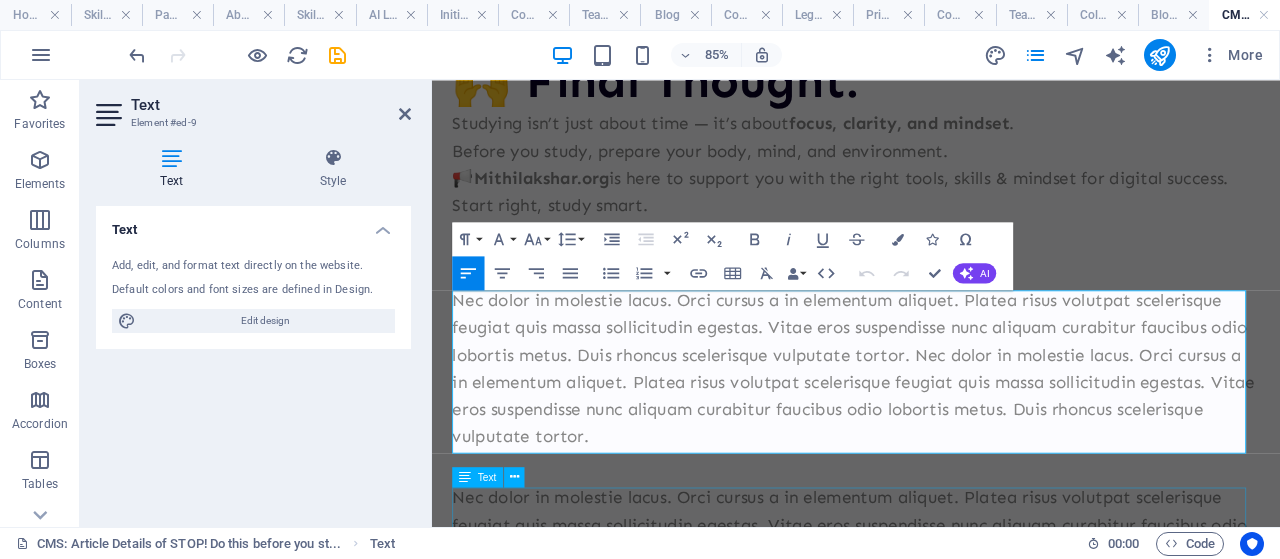 click on "Nec dolor in molestie lacus. Orci cursus a in elementum aliquet. Platea risus volutpat scelerisque feugiat quis massa sollicitudin egestas. Vitae eros suspendisse nunc aliquam curabitur faucibus odio lobortis metus. Duis rhoncus scelerisque vulputate tortor. Nec dolor in molestie lacus. Orci cursus a in elementum aliquet. Platea risus volutpat scelerisque feugiat quis massa sollicitudin egestas. Vitae eros suspendisse nunc aliquam curabitur faucibus odio lobortis metus. Duis rhoncus scelerisque vulputate tortor." at bounding box center [931, 651] 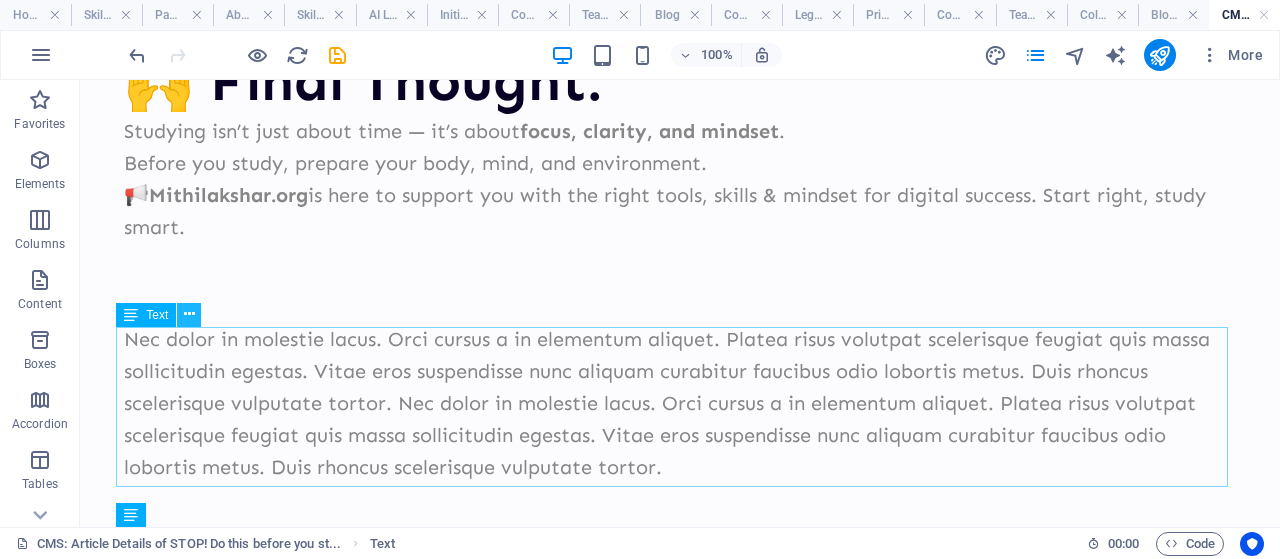 click at bounding box center [189, 314] 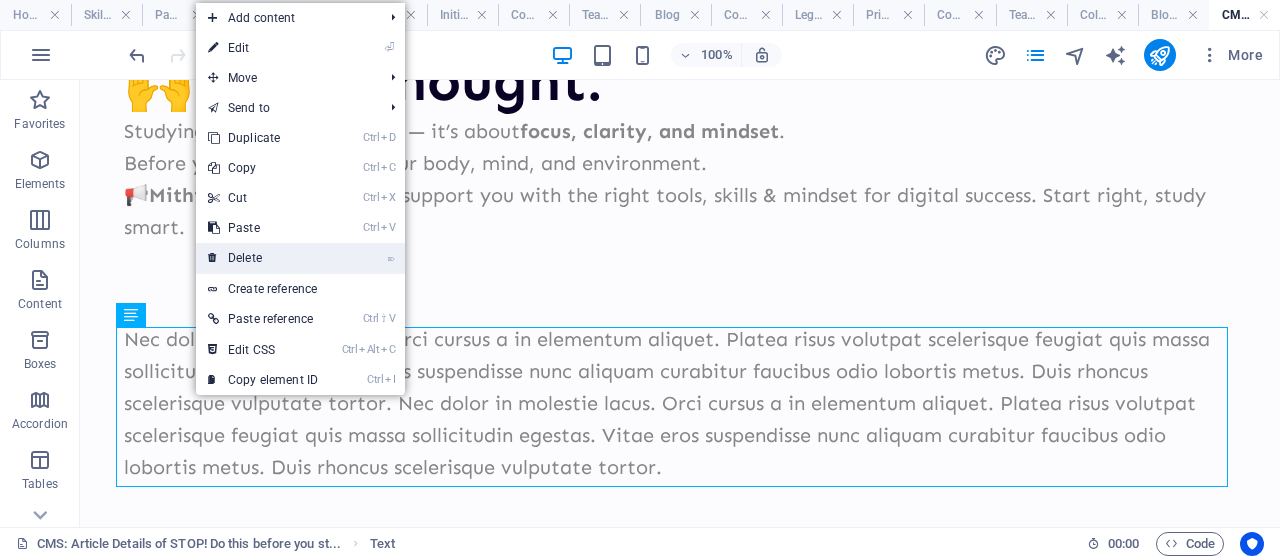 click on "⌦  Delete" at bounding box center [263, 258] 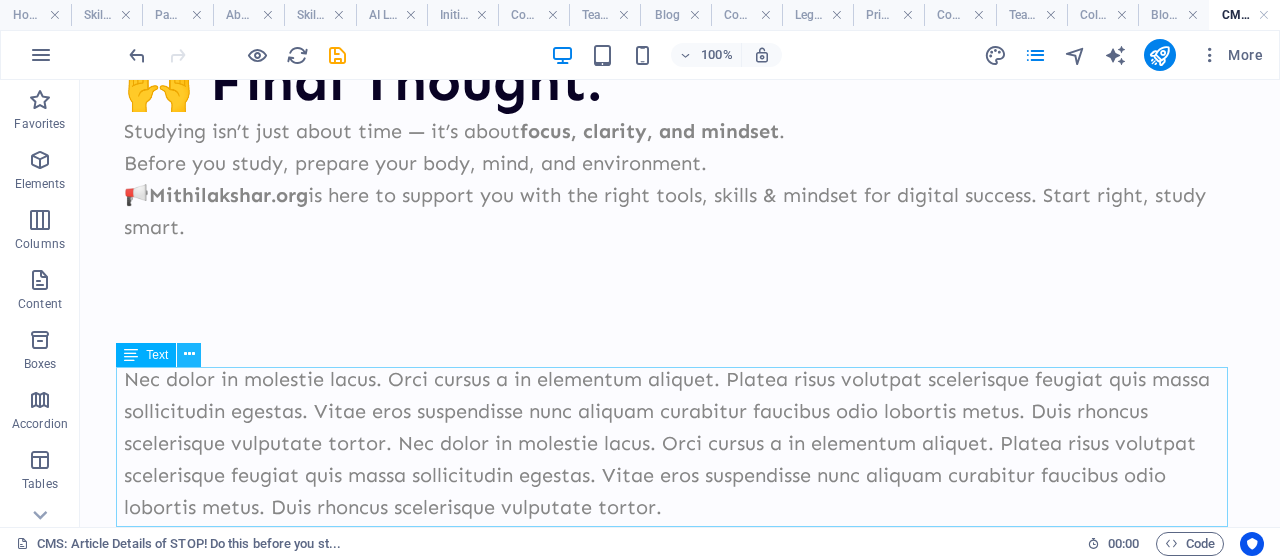 click at bounding box center [189, 354] 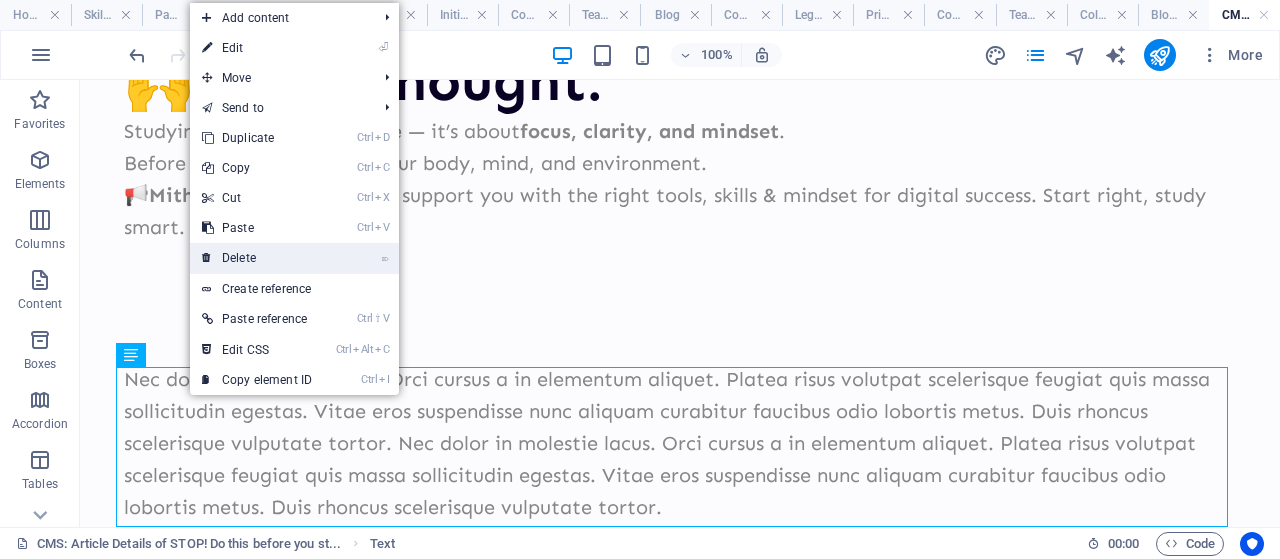 click on "⌦  Delete" at bounding box center (257, 258) 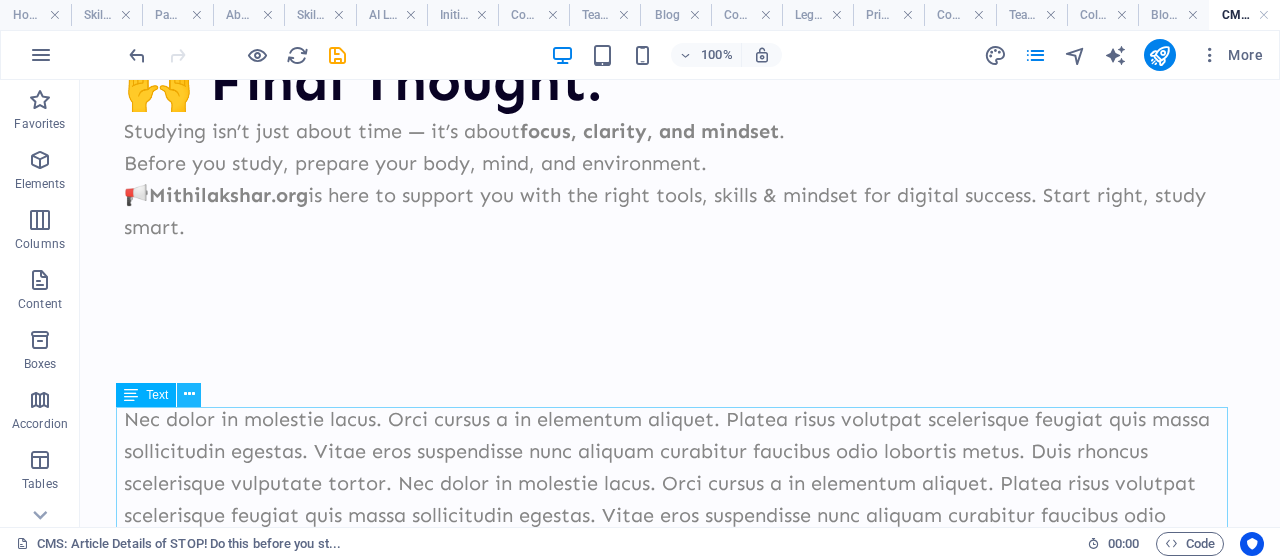 click at bounding box center (189, 395) 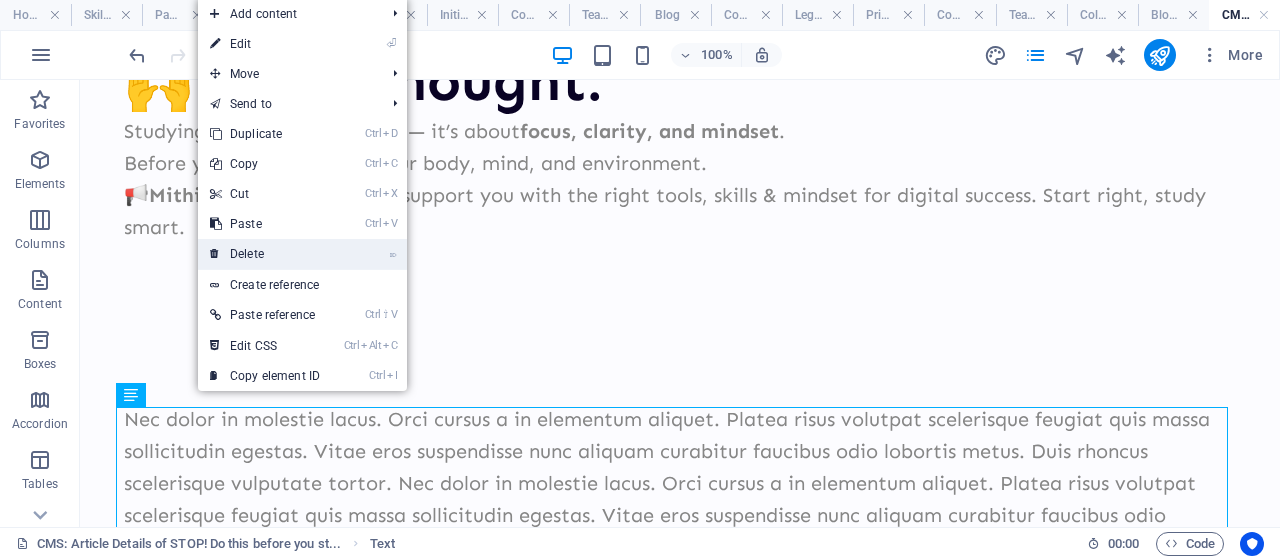 click on "⌦  Delete" at bounding box center [265, 254] 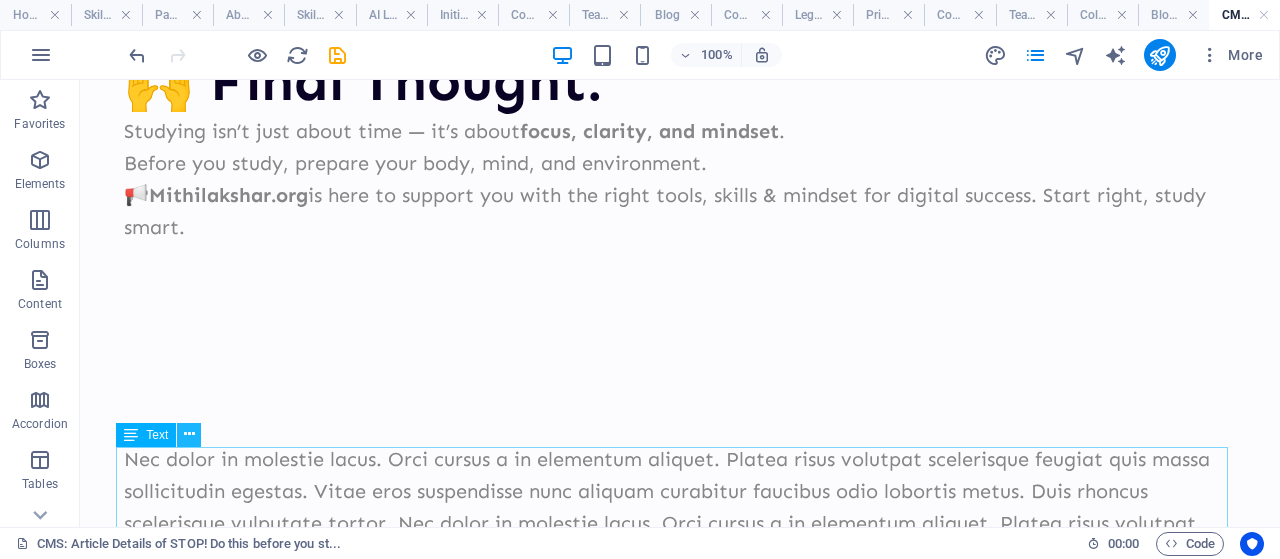 click at bounding box center (189, 435) 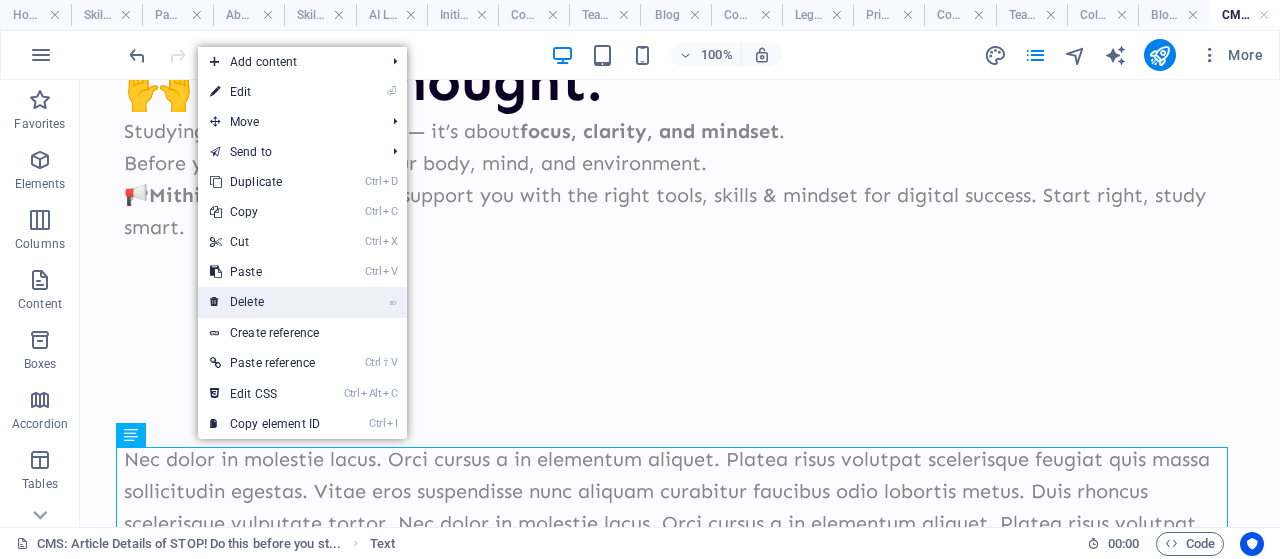 click on "⌦  Delete" at bounding box center [265, 302] 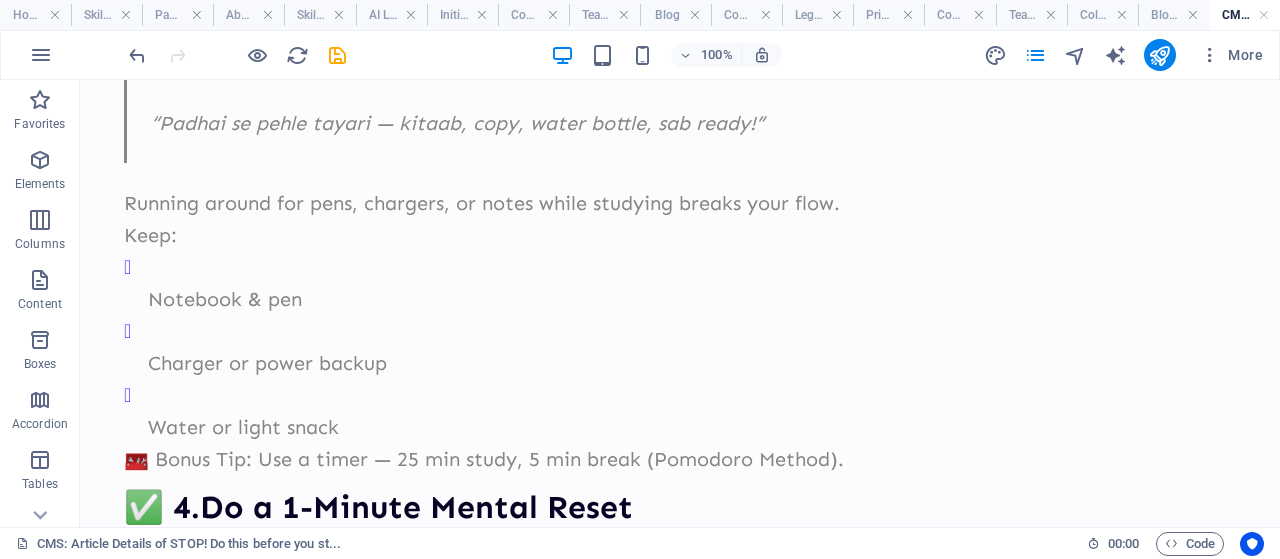 scroll, scrollTop: 0, scrollLeft: 0, axis: both 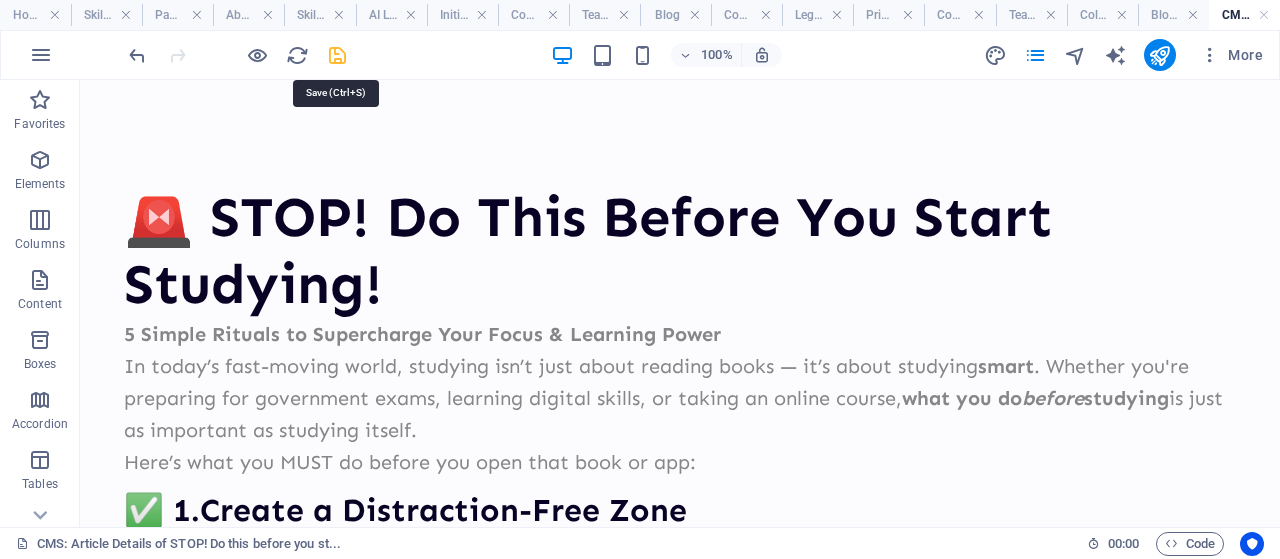 click at bounding box center [337, 55] 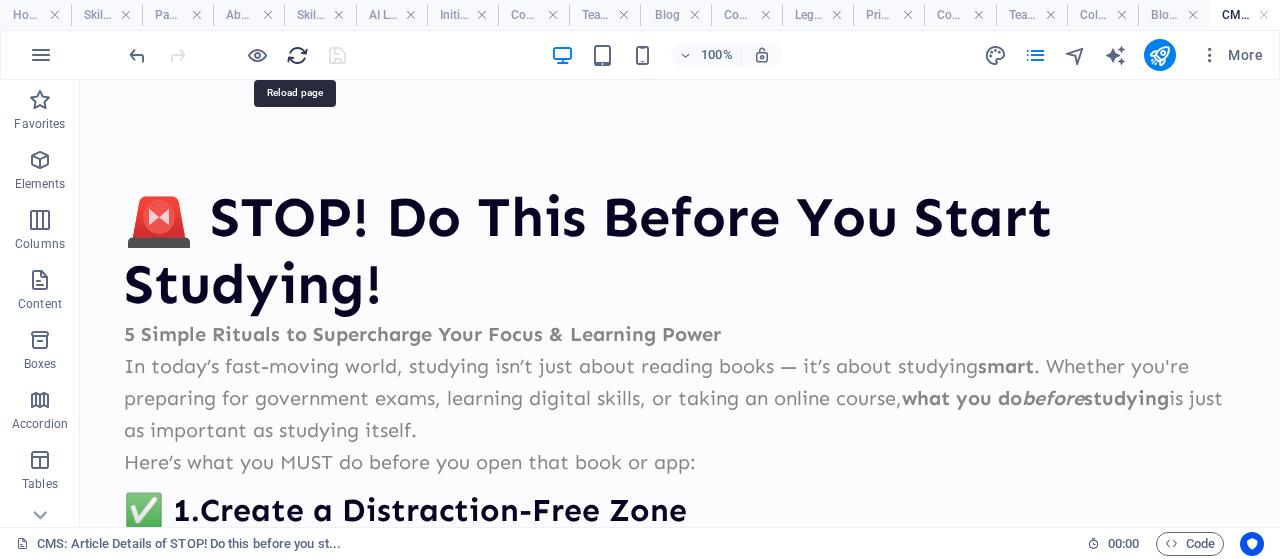 click at bounding box center (297, 55) 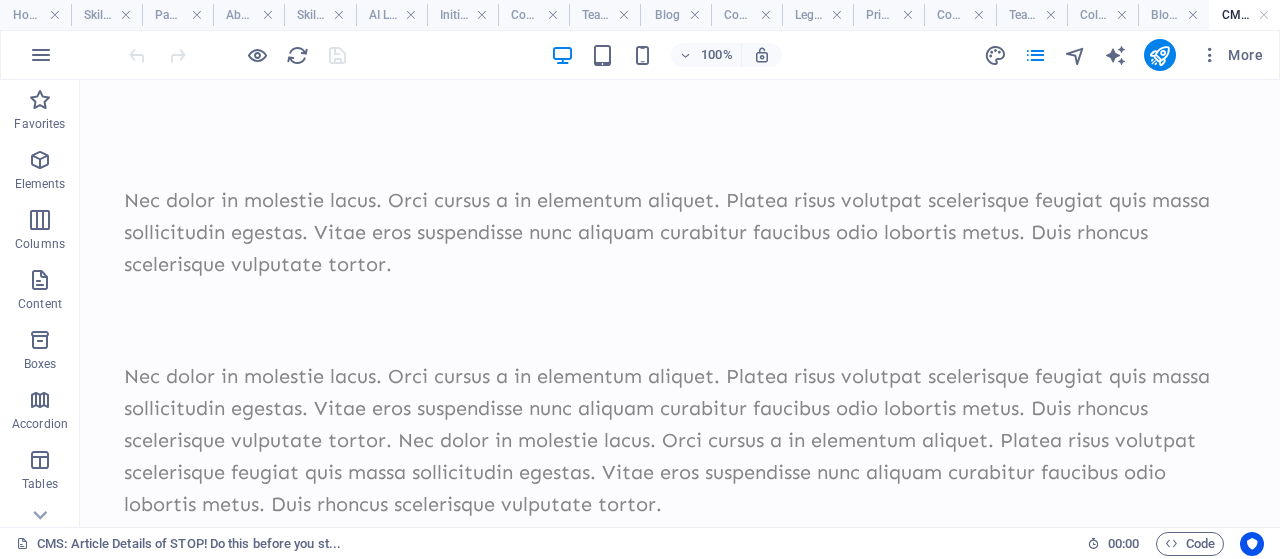 scroll, scrollTop: 0, scrollLeft: 0, axis: both 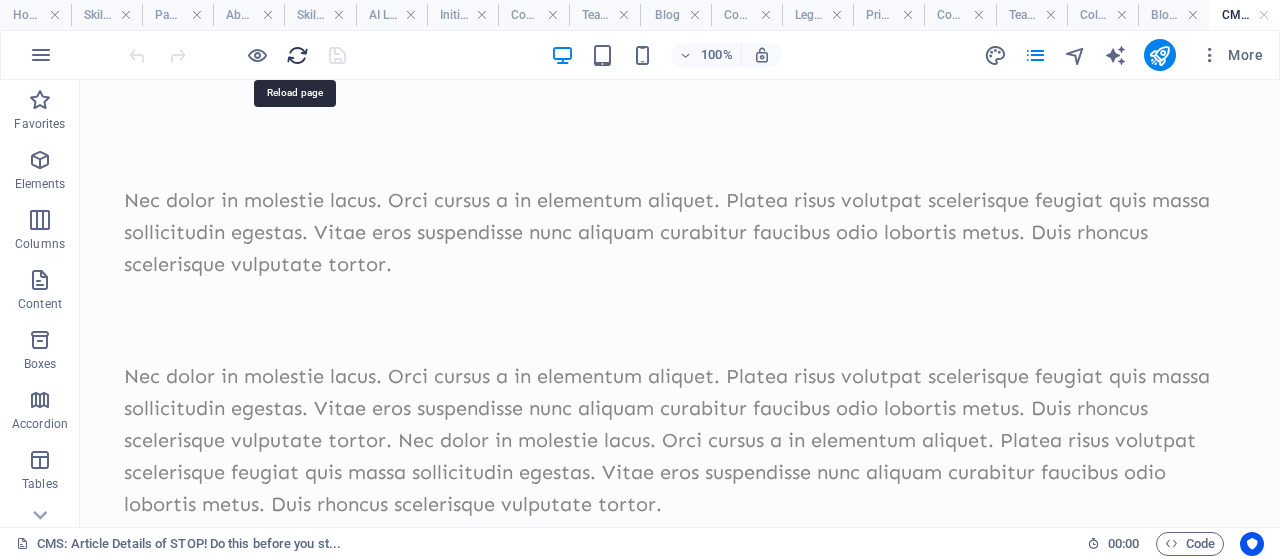 click at bounding box center [297, 55] 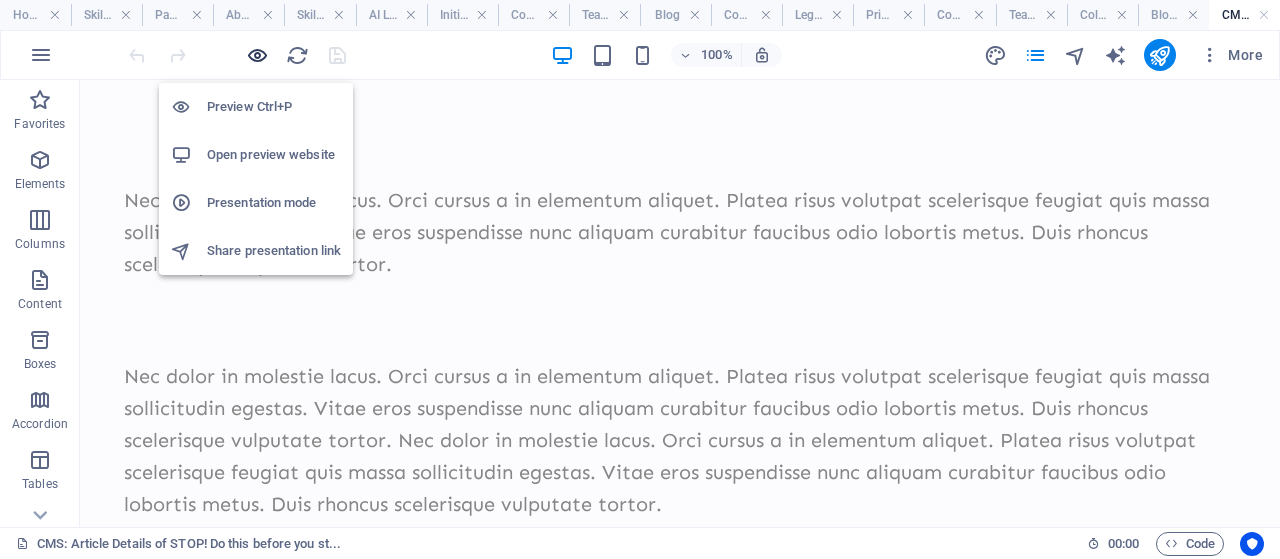 click at bounding box center [257, 55] 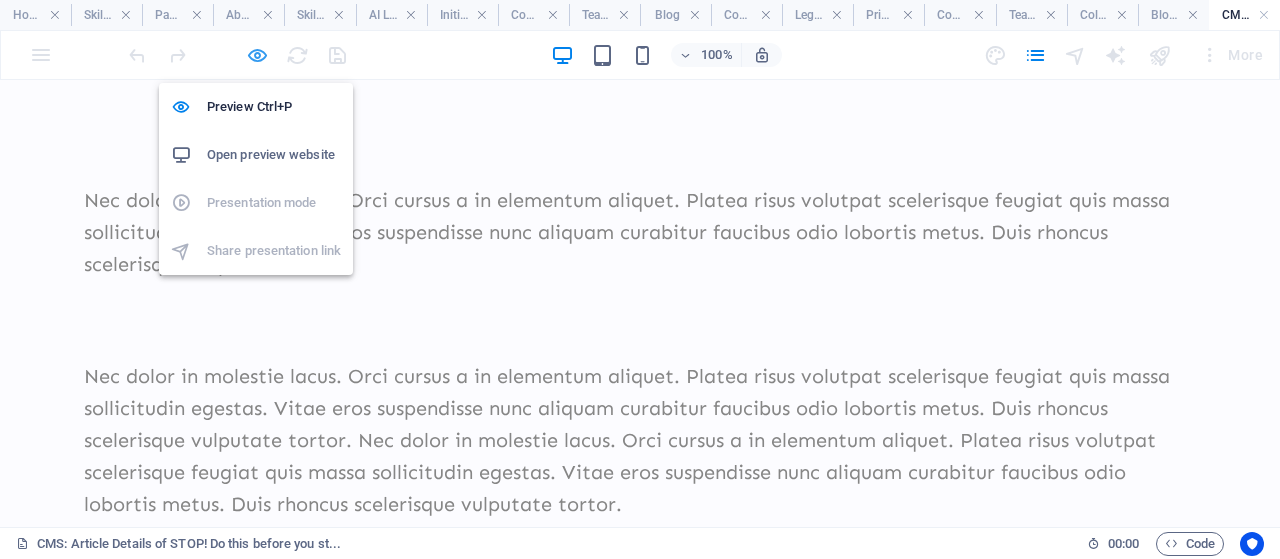 click at bounding box center [257, 55] 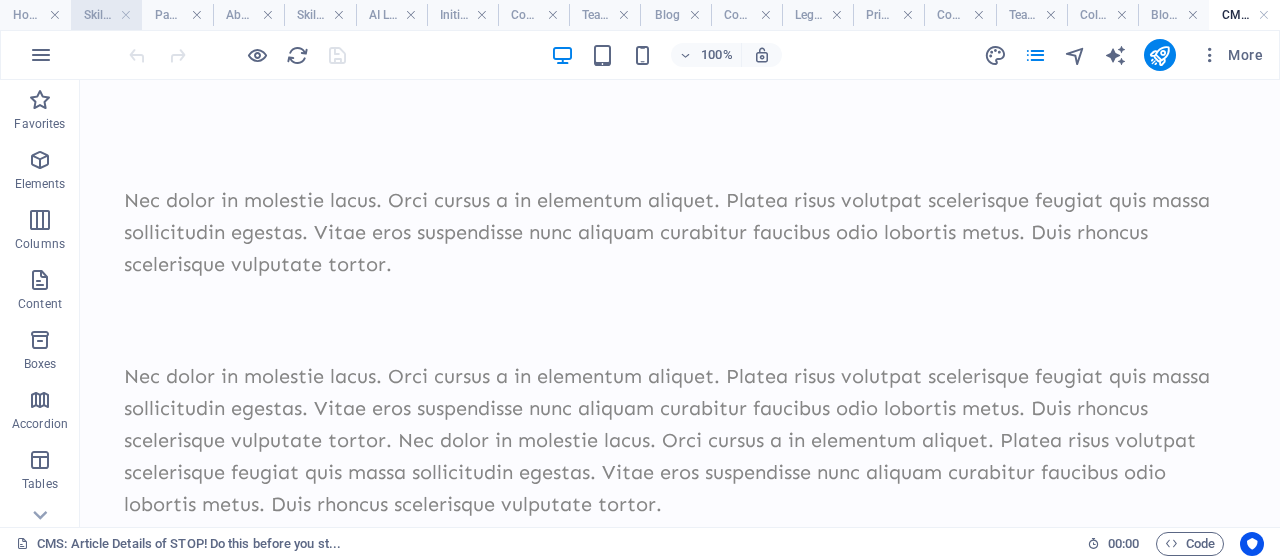 scroll, scrollTop: 0, scrollLeft: 0, axis: both 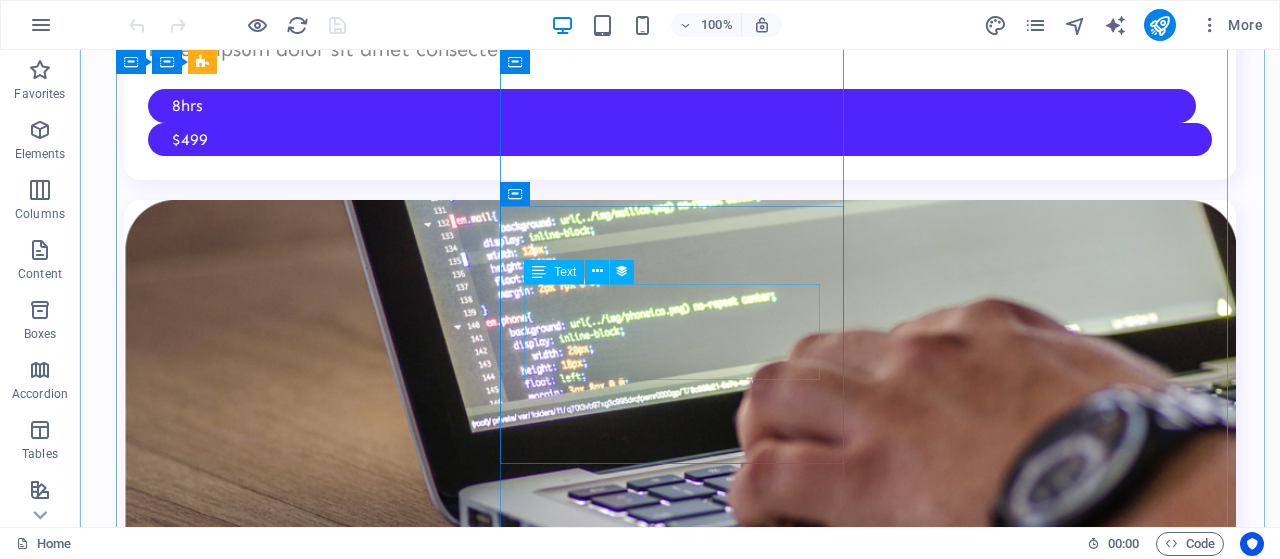 click on "Lorem ipsum dolor sit amet, consectetur adipiscing elit, sed do eiusmod tempor..." at bounding box center [680, 9757] 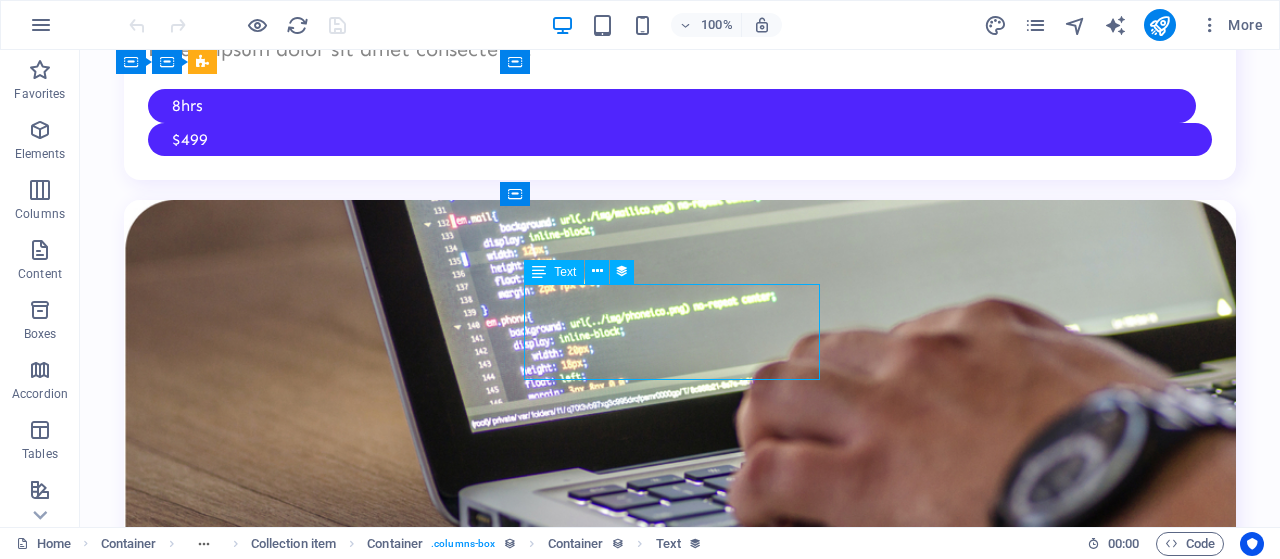 click on "Lorem ipsum dolor sit amet, consectetur adipiscing elit, sed do eiusmod tempor..." at bounding box center (680, 9757) 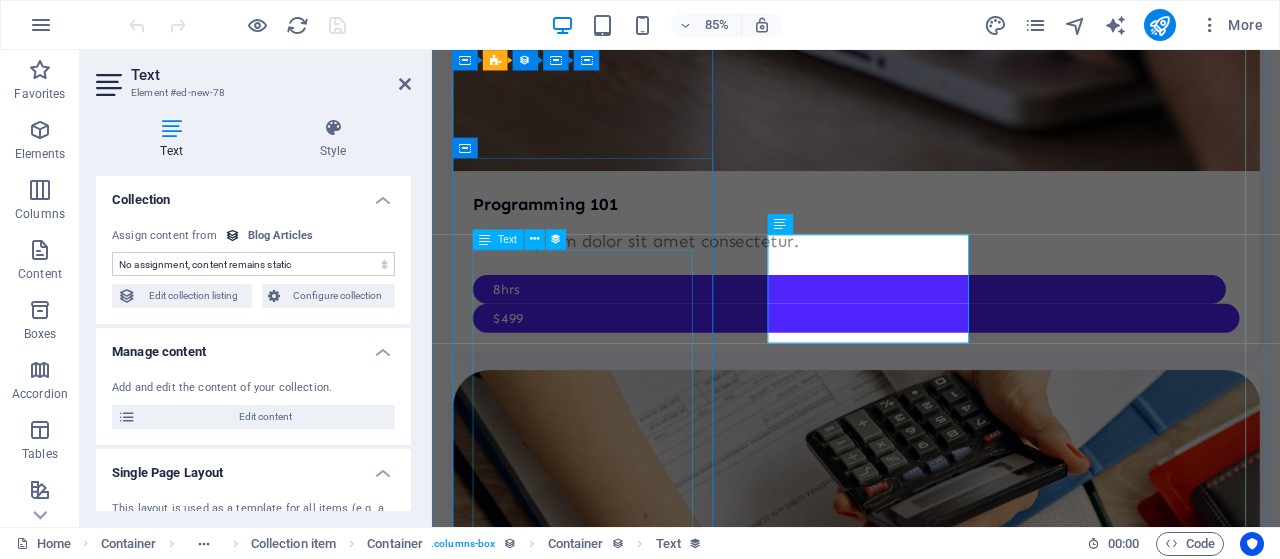 select on "article-short-intro" 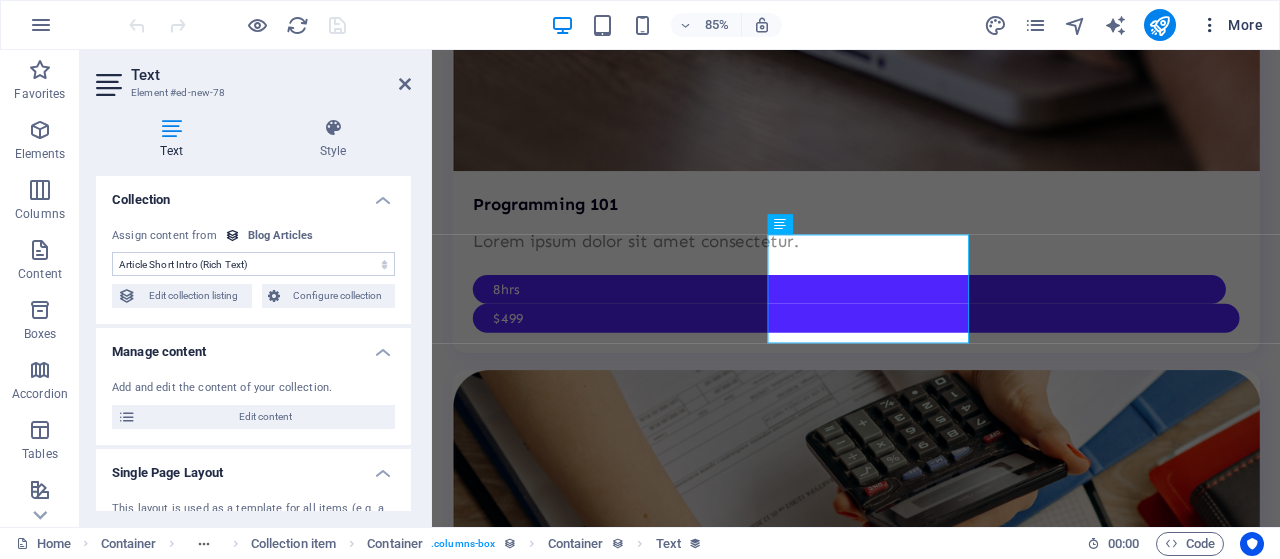 click on "More" at bounding box center [1231, 25] 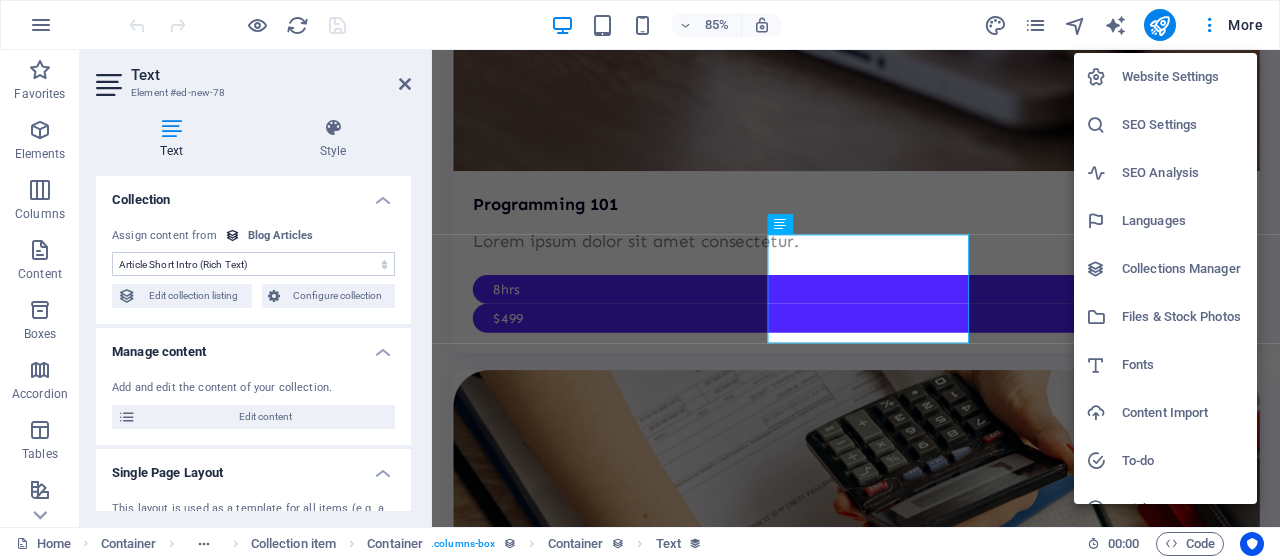 click on "Website Settings" at bounding box center (1183, 77) 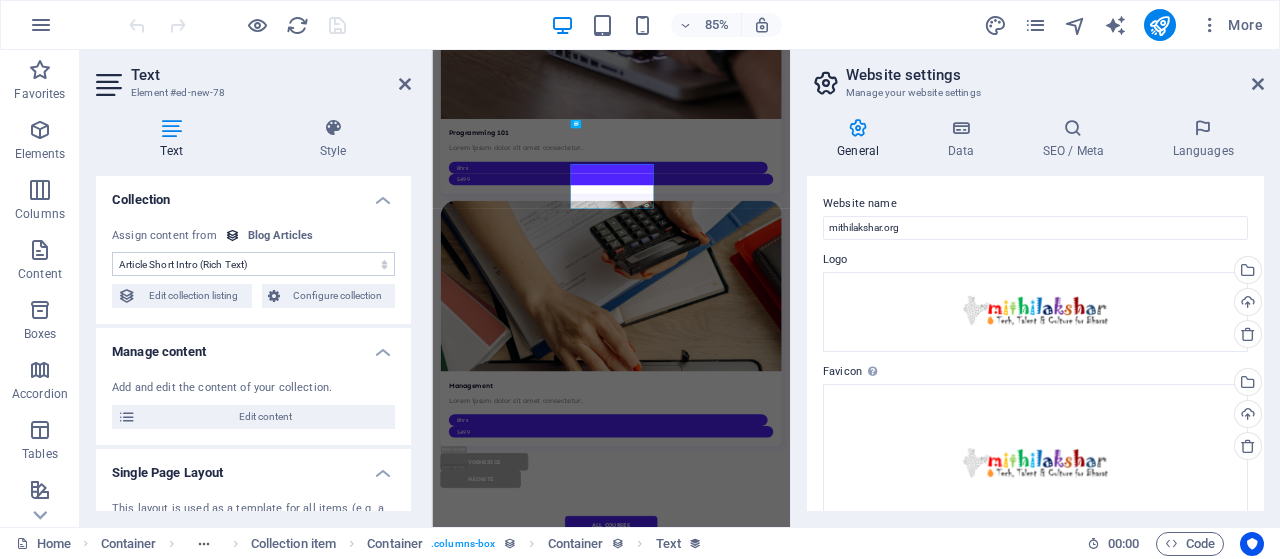 scroll, scrollTop: 5600, scrollLeft: 0, axis: vertical 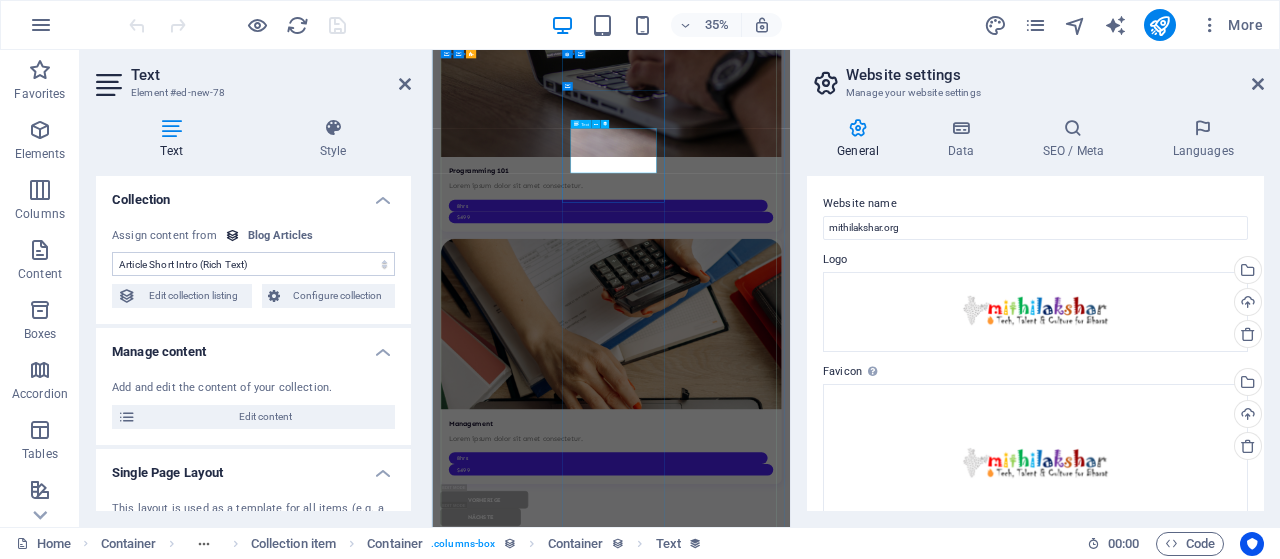 click on "Lorem ipsum dolor sit amet, consectetur adipiscing elit, sed do eiusmod tempor..." at bounding box center [943, 9126] 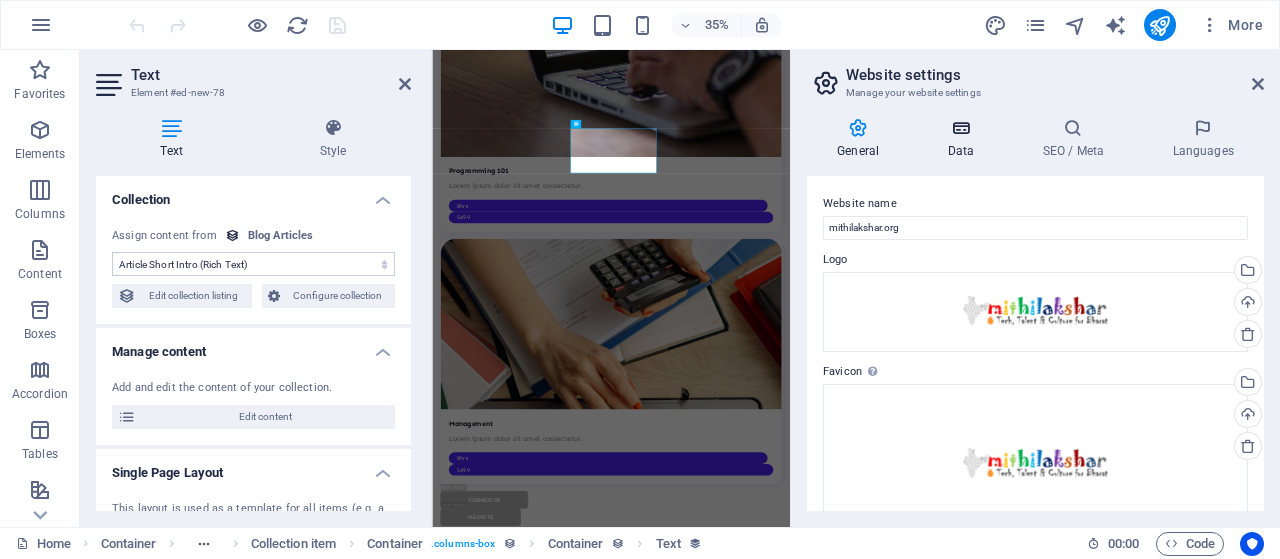 click at bounding box center (960, 128) 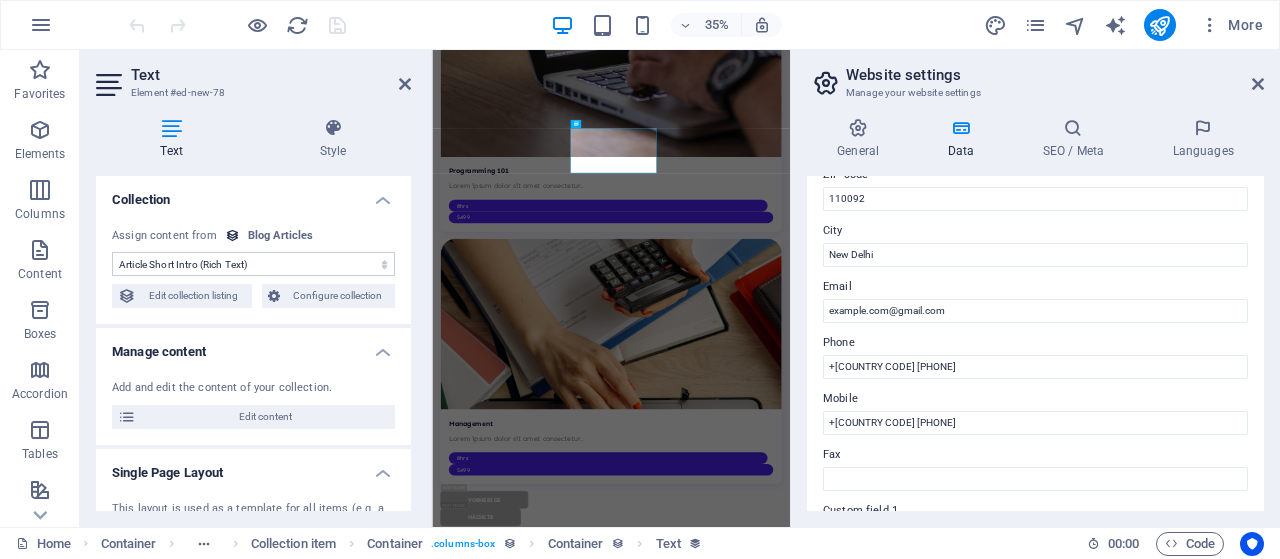 scroll, scrollTop: 0, scrollLeft: 0, axis: both 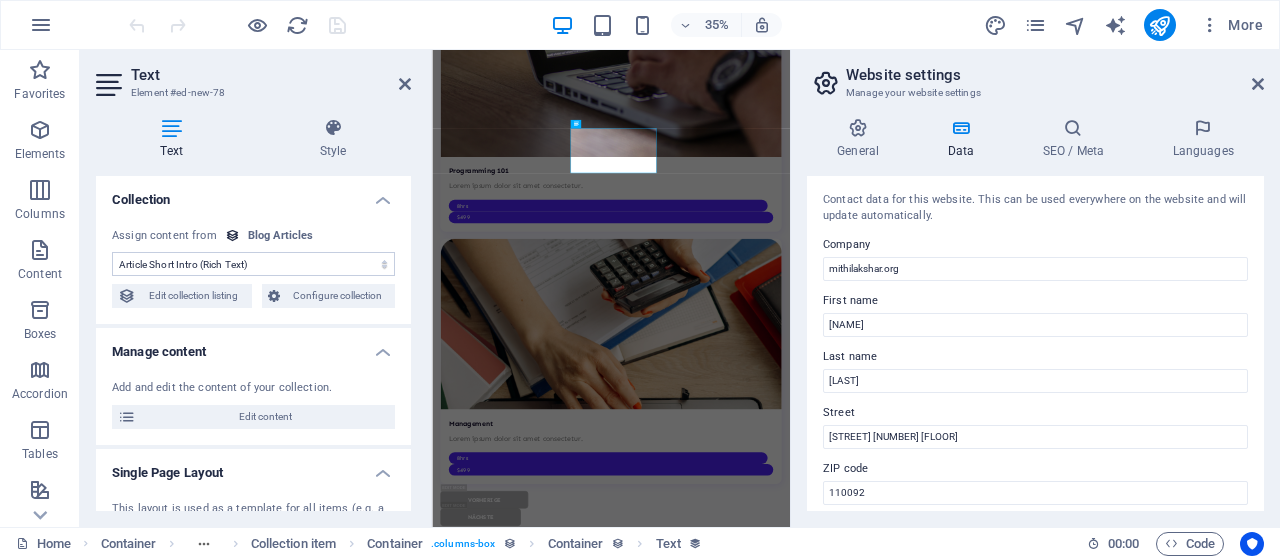 click at bounding box center (171, 128) 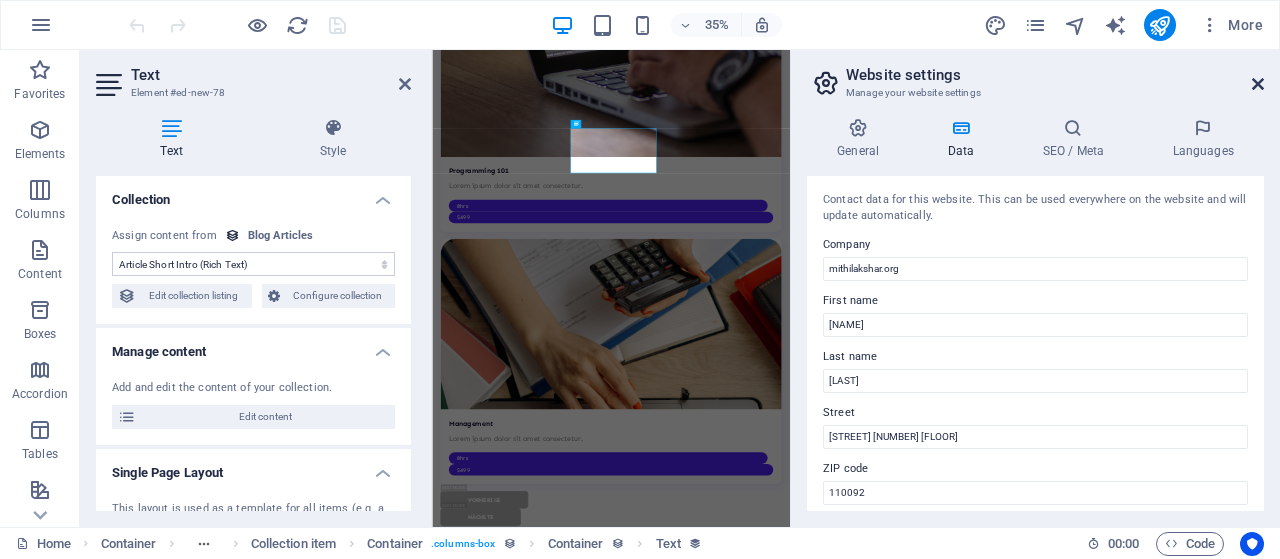 click at bounding box center (1258, 84) 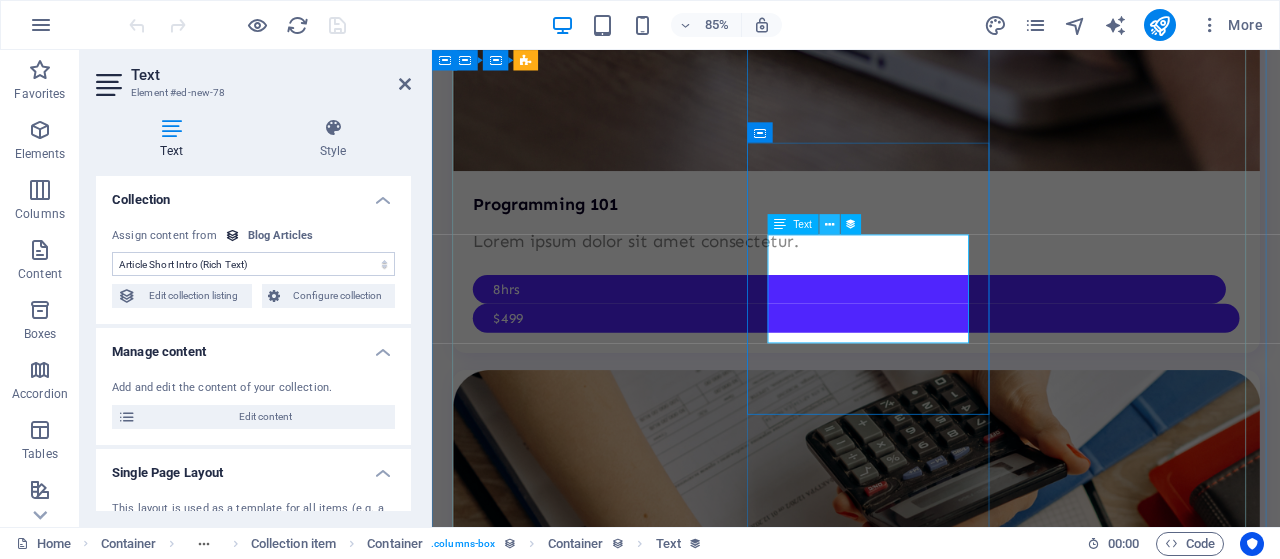 click at bounding box center (829, 224) 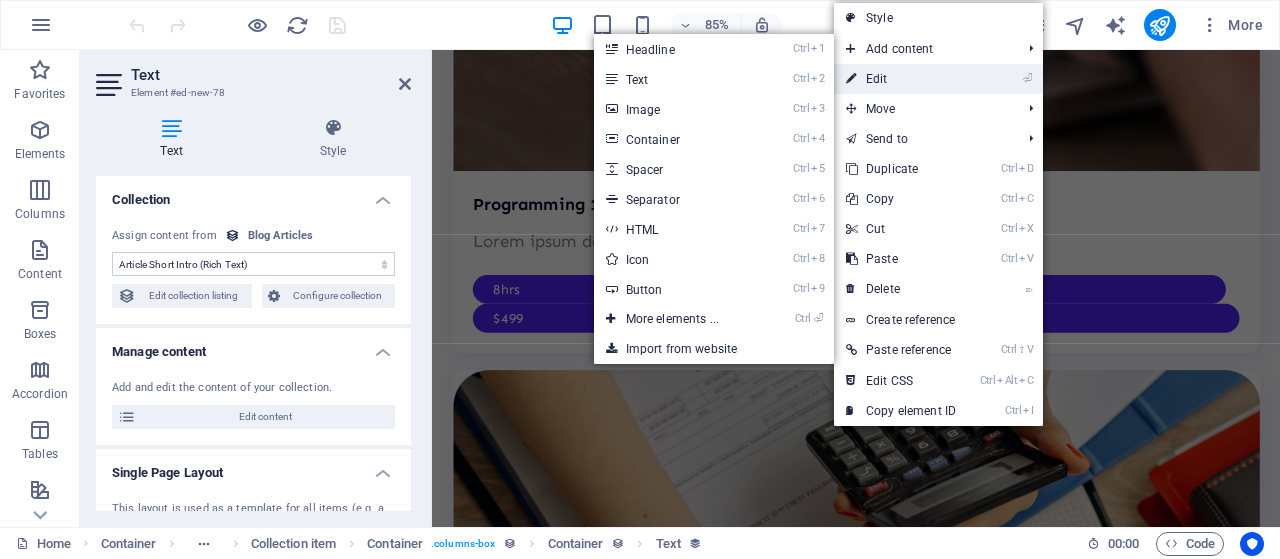 click on "⏎  Edit" at bounding box center (901, 79) 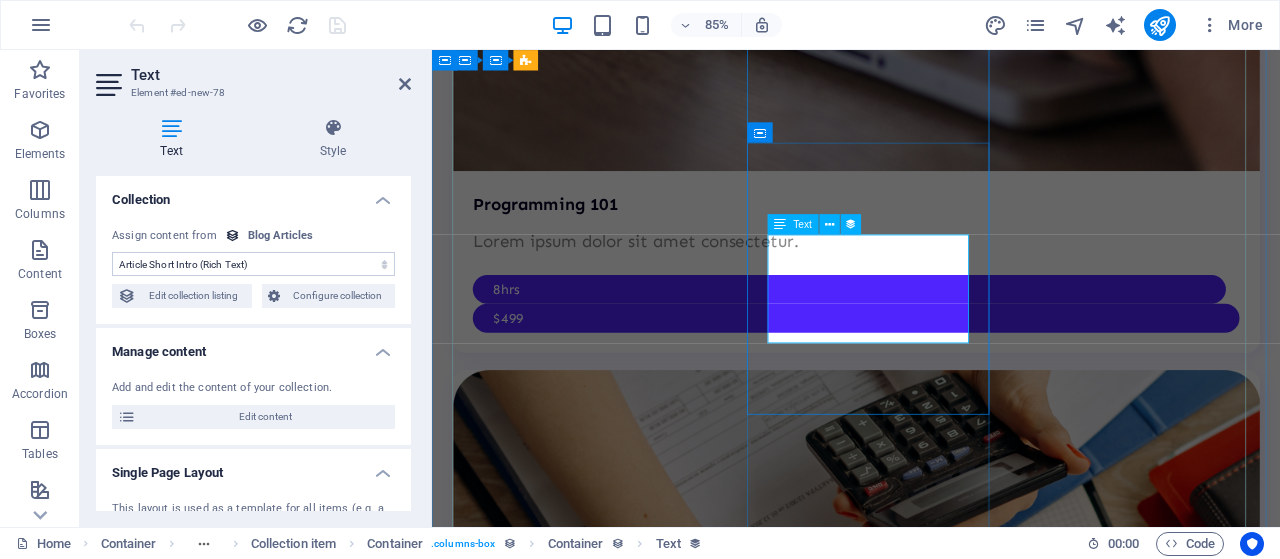 click on "Lorem ipsum dolor sit amet, consectetur adipiscing elit, sed do eiusmod tempor..." at bounding box center [931, 8903] 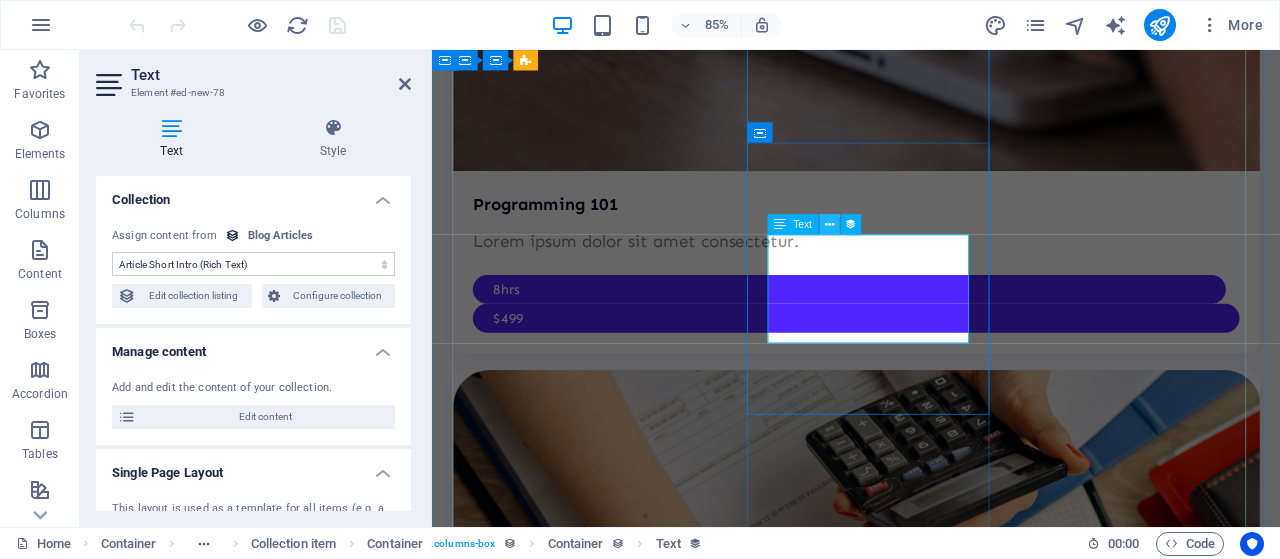click at bounding box center (829, 224) 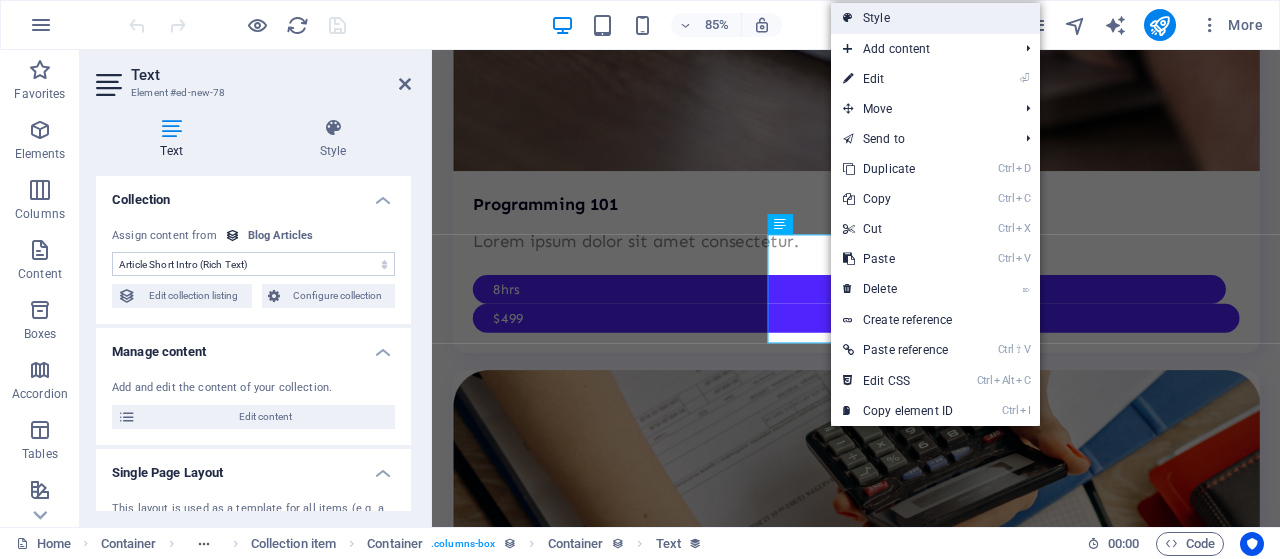 click on "Style" at bounding box center [935, 18] 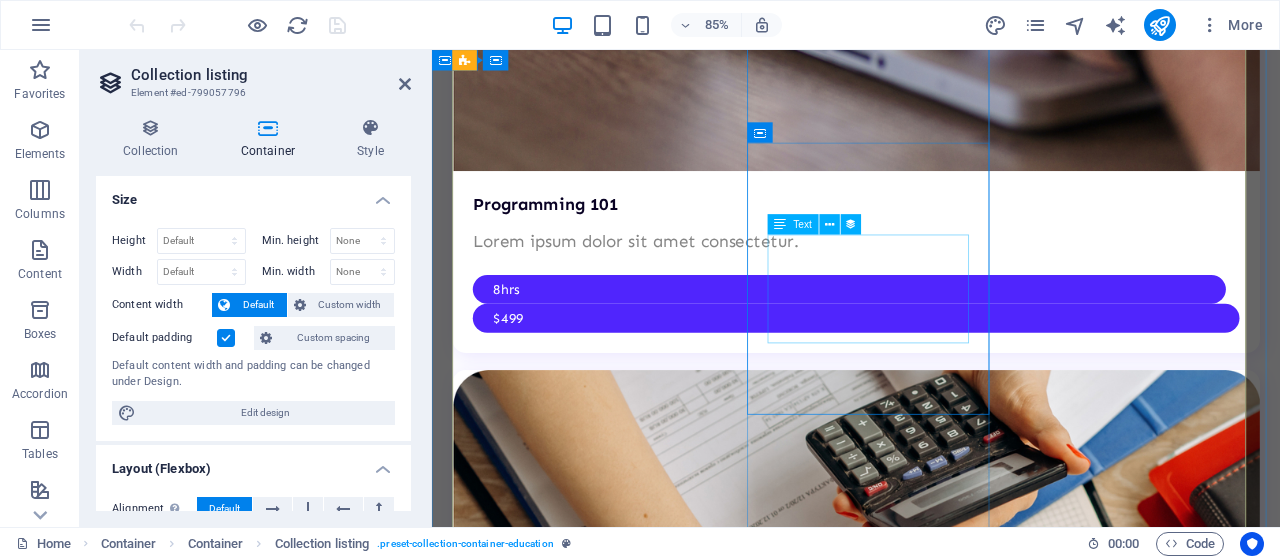 click on "Lorem ipsum dolor sit amet, consectetur adipiscing elit, sed do eiusmod tempor..." at bounding box center [931, 8903] 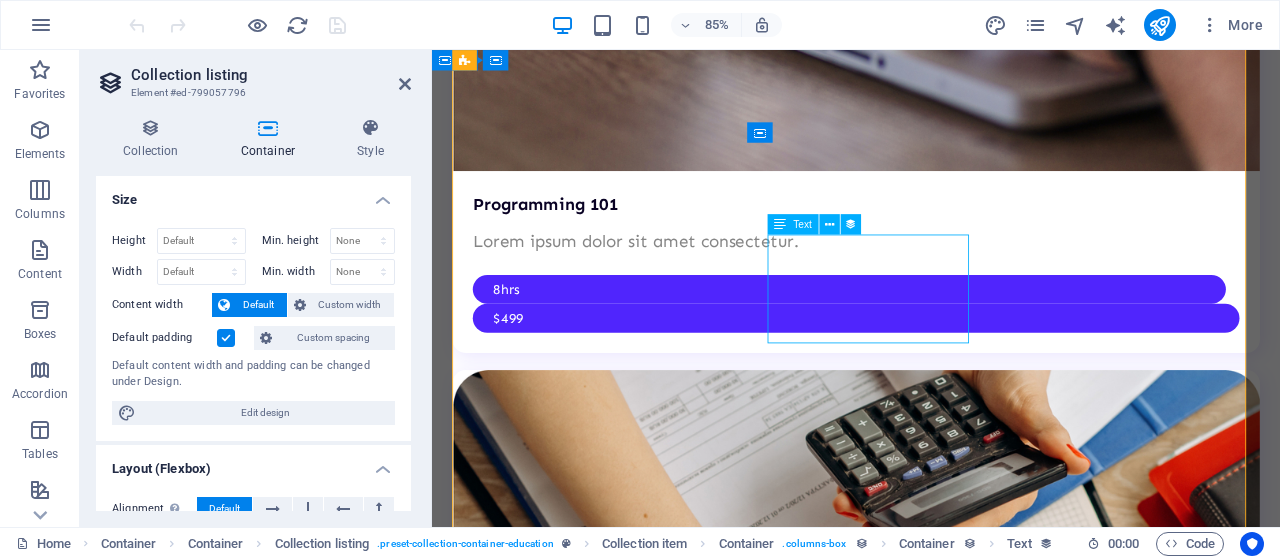 click on "Lorem ipsum dolor sit amet, consectetur adipiscing elit, sed do eiusmod tempor..." at bounding box center [931, 8903] 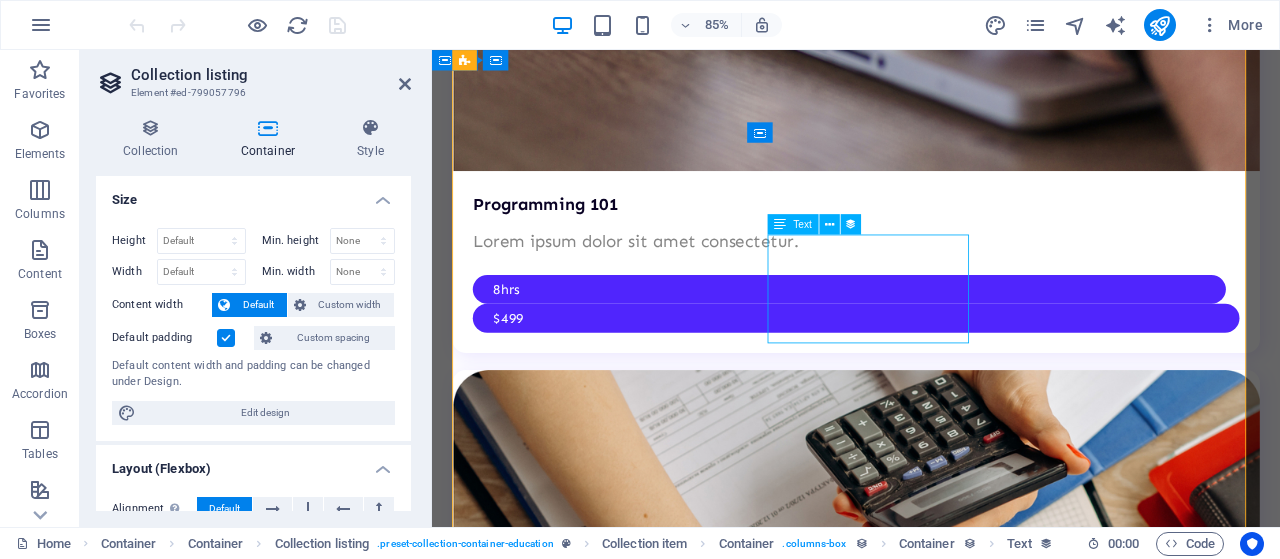 select on "article-short-intro" 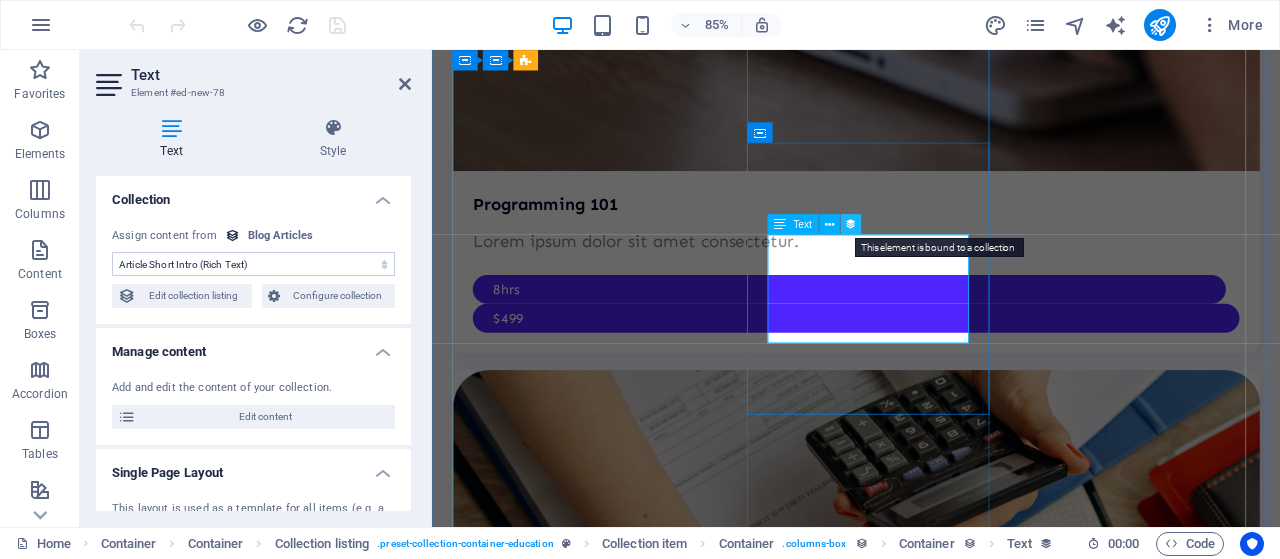 click at bounding box center (851, 224) 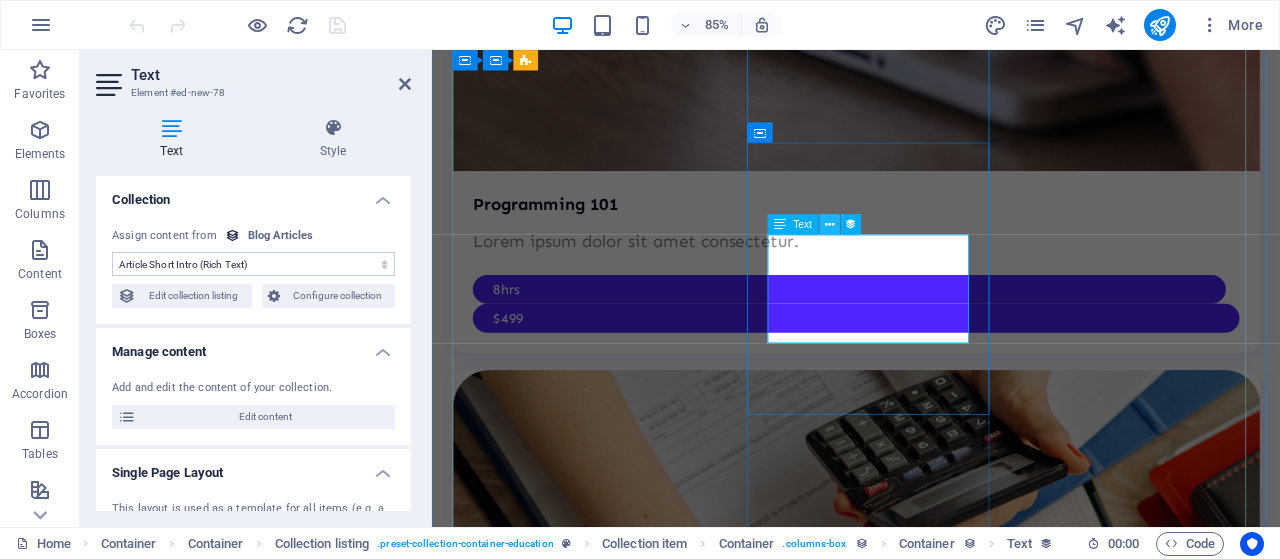 click at bounding box center (829, 224) 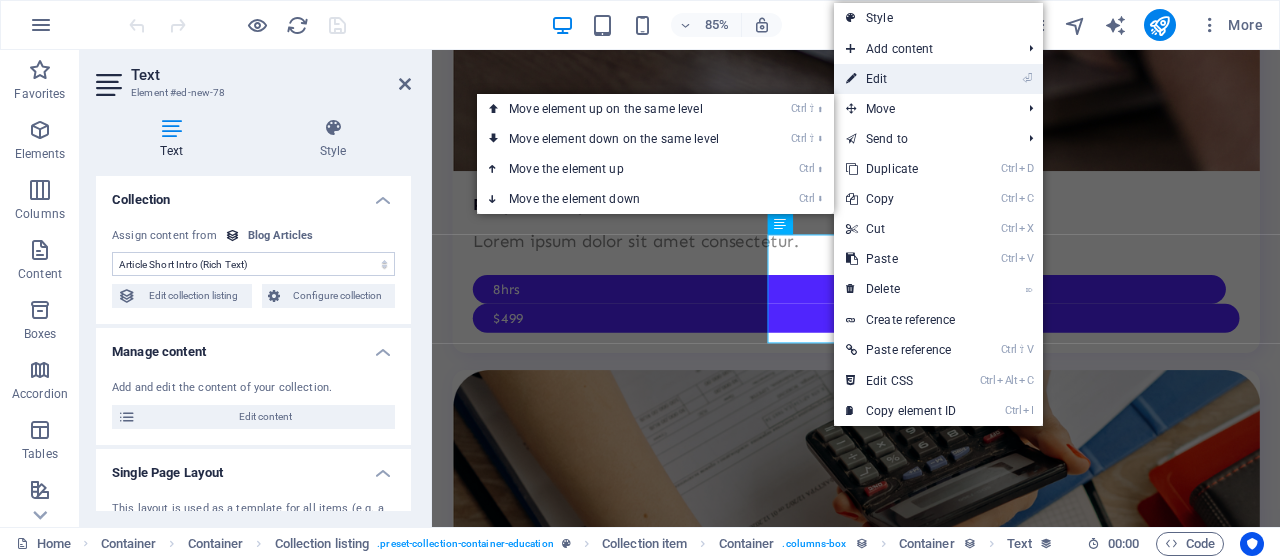 click on "⏎  Edit" at bounding box center (901, 79) 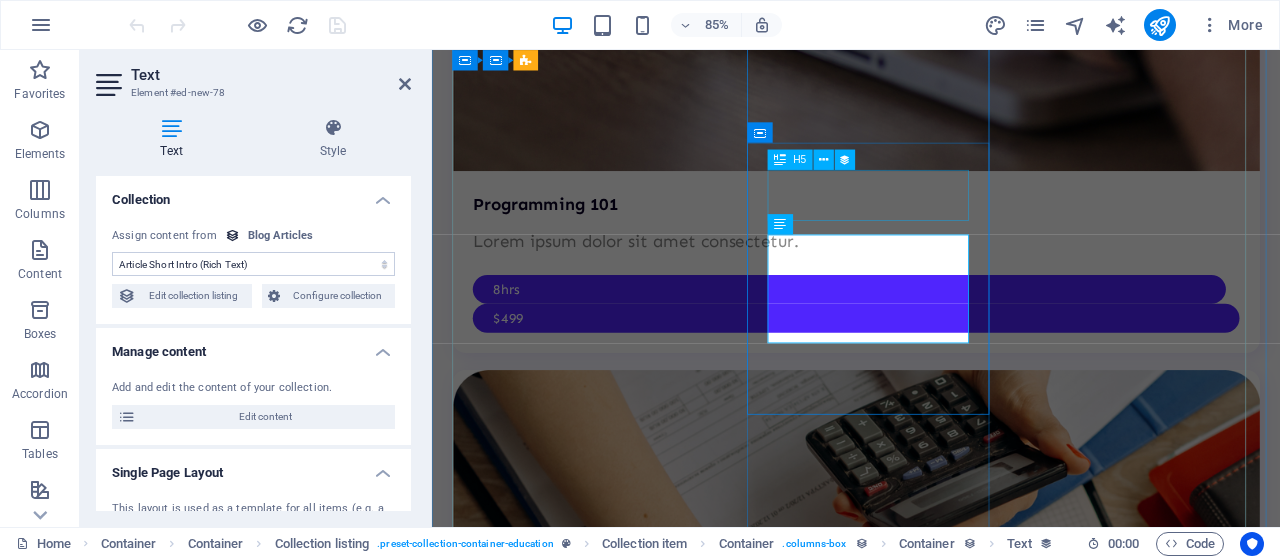click on "How to avoid study burnout" at bounding box center (931, 8856) 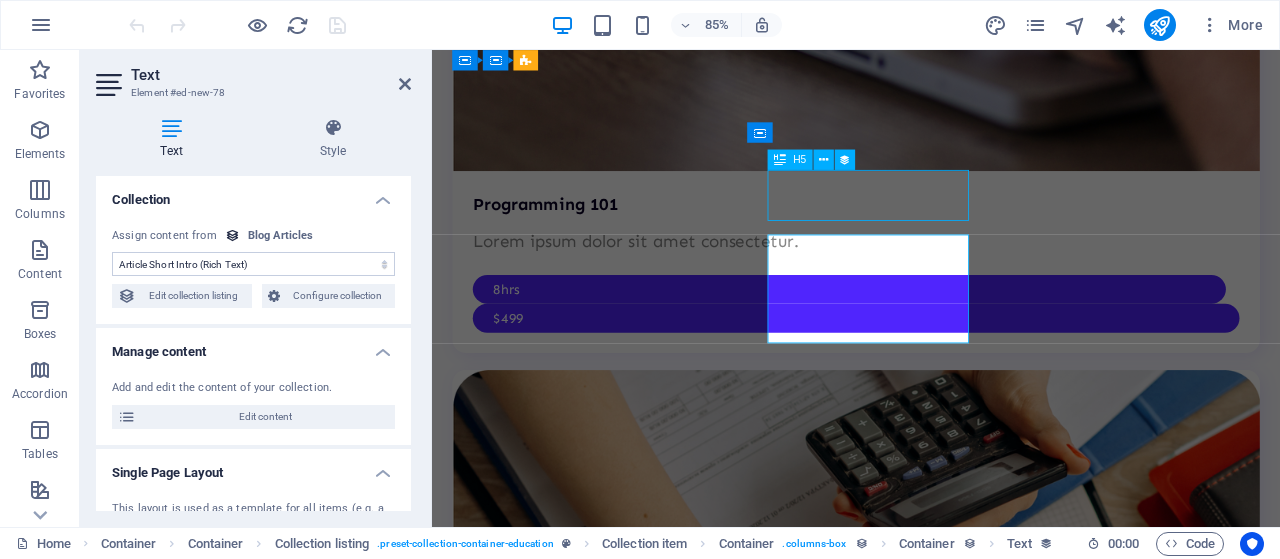 click on "How to avoid study burnout" at bounding box center (931, 8856) 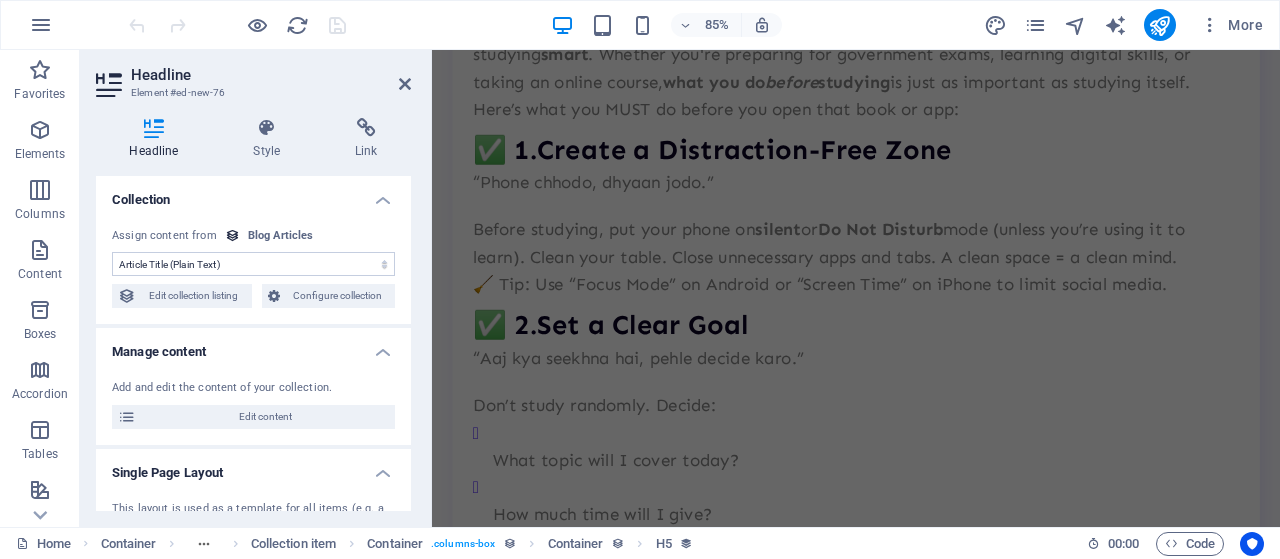 scroll, scrollTop: 11647, scrollLeft: 0, axis: vertical 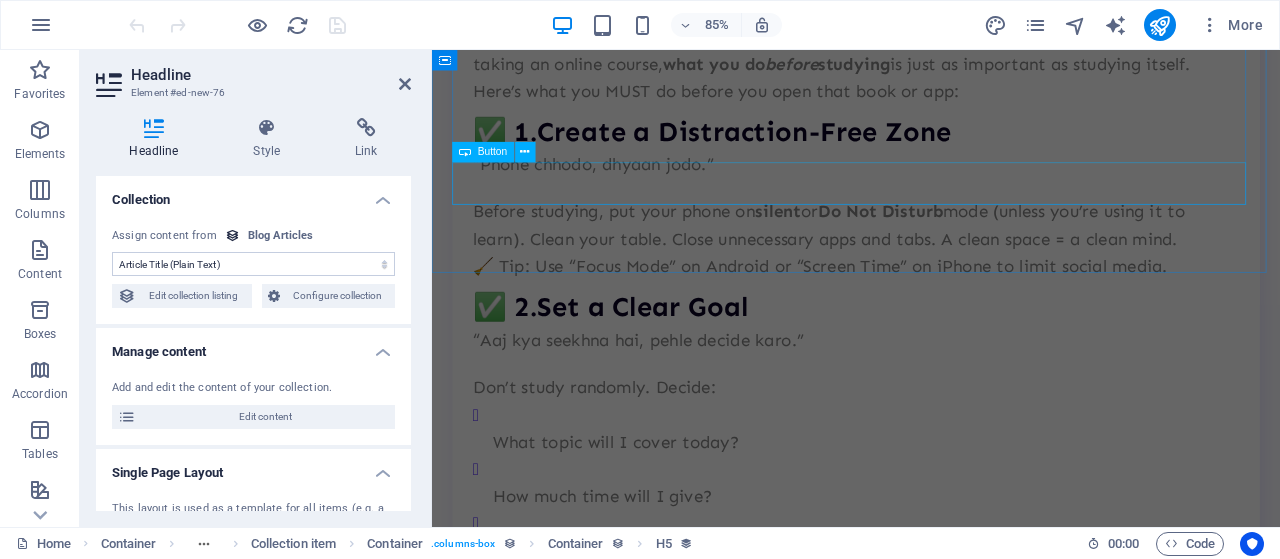 click on "More stories" at bounding box center (931, 4317) 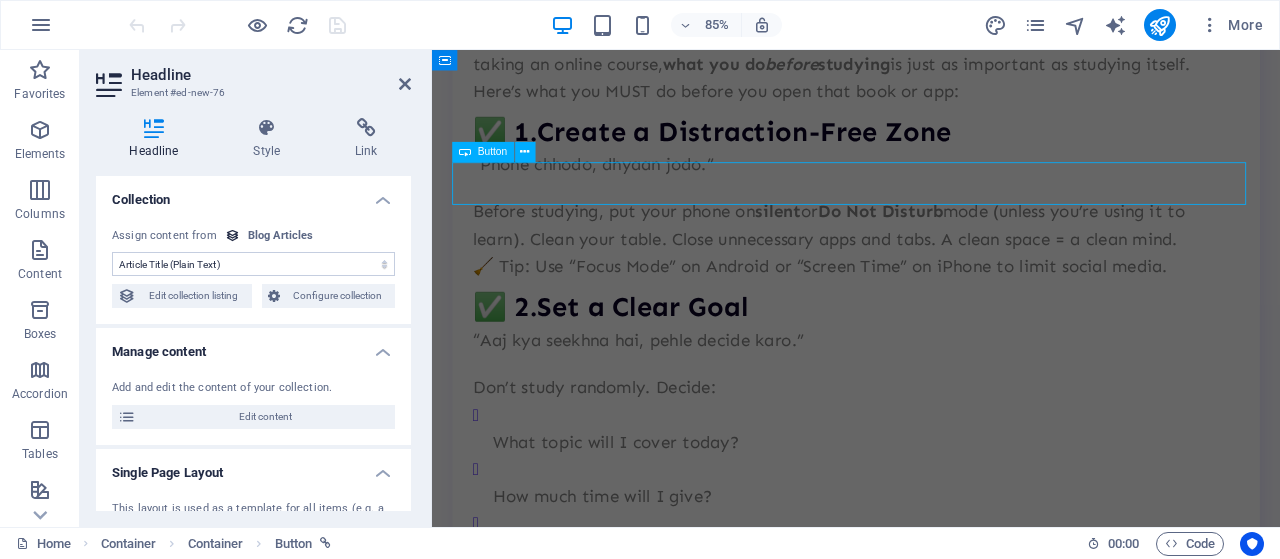 click on "More stories" at bounding box center (931, 4317) 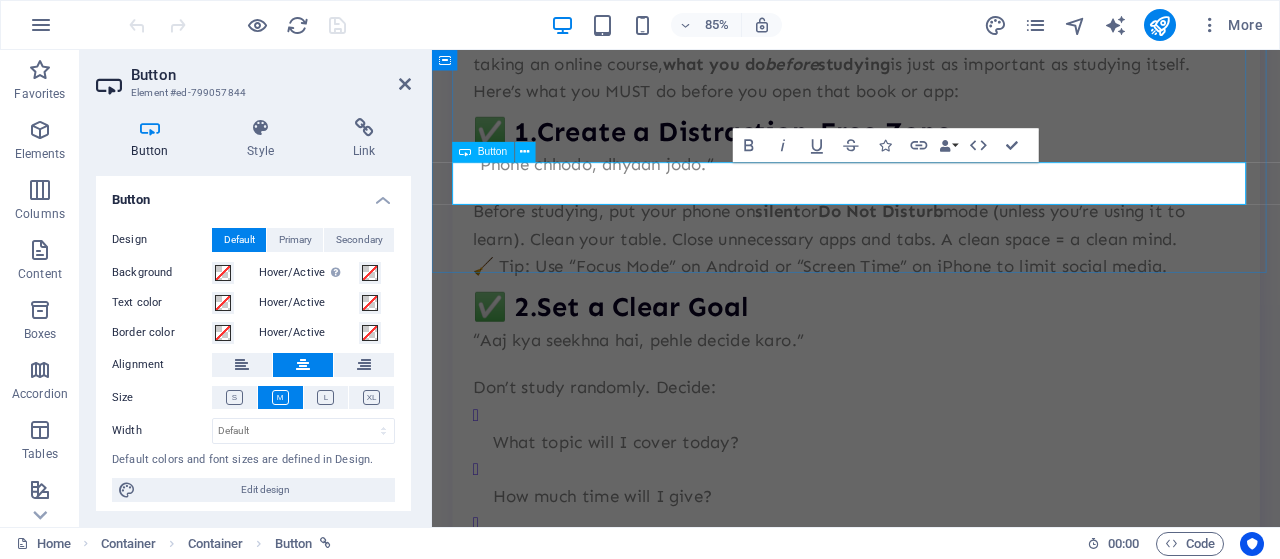 click on "More stories" at bounding box center (931, 4317) 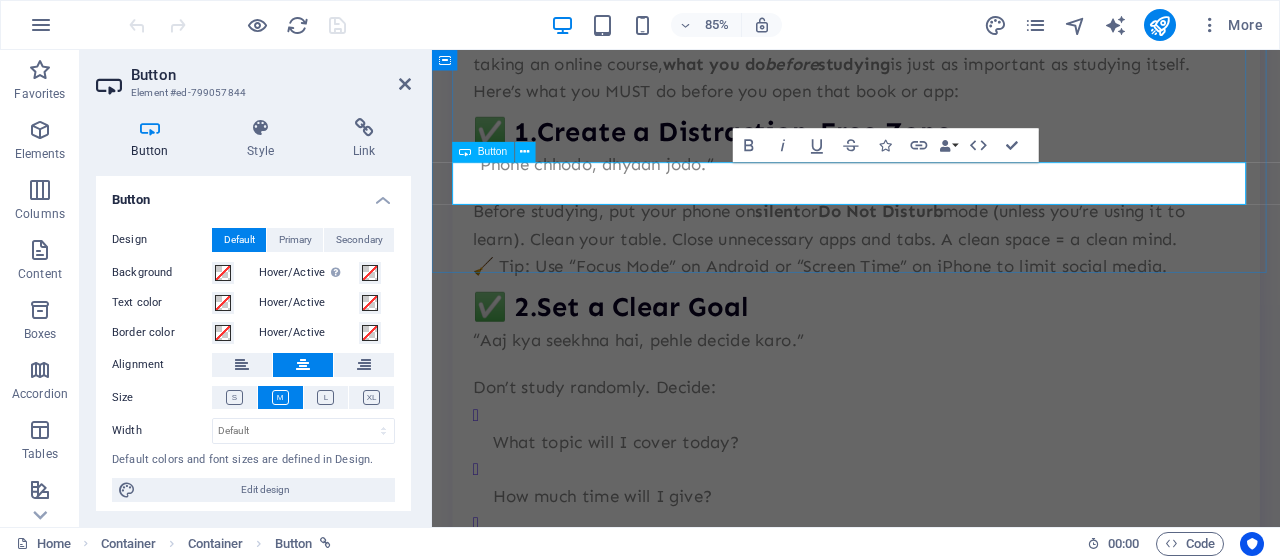 click on "More stories" at bounding box center (931, 4317) 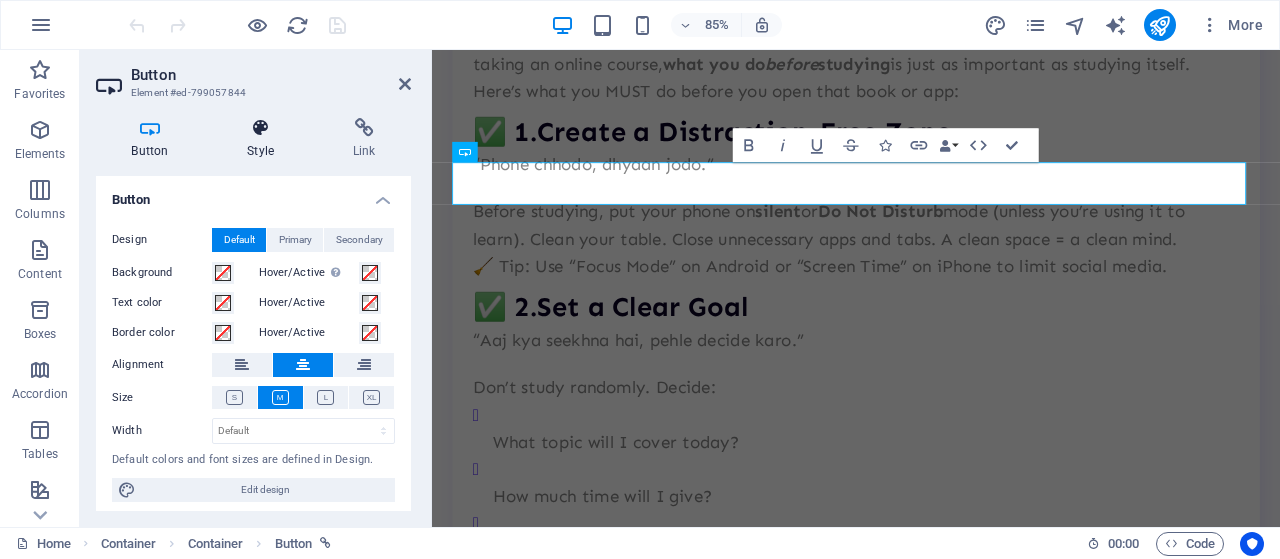 click at bounding box center (261, 128) 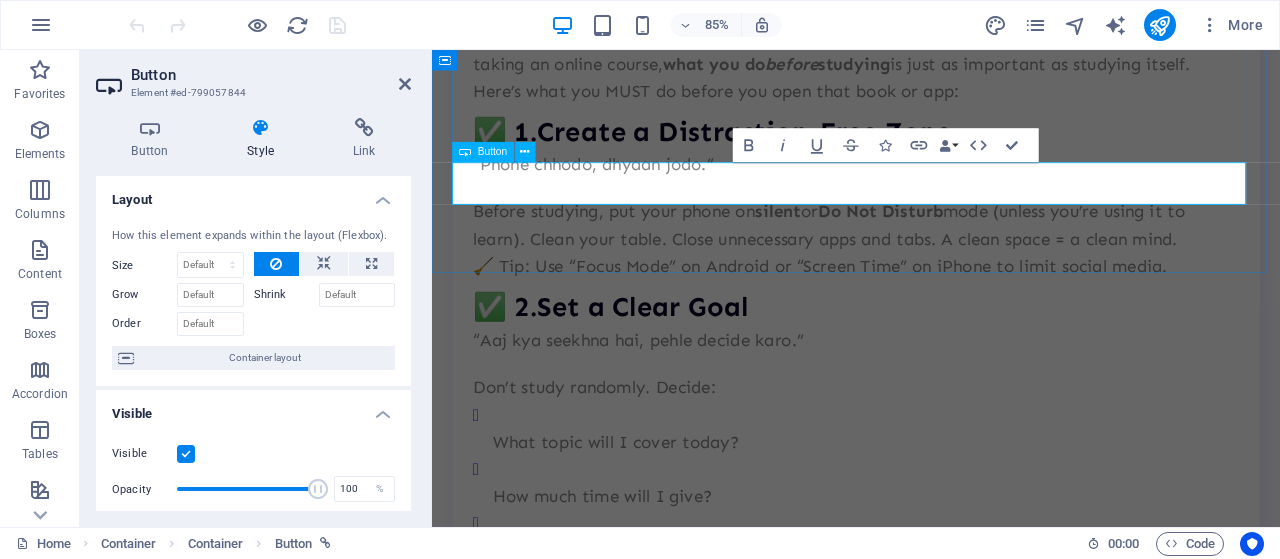click on "More stories" at bounding box center (931, 4317) 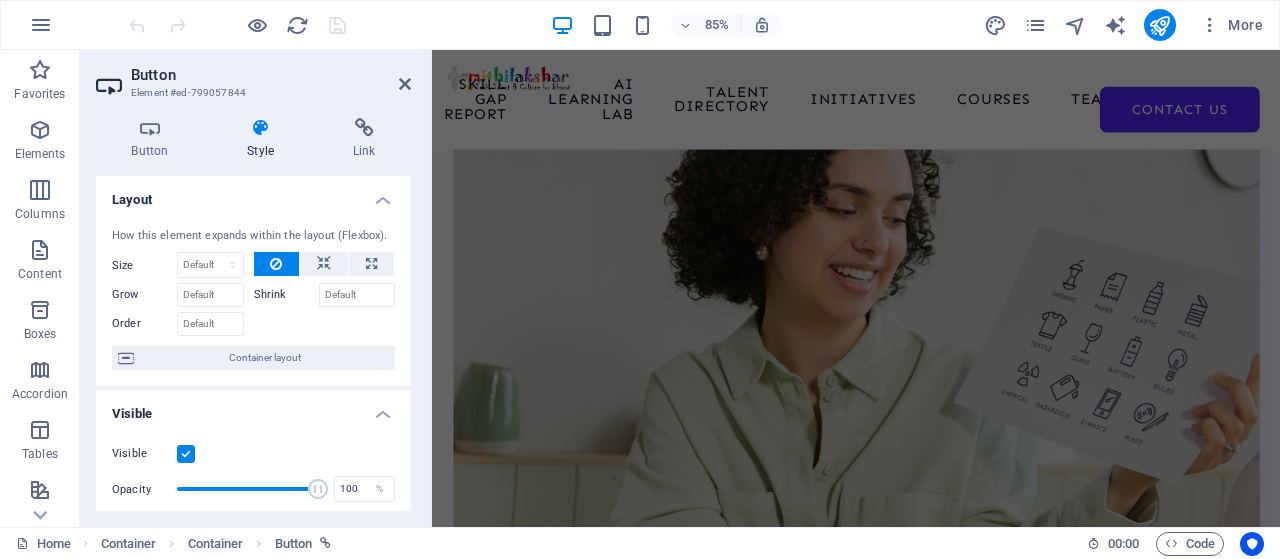 scroll, scrollTop: 14652, scrollLeft: 0, axis: vertical 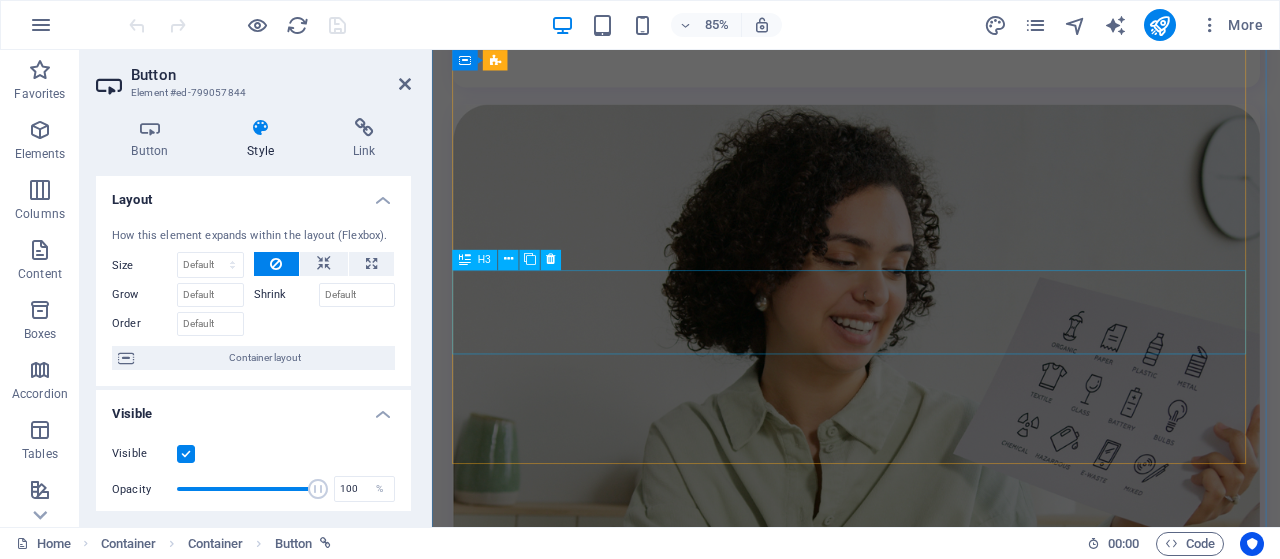 click on "Is Academix as simple as presented?" at bounding box center [931, 4441] 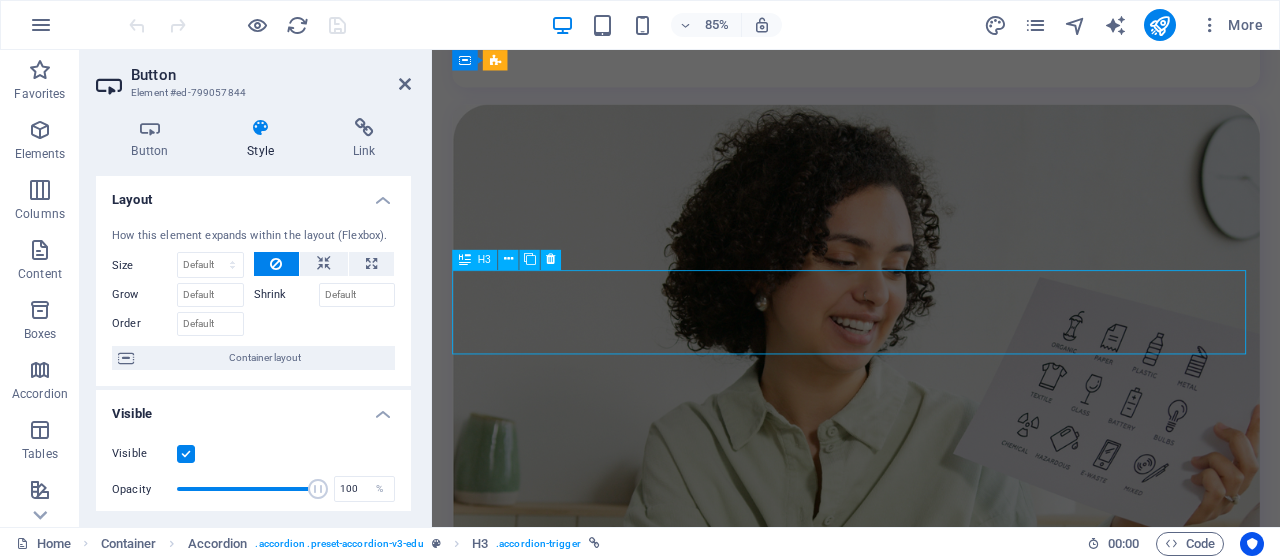 click on "Is Academix as simple as presented?" at bounding box center [931, 4441] 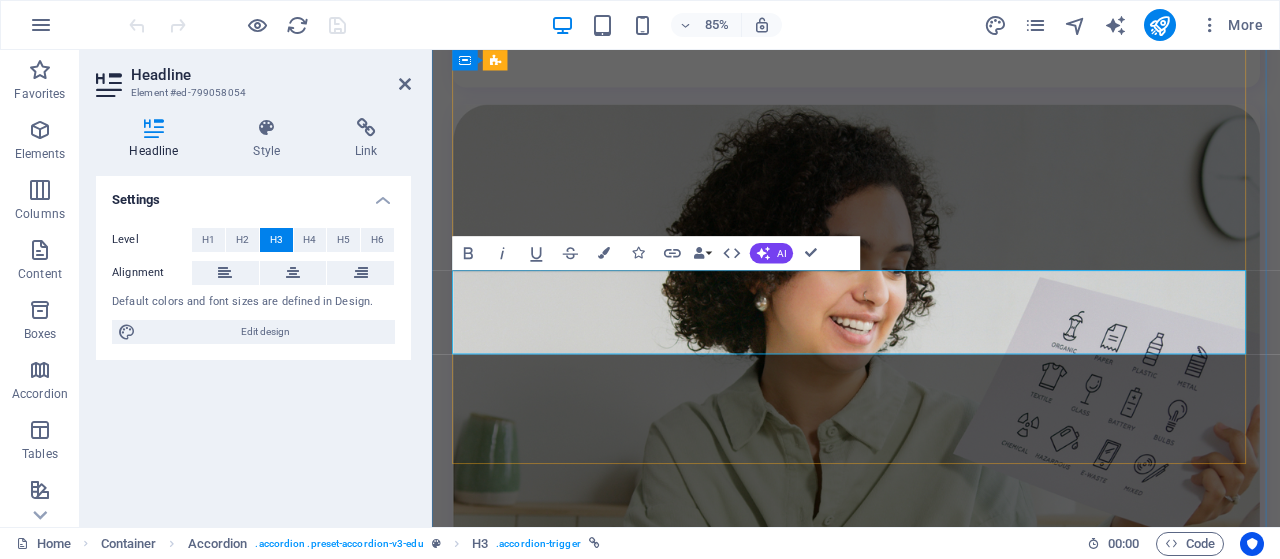 click on "Is Academix as simple as presented?" at bounding box center (931, 4441) 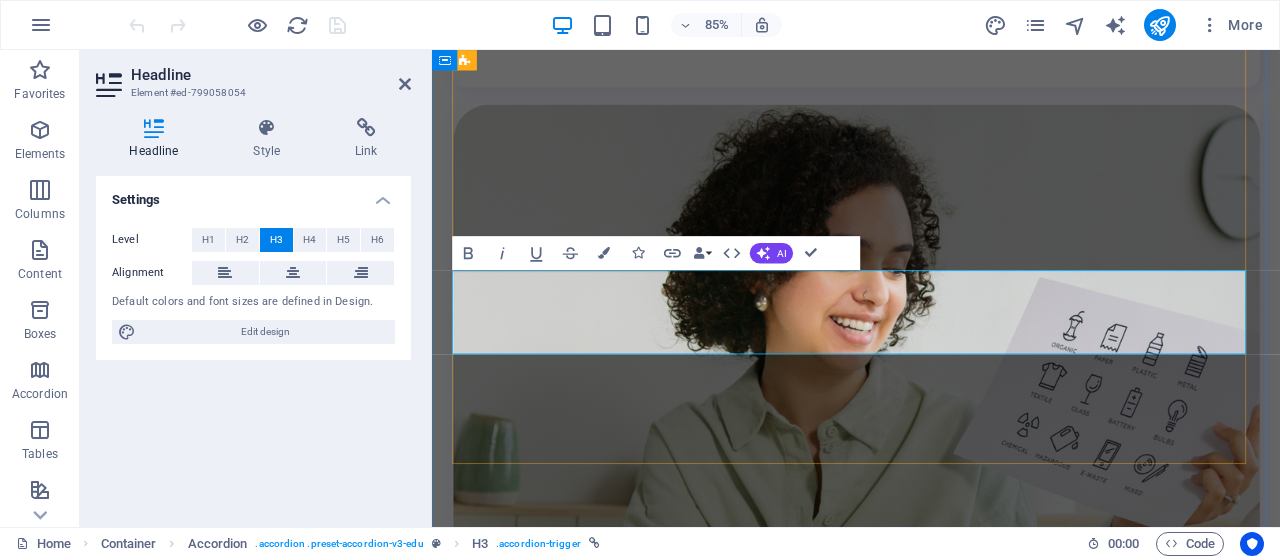 click on "Is Academix as simple as presented?" at bounding box center [931, 4441] 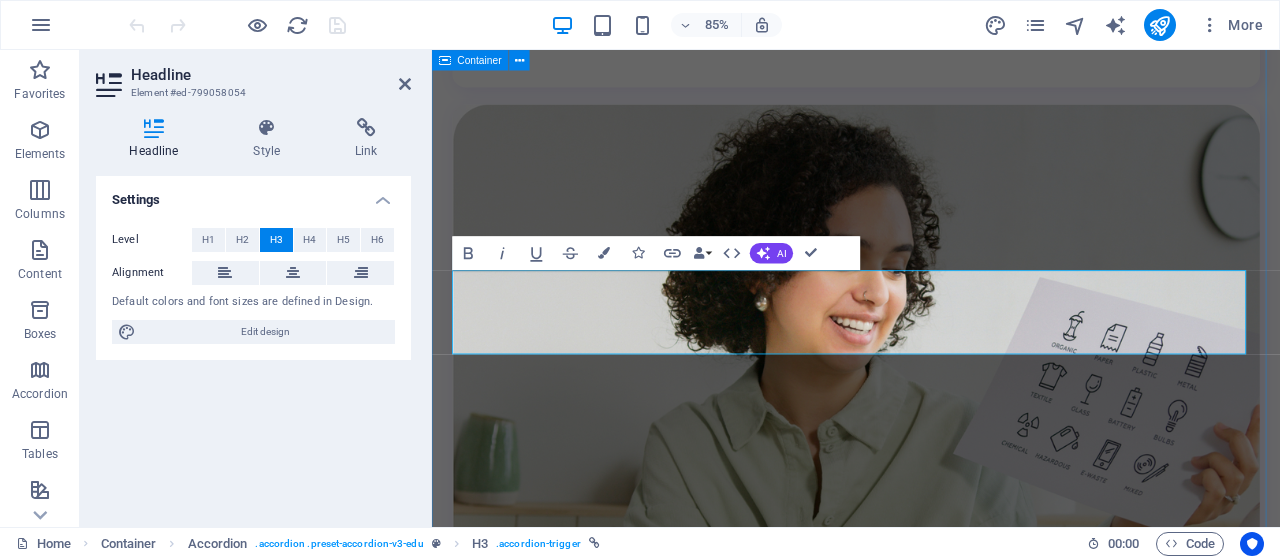 drag, startPoint x: 922, startPoint y: 360, endPoint x: 443, endPoint y: 314, distance: 481.2037 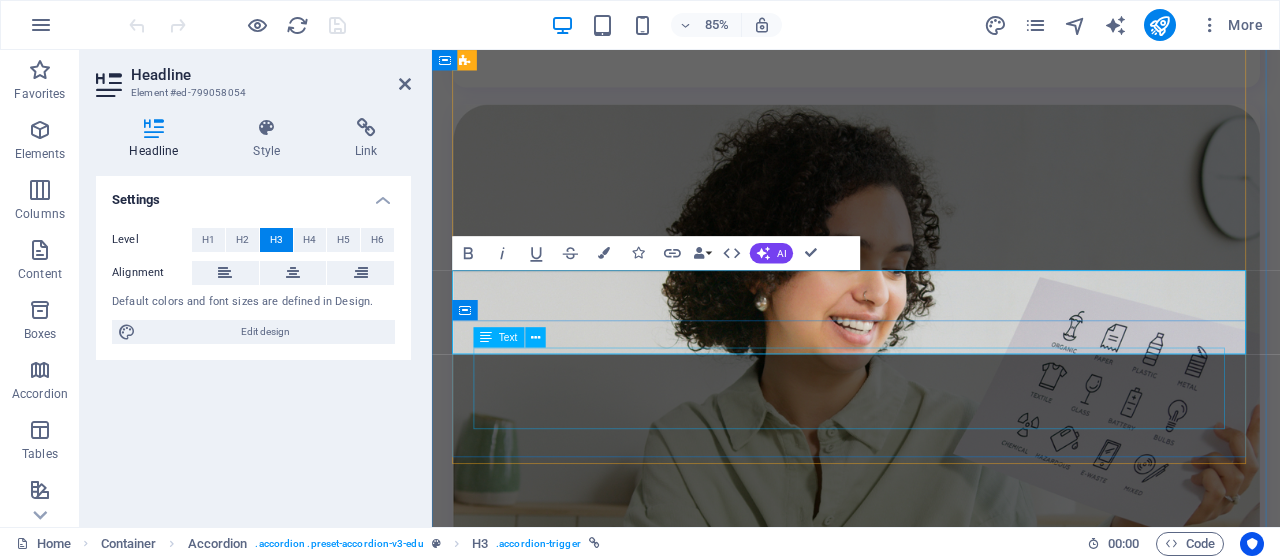 click on "Lorem ipsum dolor sit amet, consectetur adipiscing elit, sed do eiusmod tempor incididunt ut labore et dolore magna aliqua. Ut enim ad minim veniam,  quis nostrud exercitation.  Sed do eiusmod tempor incididunt ut labore et dolore magna aliqua." at bounding box center (931, 4531) 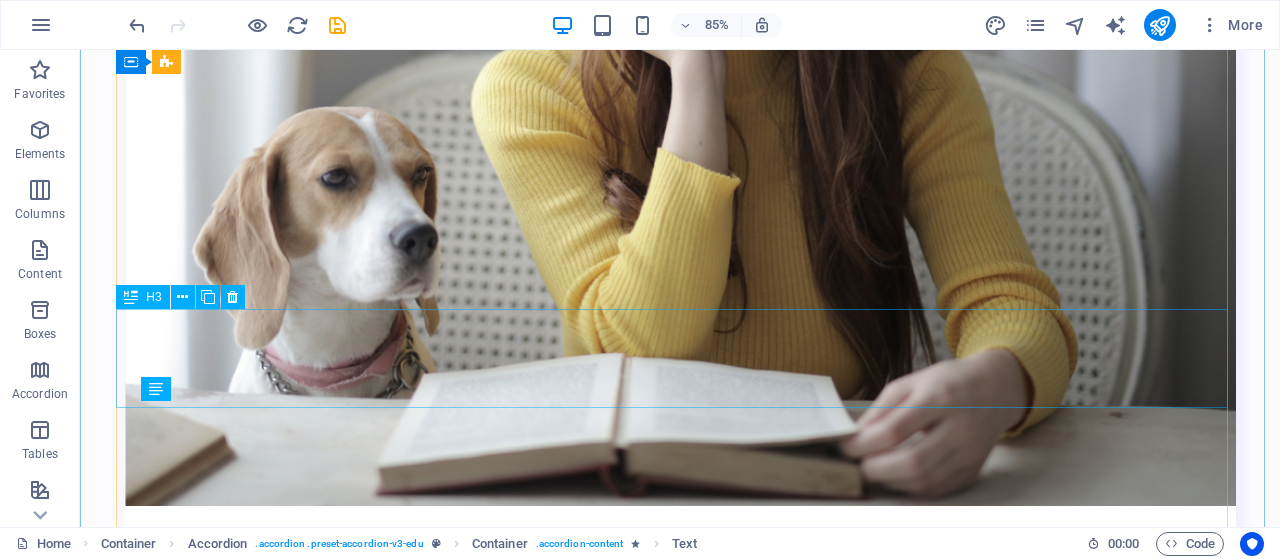 click on "🧩 Why a Skill Mission for Mithilakshar?" at bounding box center [680, 5112] 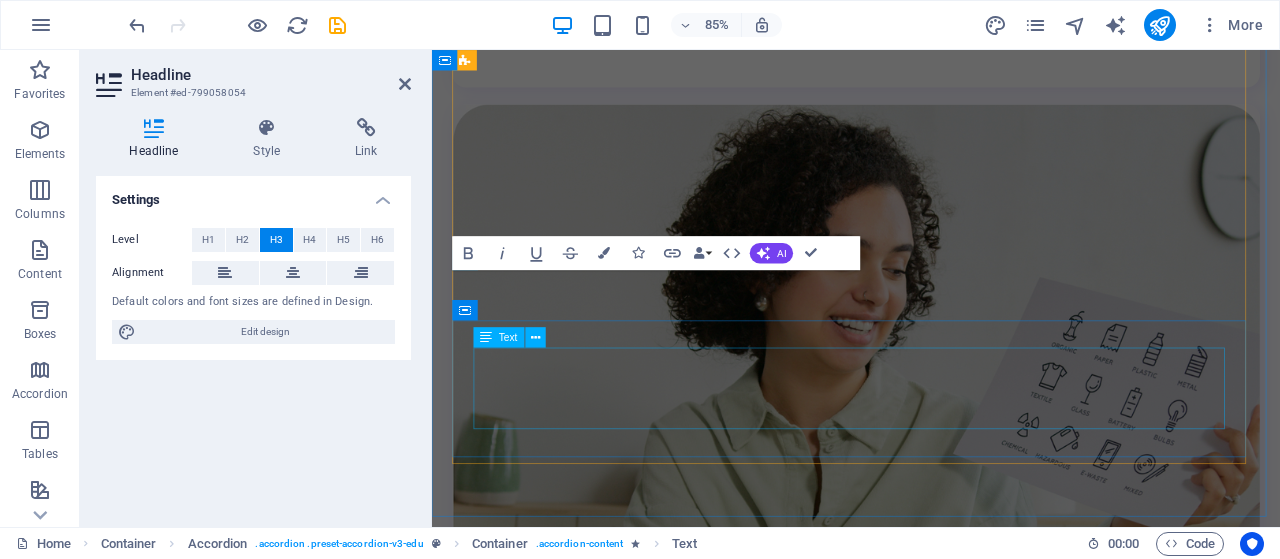 click on "Lorem ipsum dolor sit amet, consectetur adipiscing elit, sed do eiusmod tempor incididunt ut labore et dolore magna aliqua. Ut enim ad minim veniam,  quis nostrud exercitation.  Sed do eiusmod tempor incididunt ut labore et dolore magna aliqua." at bounding box center (931, 4531) 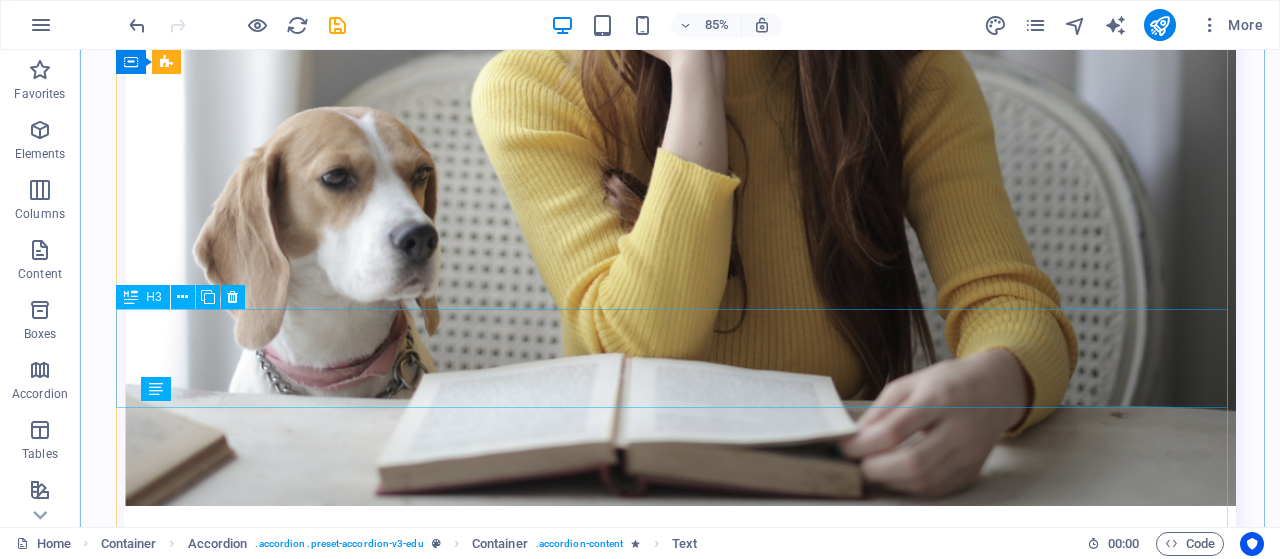 scroll, scrollTop: 13260, scrollLeft: 0, axis: vertical 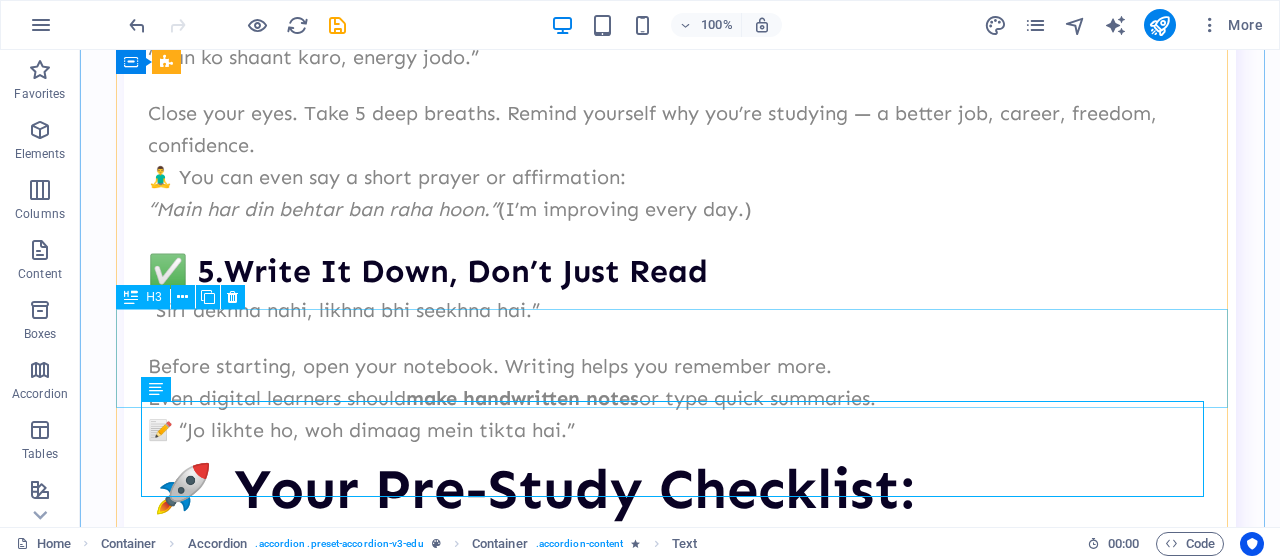 click on "🧩 Why a Skill Mission for Mithilakshar?" at bounding box center (680, 6504) 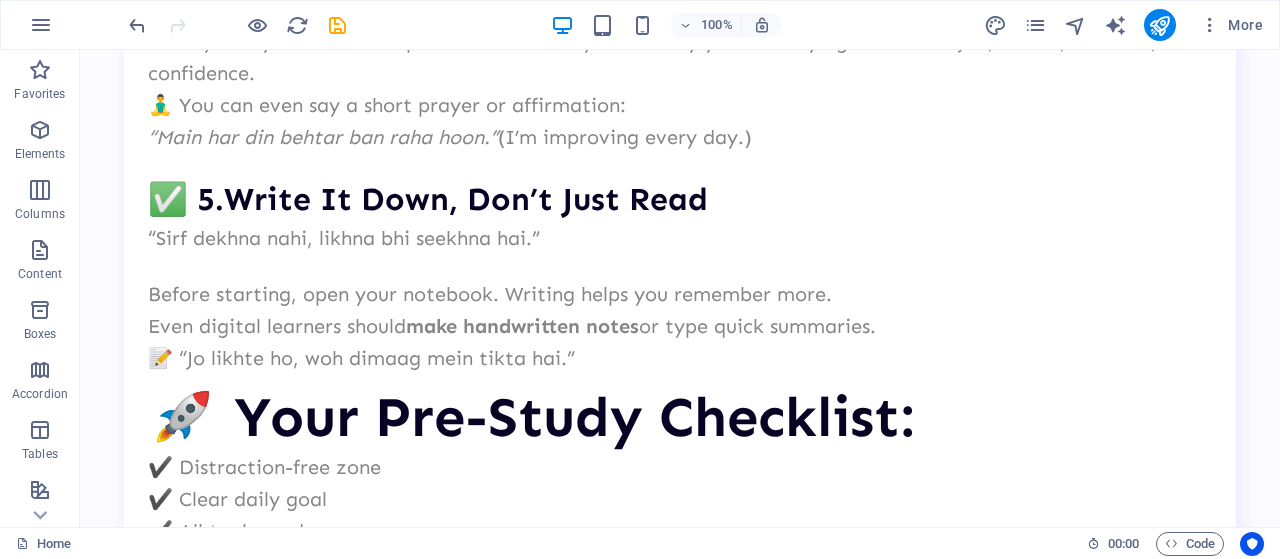 scroll, scrollTop: 13468, scrollLeft: 0, axis: vertical 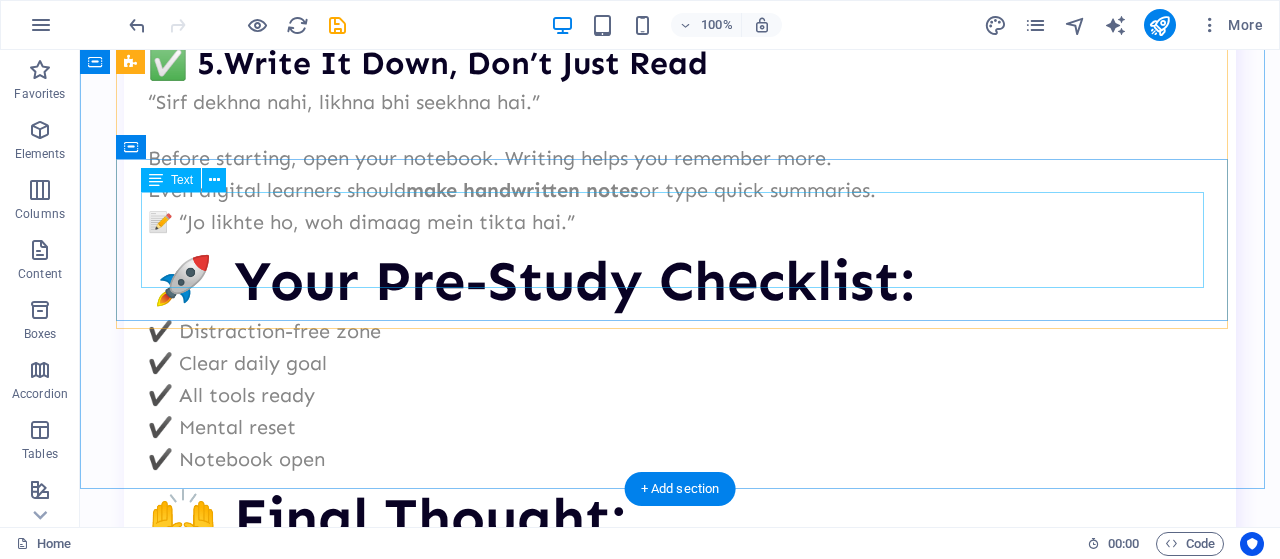 click on "Lorem ipsum dolor sit amet, consectetur adipiscing elit, sed do eiusmod tempor incididunt ut labore et dolore magna aliqua. Ut enim ad minim veniam,  quis nostrud exercitation.  Sed do eiusmod tempor incididunt ut labore et dolore magna aliqua." at bounding box center [680, 6338] 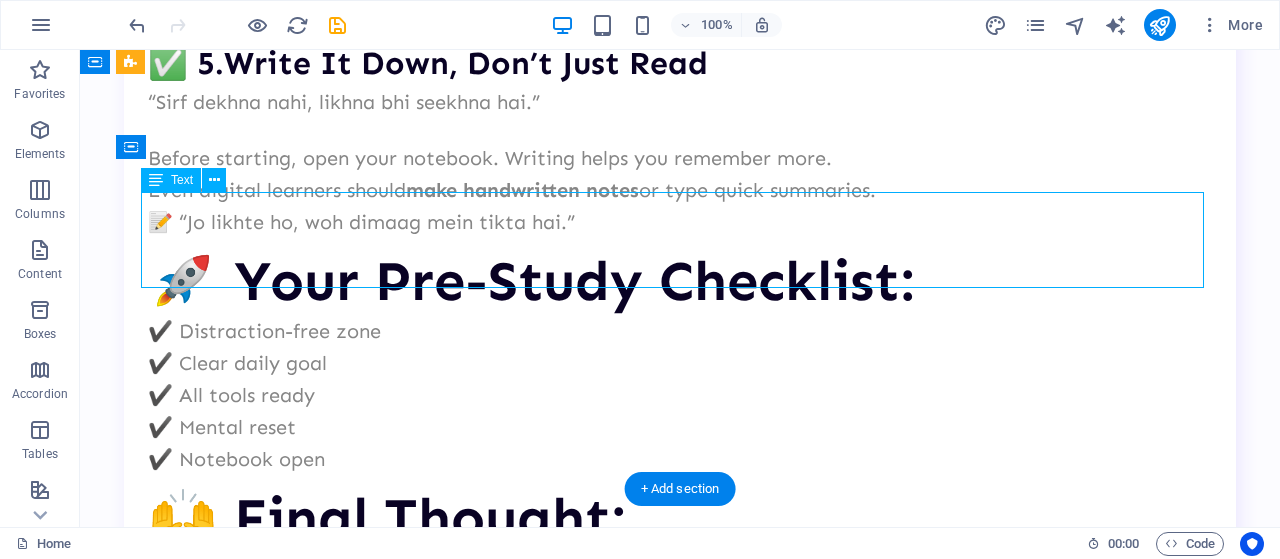 click on "Lorem ipsum dolor sit amet, consectetur adipiscing elit, sed do eiusmod tempor incididunt ut labore et dolore magna aliqua. Ut enim ad minim veniam,  quis nostrud exercitation.  Sed do eiusmod tempor incididunt ut labore et dolore magna aliqua." at bounding box center (680, 6338) 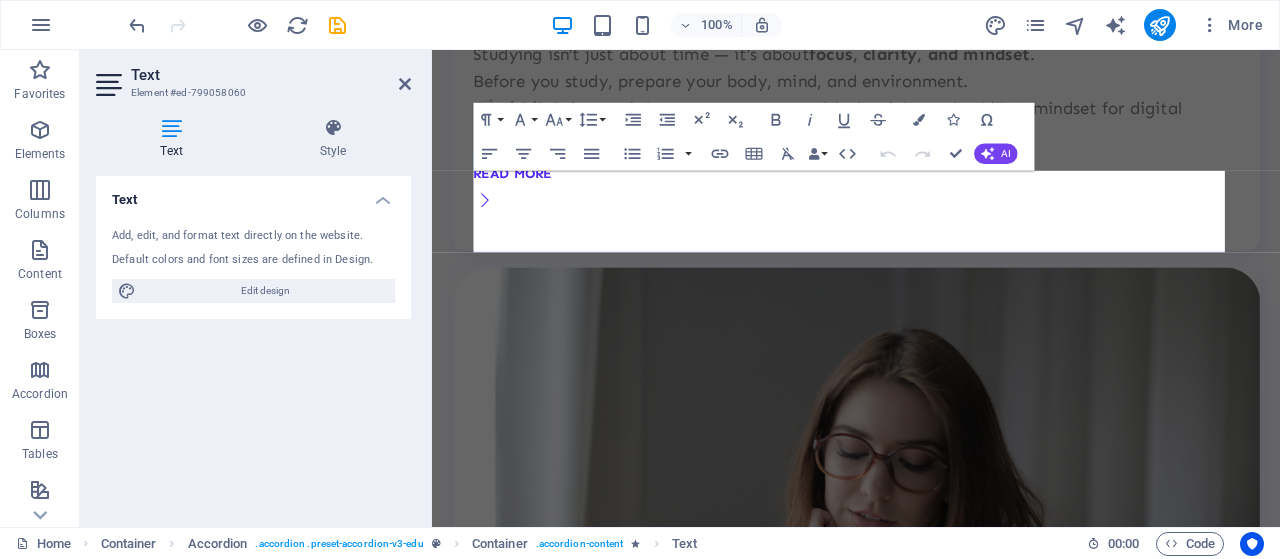 scroll, scrollTop: 14860, scrollLeft: 0, axis: vertical 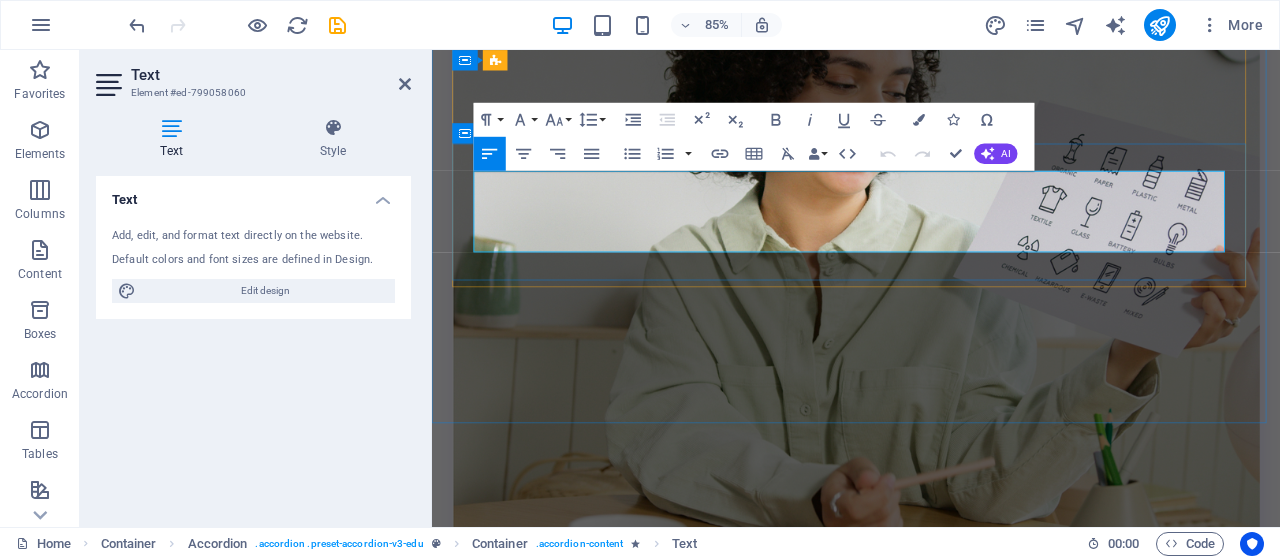 click on "Lorem ipsum dolor sit amet, consectetur adipiscing elit, sed do eiusmod tempor incididunt ut labore et dolore magna aliqua. Ut enim ad minim veniam," at bounding box center [917, 4308] 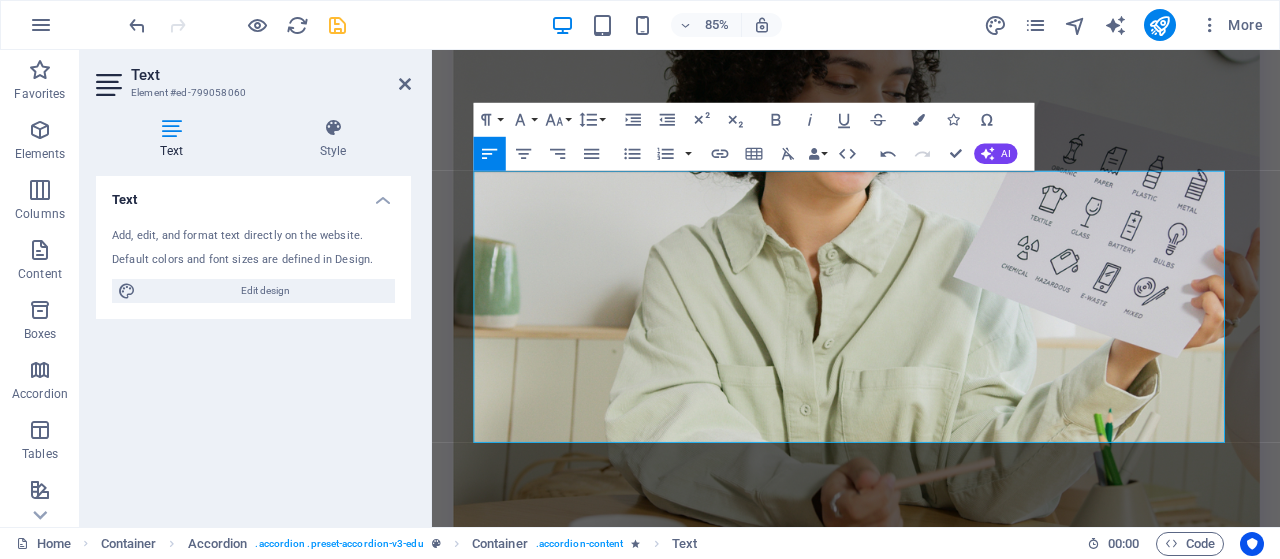 click at bounding box center [337, 25] 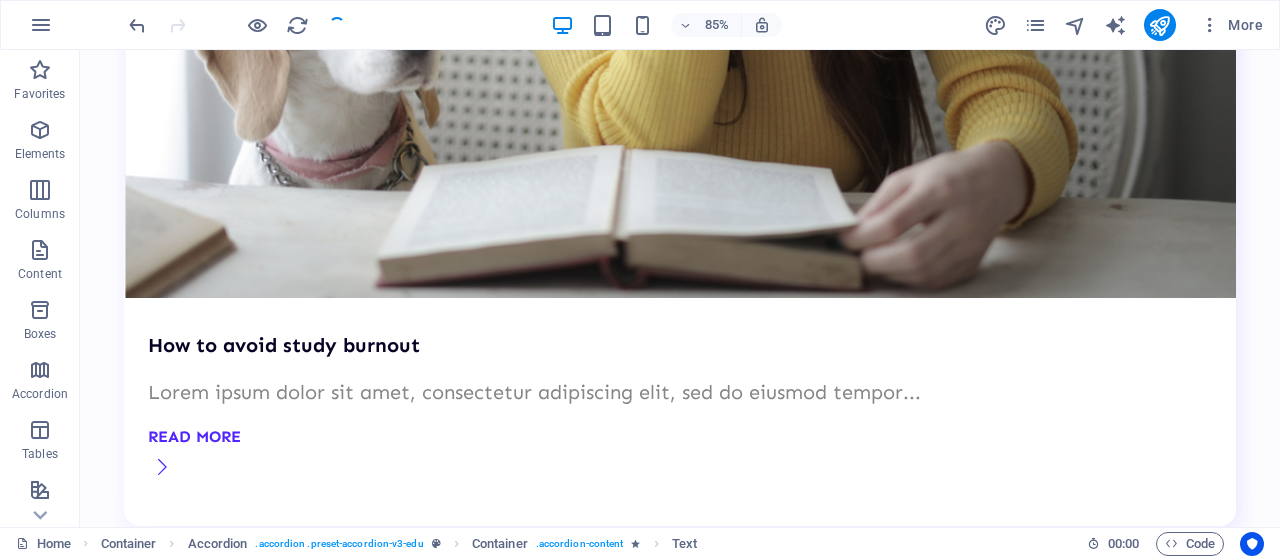 scroll, scrollTop: 13468, scrollLeft: 0, axis: vertical 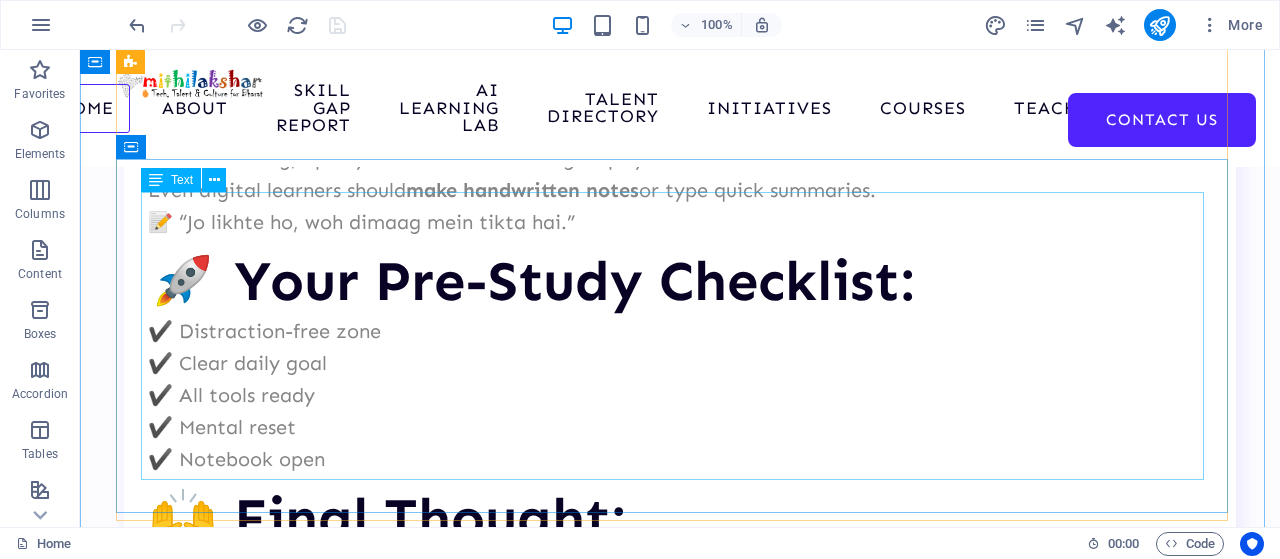 click on "Cultural Literacy : Connect youth to their roots. Employability : Enable creation of Mithilakshar-based content, apps, design, and media. Digital Relevance : Bring Mithilakshar into Unicode-compliant apps, websites, keyboards, and mobile tools. Inclusive Growth : Empower local artisans, educators, women, and rural talent to use Mithilakshar in economic activities (e.g., handlooms, calligraphy, tourism, teaching kits)." at bounding box center [680, 6450] 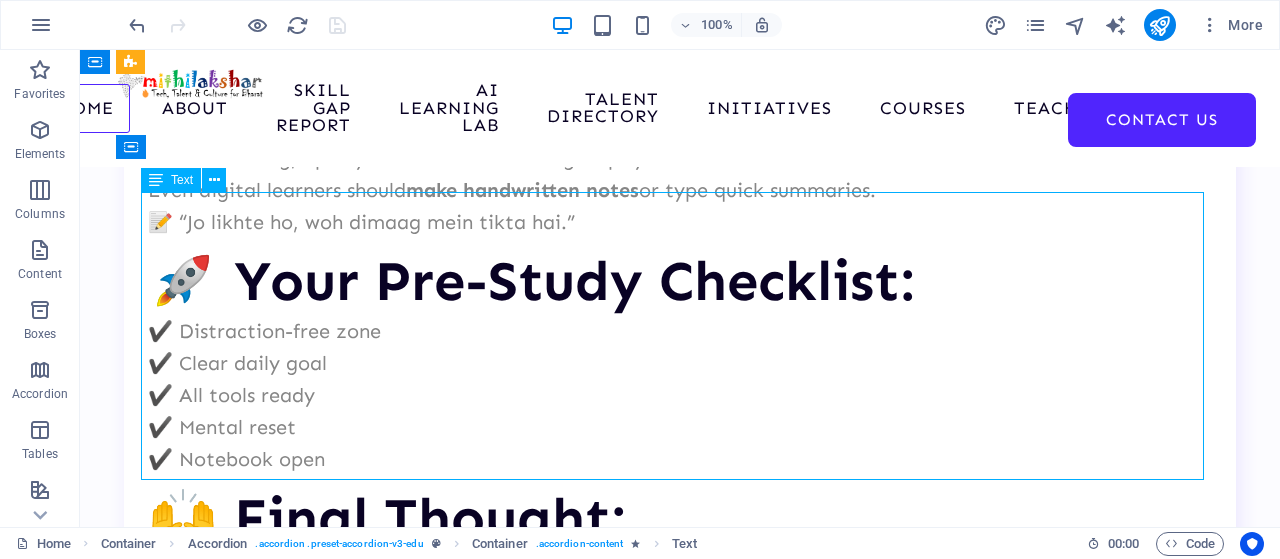 click on "Cultural Literacy : Connect youth to their roots. Employability : Enable creation of Mithilakshar-based content, apps, design, and media. Digital Relevance : Bring Mithilakshar into Unicode-compliant apps, websites, keyboards, and mobile tools. Inclusive Growth : Empower local artisans, educators, women, and rural talent to use Mithilakshar in economic activities (e.g., handlooms, calligraphy, tourism, teaching kits)." at bounding box center [680, 6450] 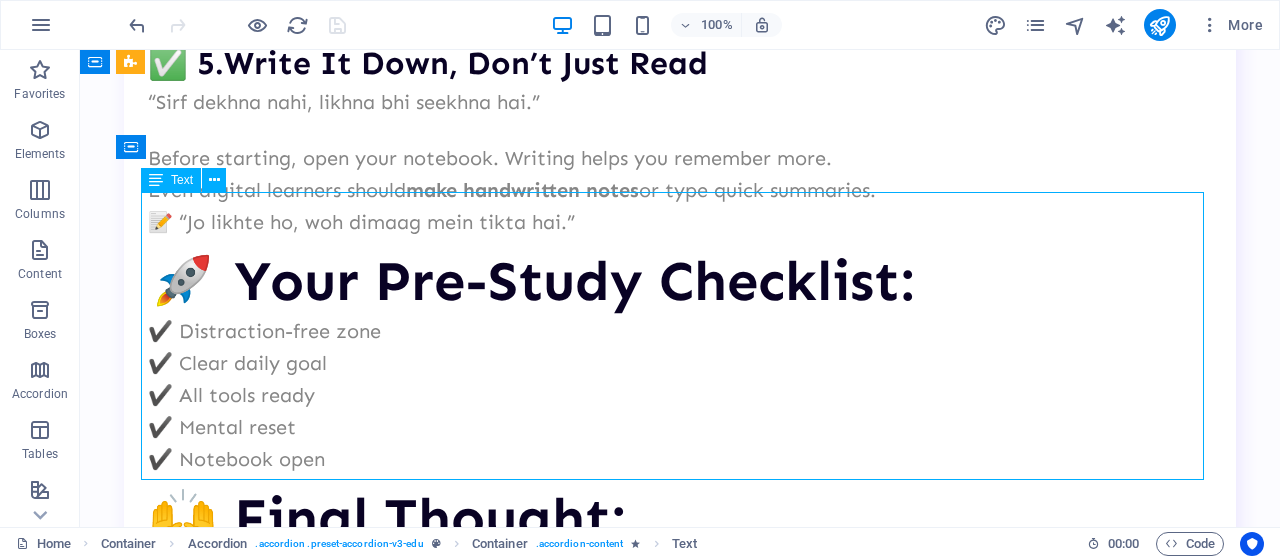 scroll, scrollTop: 14860, scrollLeft: 0, axis: vertical 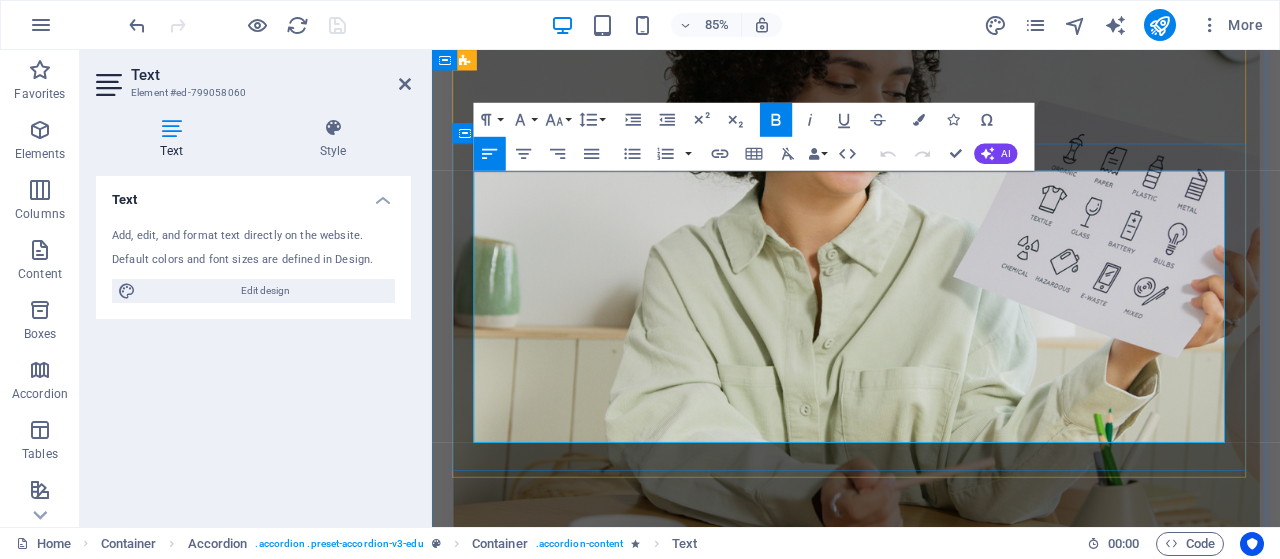click on "Cultural Literacy" at bounding box center (563, 4323) 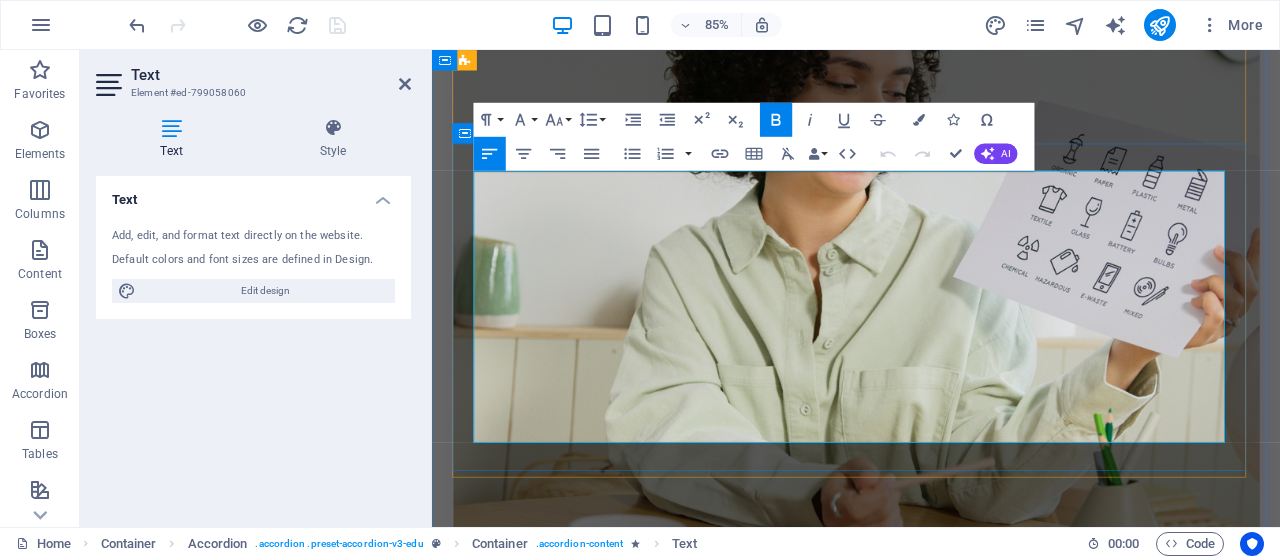 click on "Cultural Literacy" at bounding box center (563, 4323) 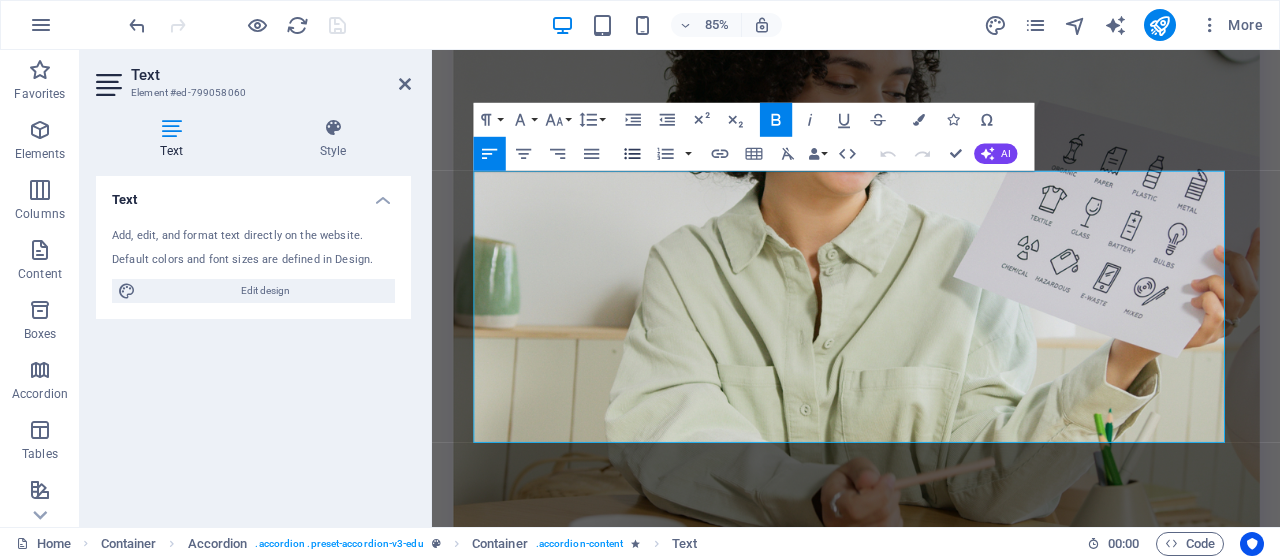 click 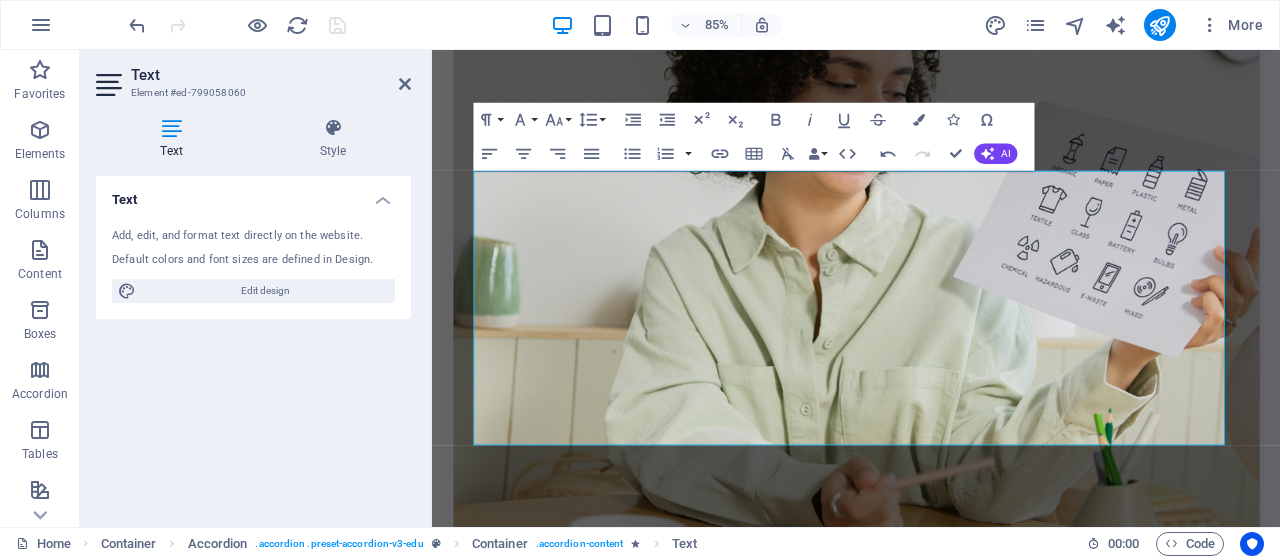 click at bounding box center [237, 25] 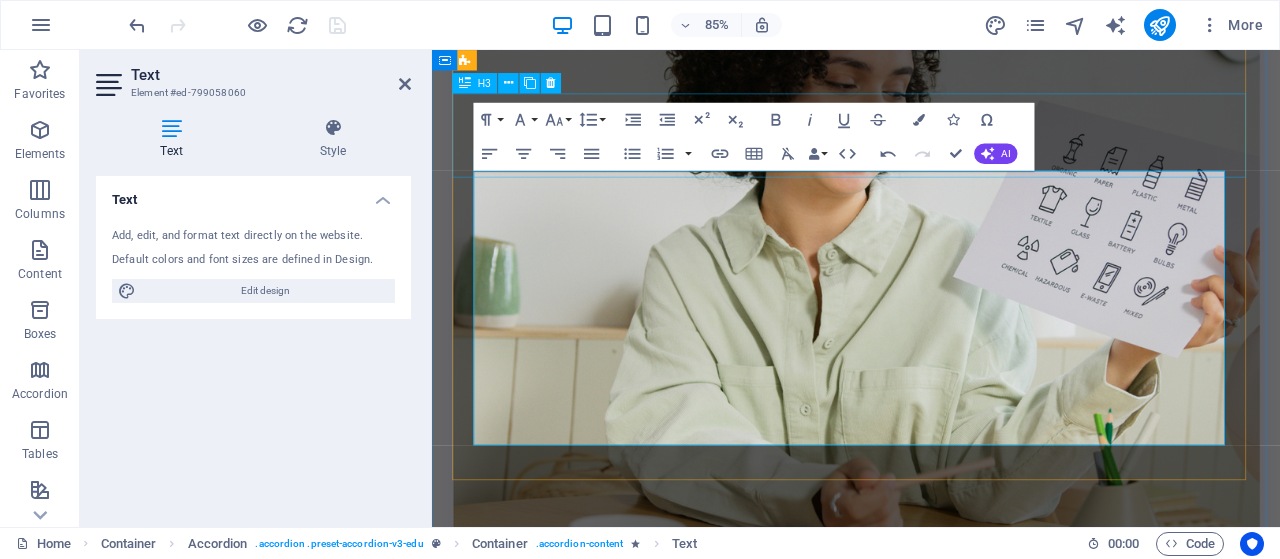 click on "🧩 Why a Skill Mission for Mithilakshar?" at bounding box center [931, 4233] 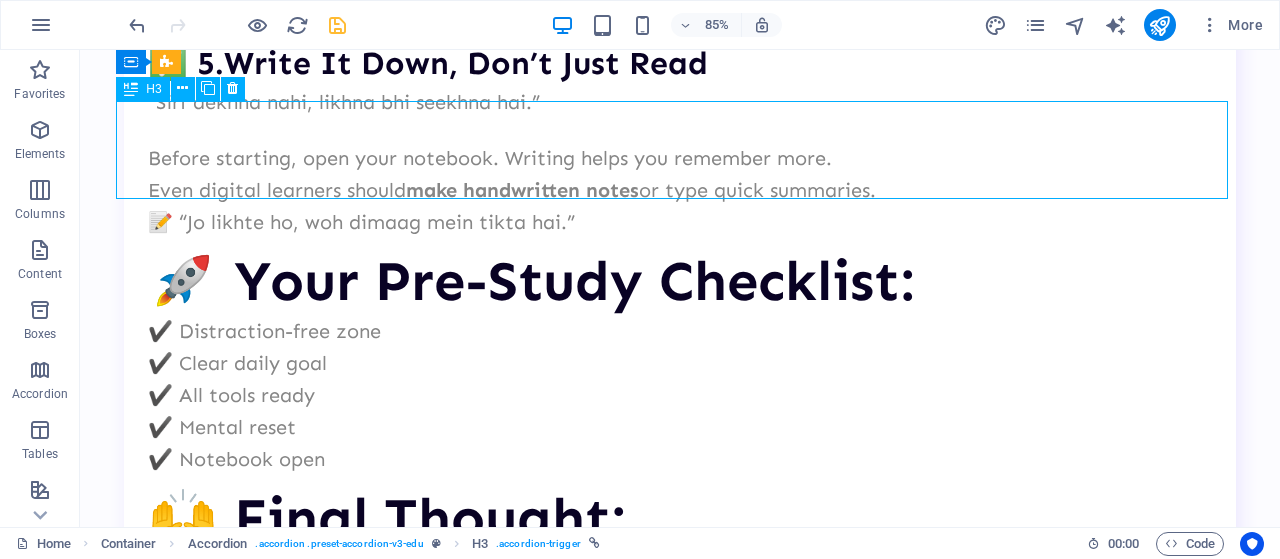 click on "🧩 Why a Skill Mission for Mithilakshar?" at bounding box center (680, 6296) 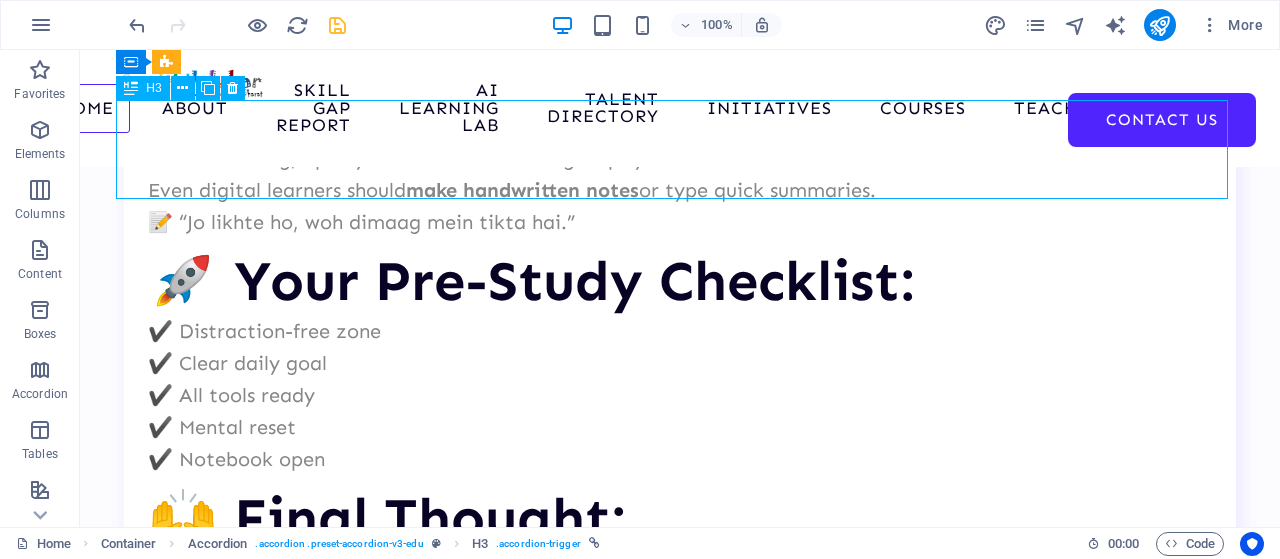 click on "🧩 Why a Skill Mission for Mithilakshar?" at bounding box center [680, 6264] 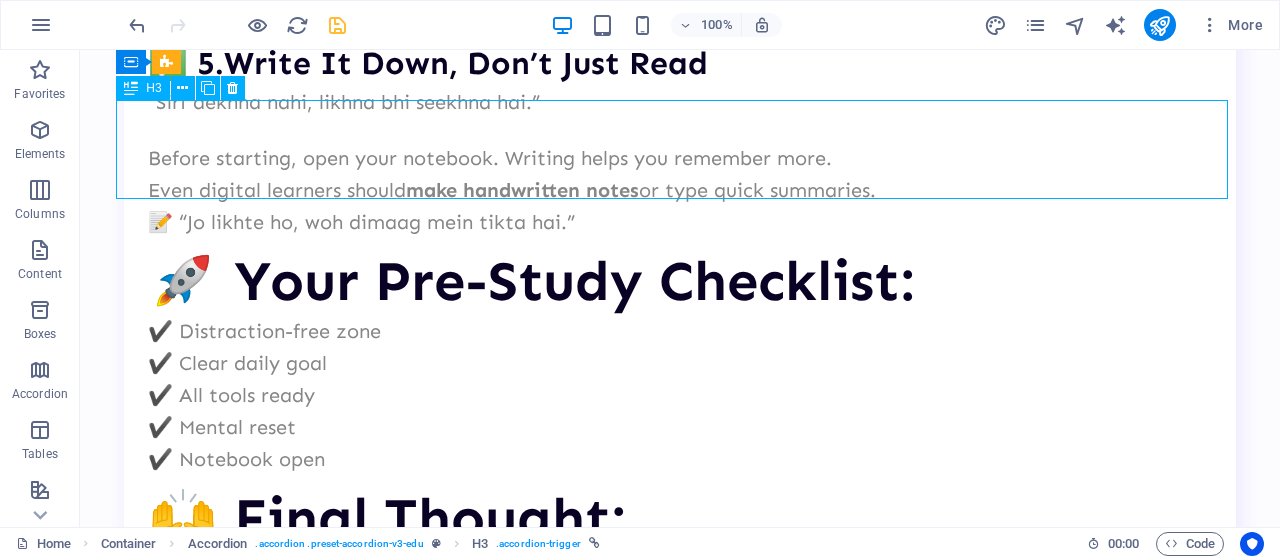 scroll, scrollTop: 14860, scrollLeft: 0, axis: vertical 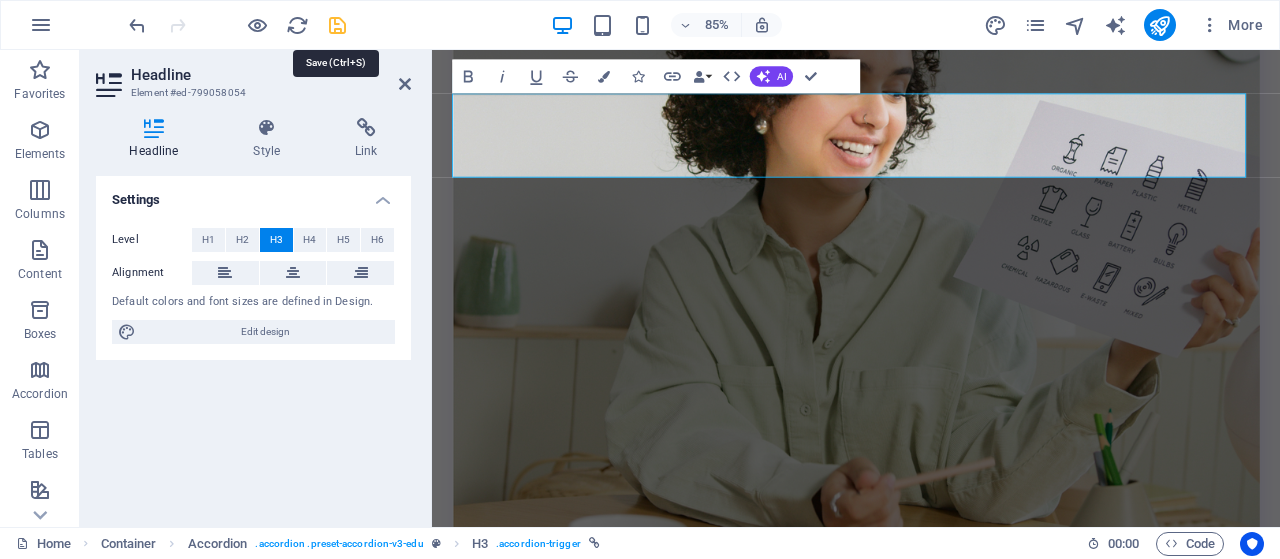 click at bounding box center (337, 25) 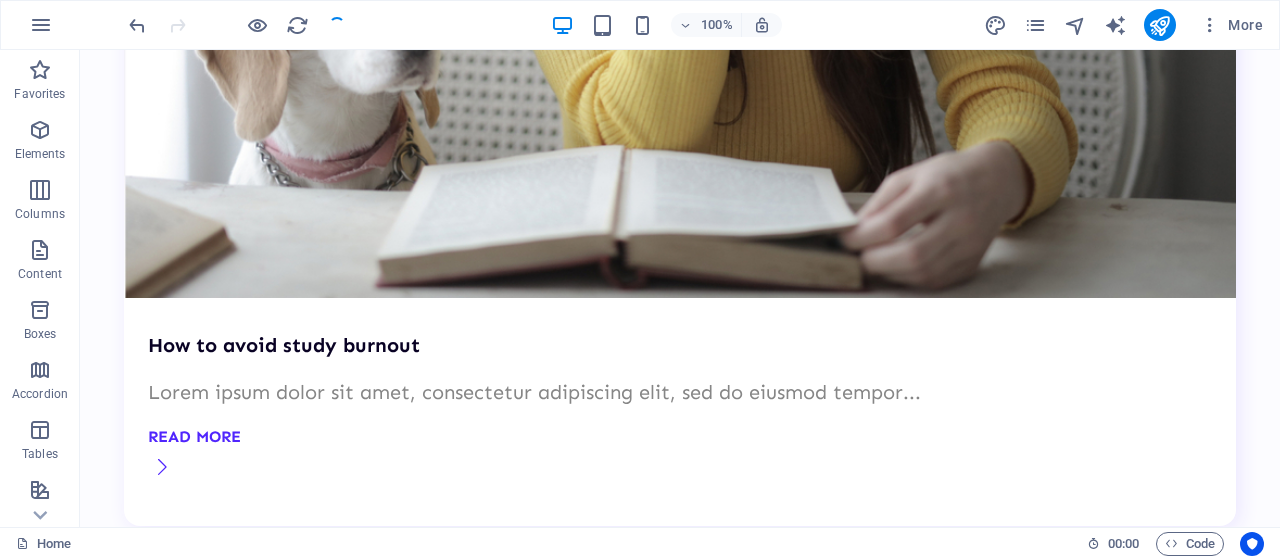 scroll, scrollTop: 13468, scrollLeft: 0, axis: vertical 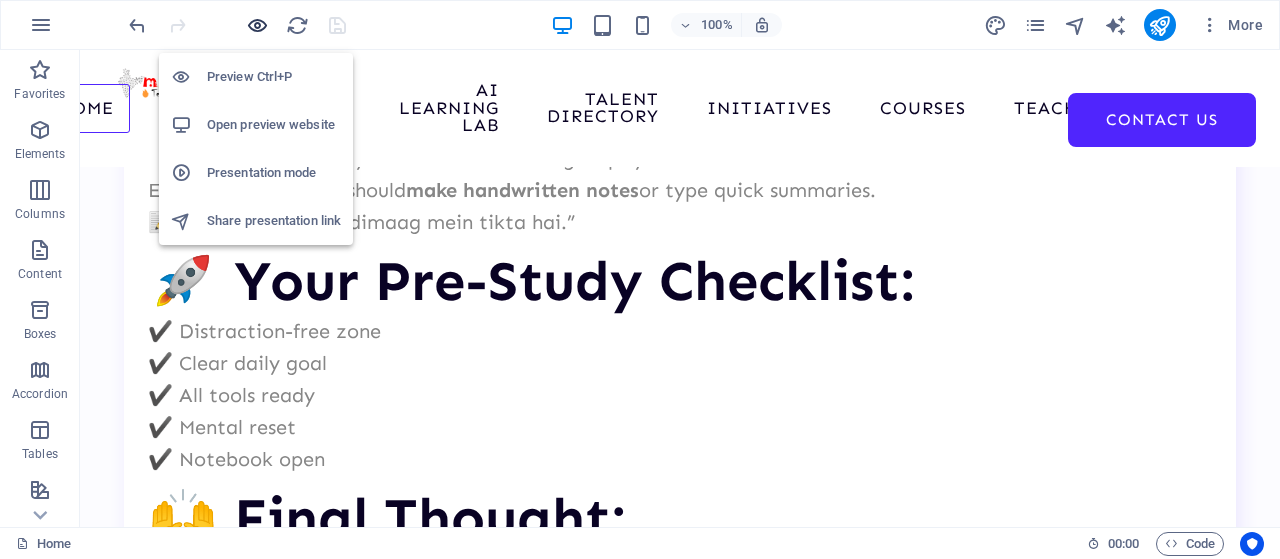 click at bounding box center [257, 25] 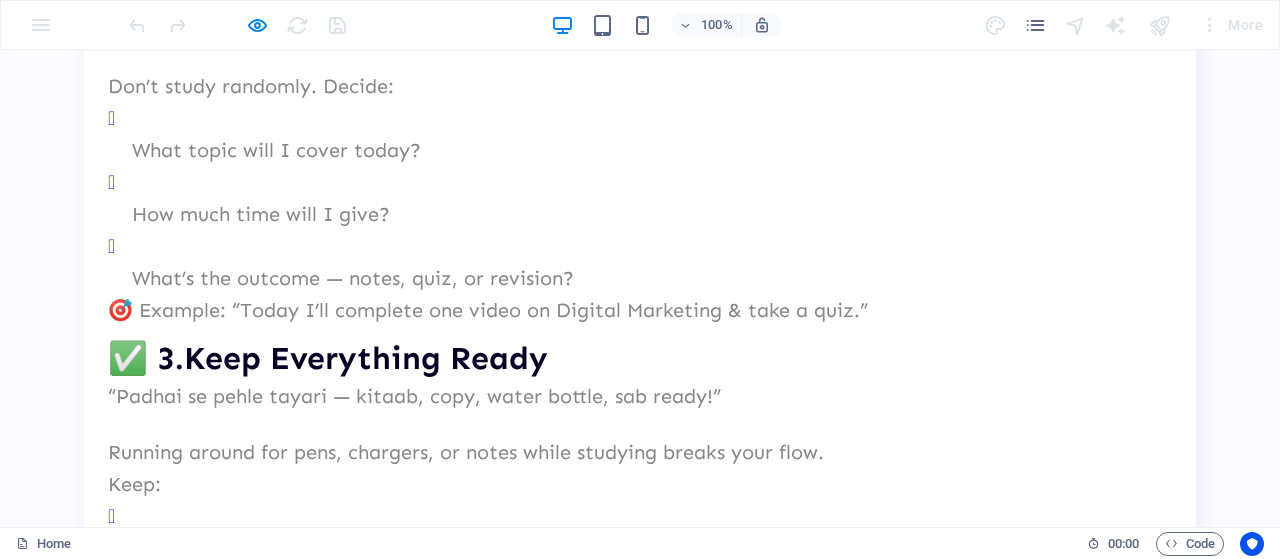 click on "🧩 Why a Skill Mission for Mithilakshar?" at bounding box center (640, 6469) 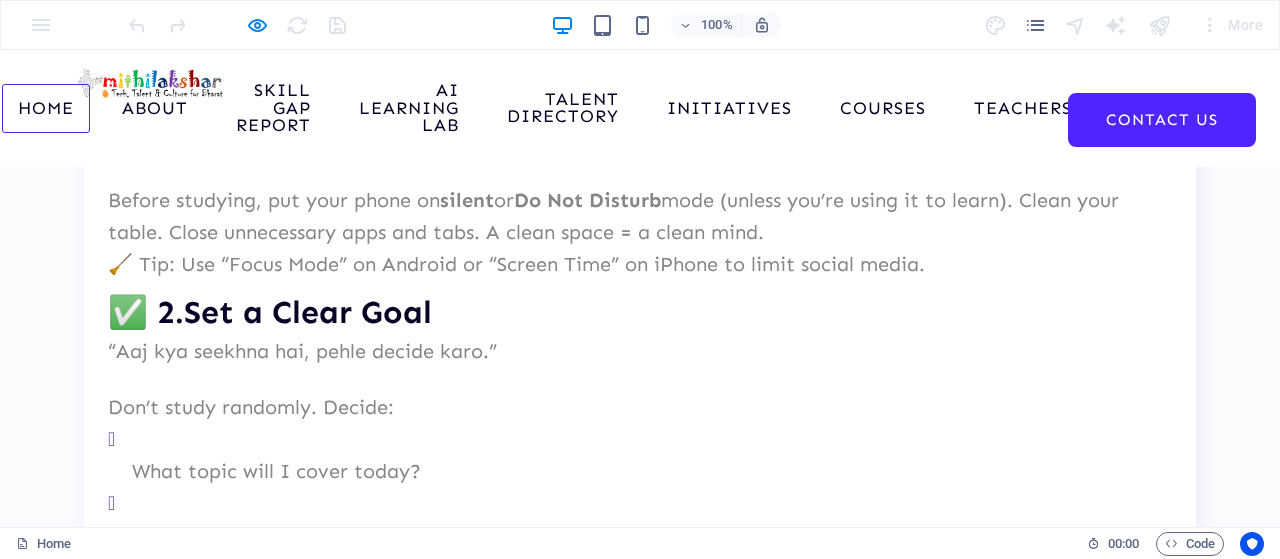 scroll, scrollTop: 12098, scrollLeft: 0, axis: vertical 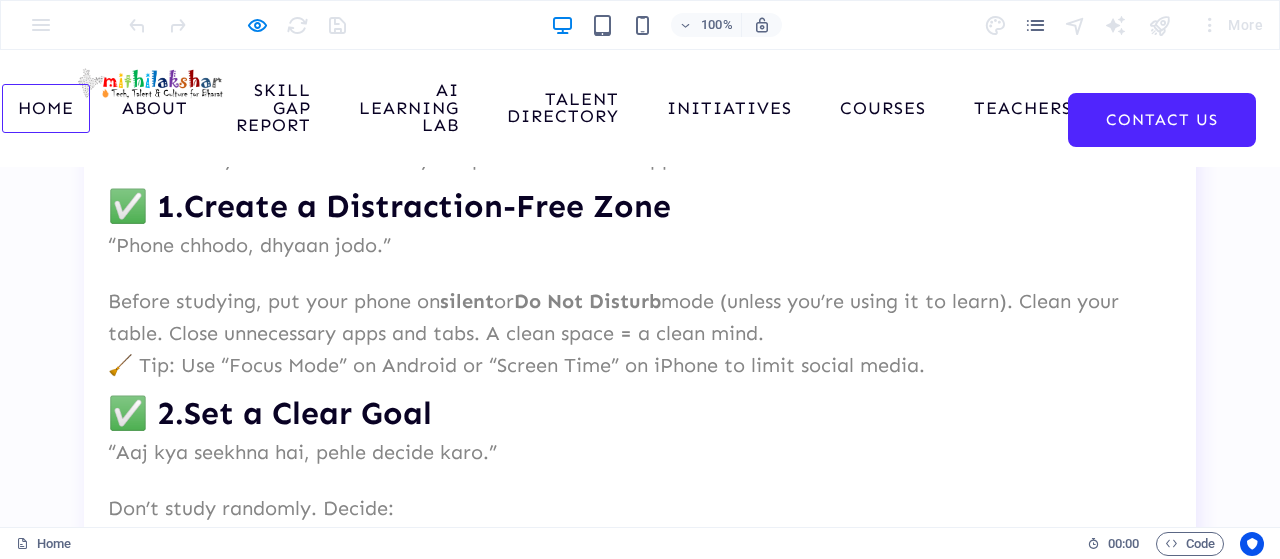 click on "🧩 Why a Skill Mission for Mithilakshar?" at bounding box center (640, 6795) 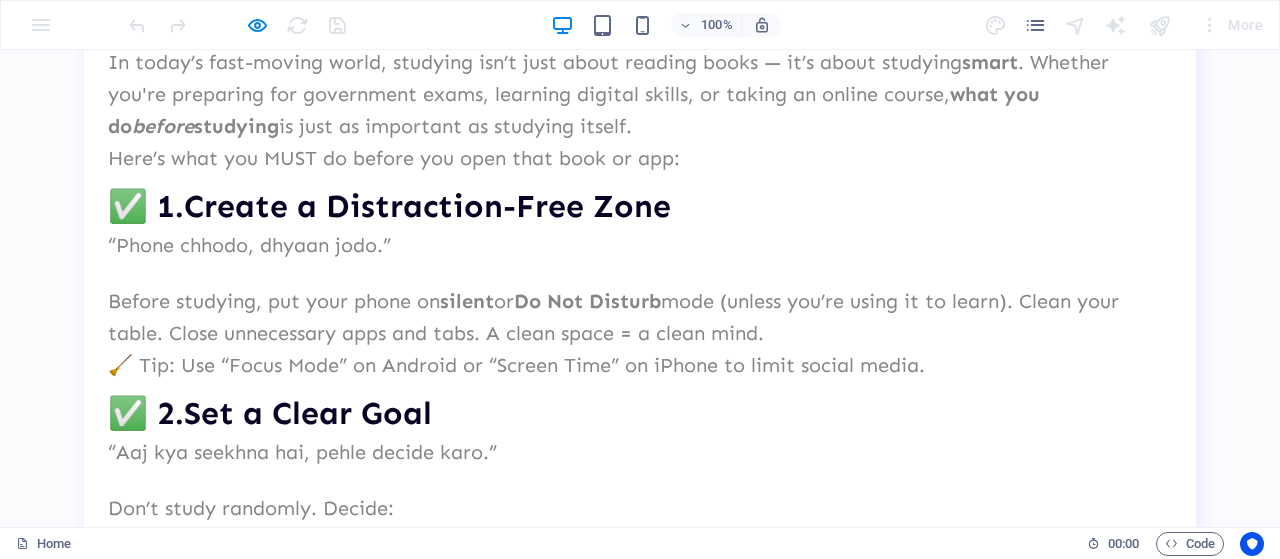click on "How is onboarding conducted?" at bounding box center (640, 6681) 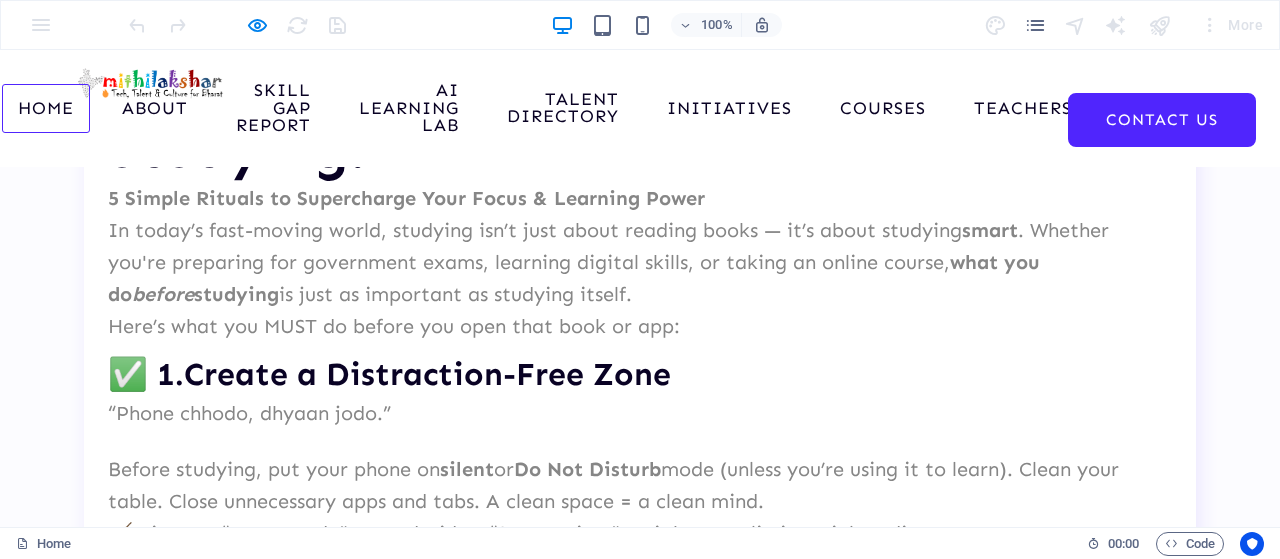 scroll, scrollTop: 11910, scrollLeft: 0, axis: vertical 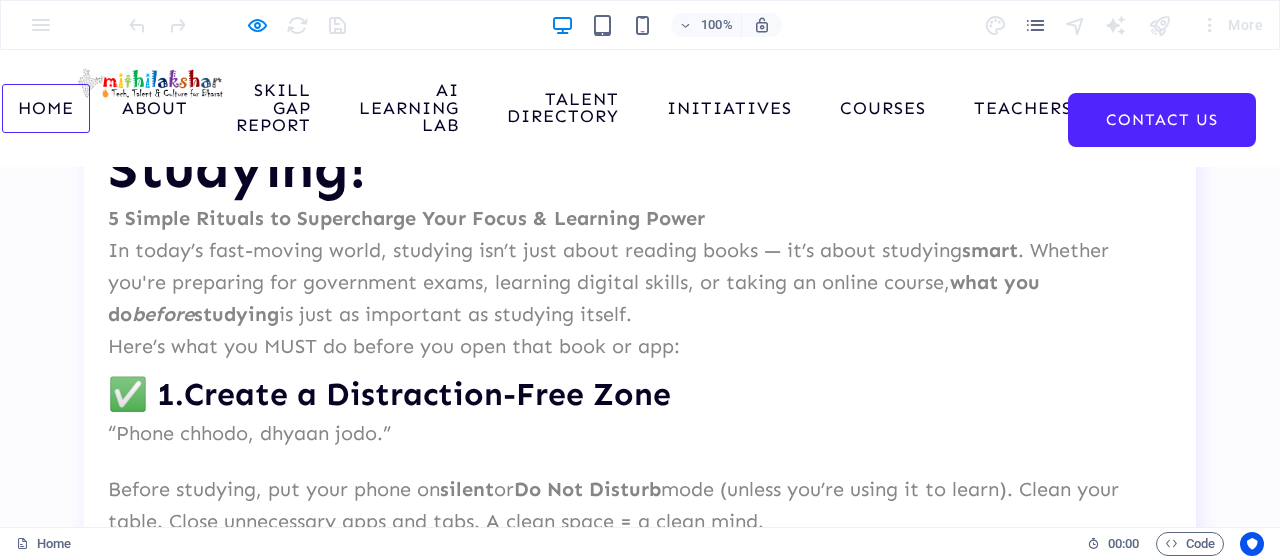 click on "What makes our education methods so unique?" at bounding box center (640, 6642) 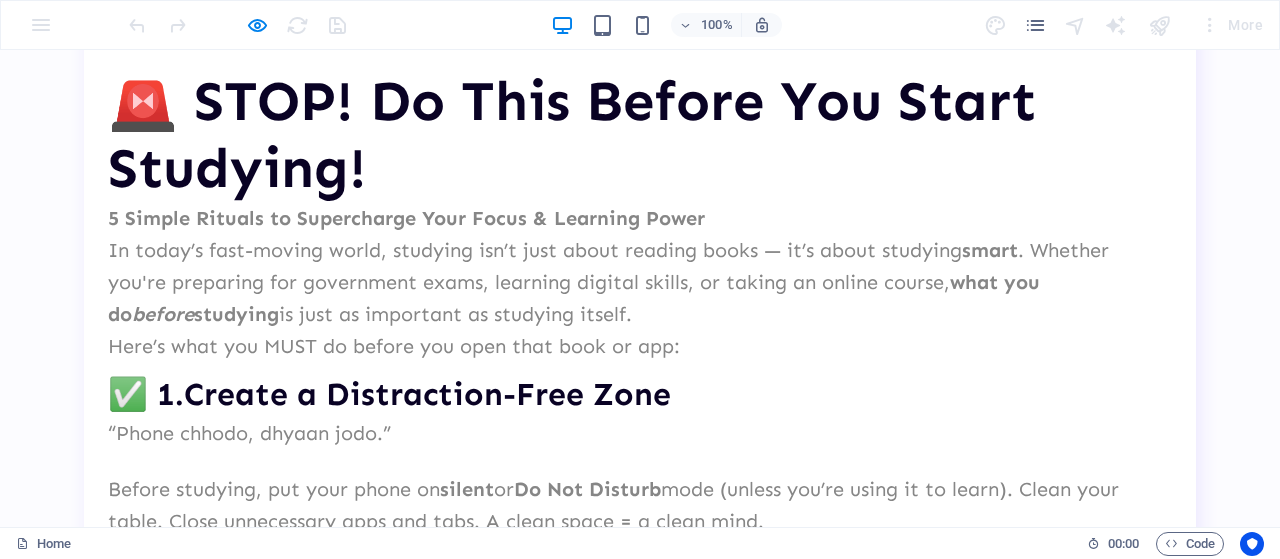 click on "What makes our education methods so unique?" at bounding box center [640, 6642] 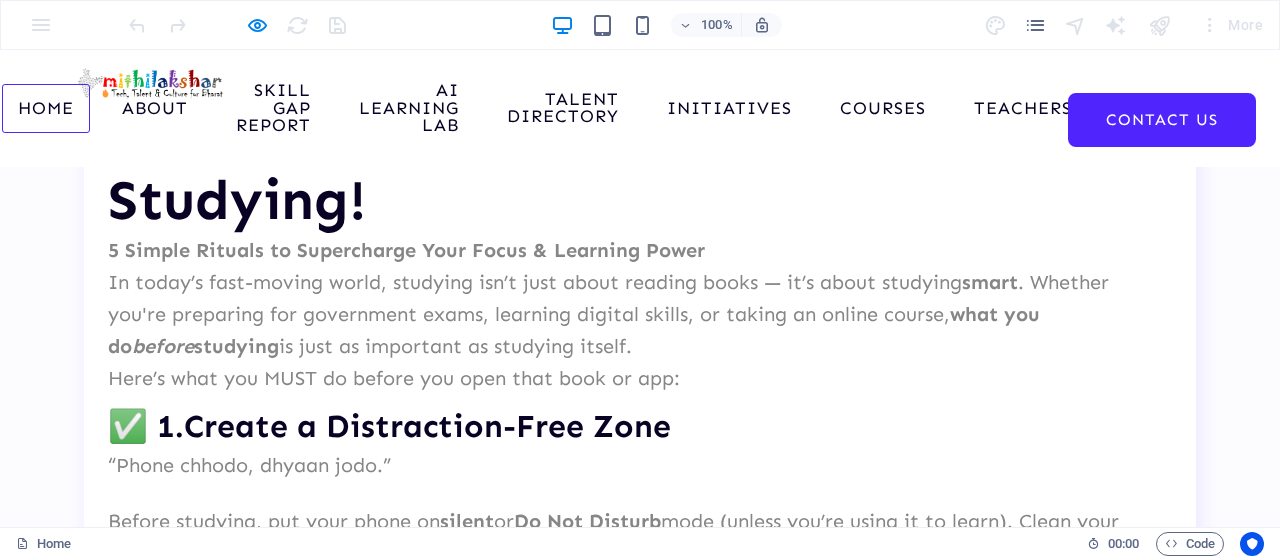 scroll, scrollTop: 11858, scrollLeft: 0, axis: vertical 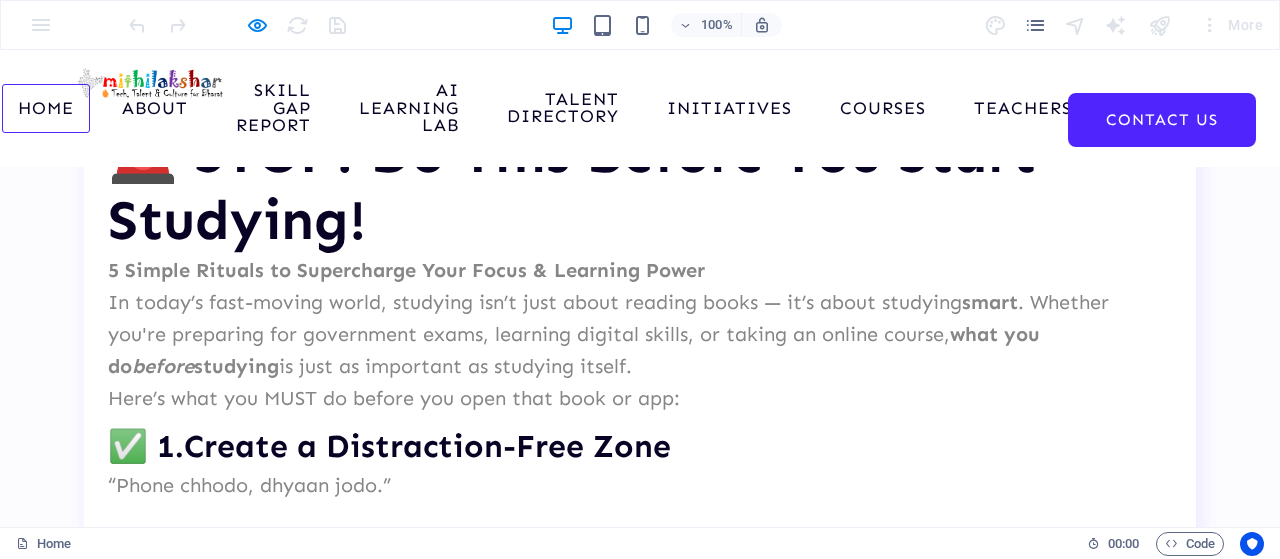 click on "What makes our education methods so unique?" at bounding box center (640, 6694) 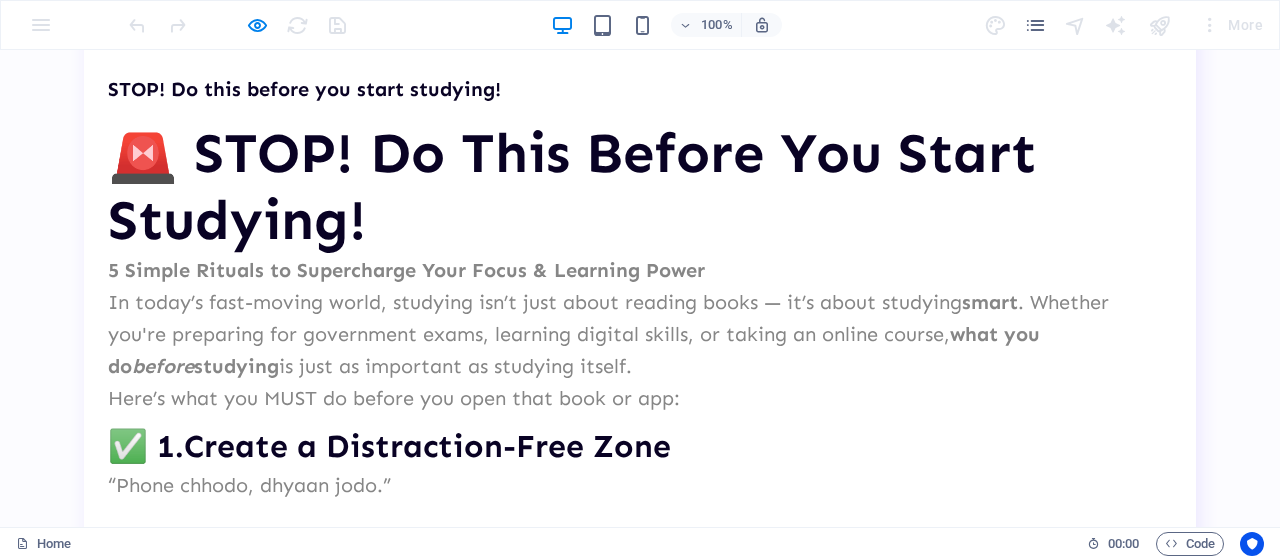 click on "What makes our education methods so unique?" at bounding box center [640, 6694] 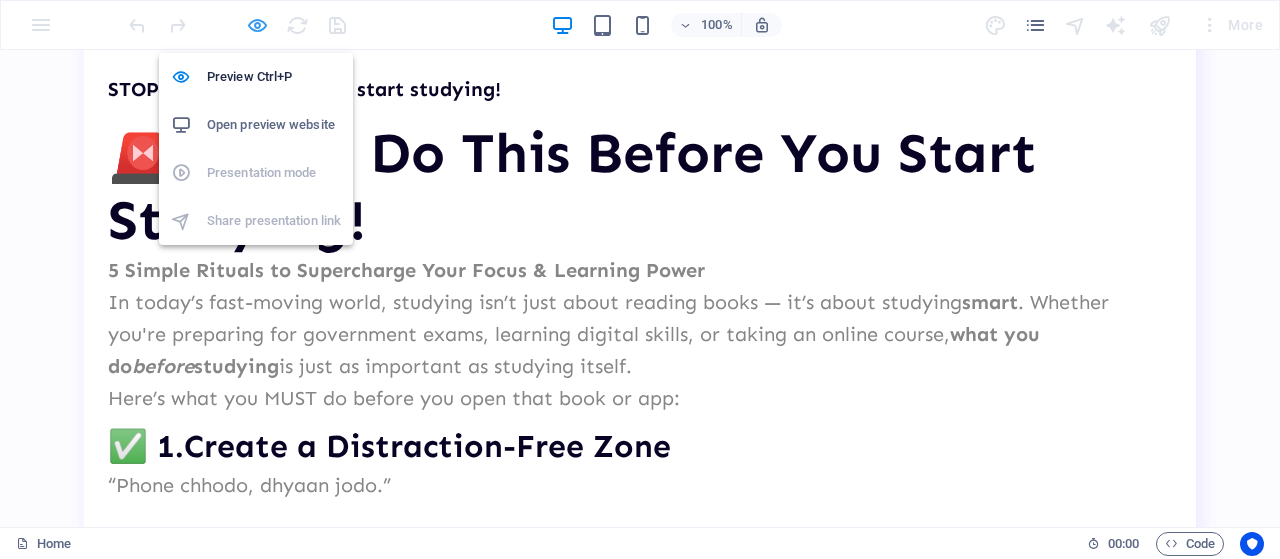 click at bounding box center (257, 25) 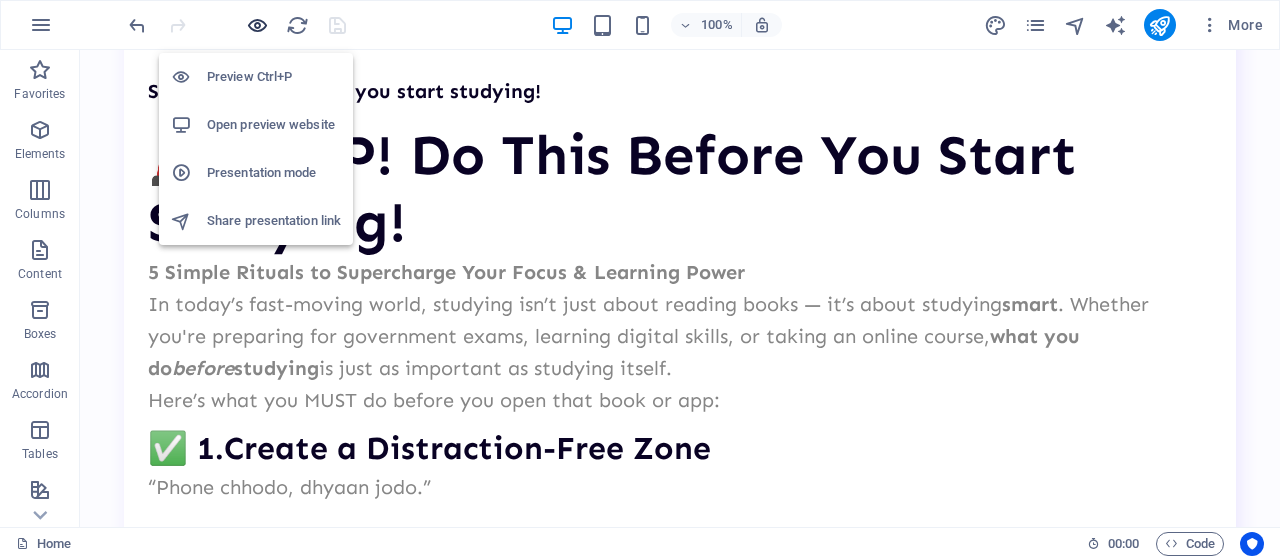 scroll, scrollTop: 12038, scrollLeft: 0, axis: vertical 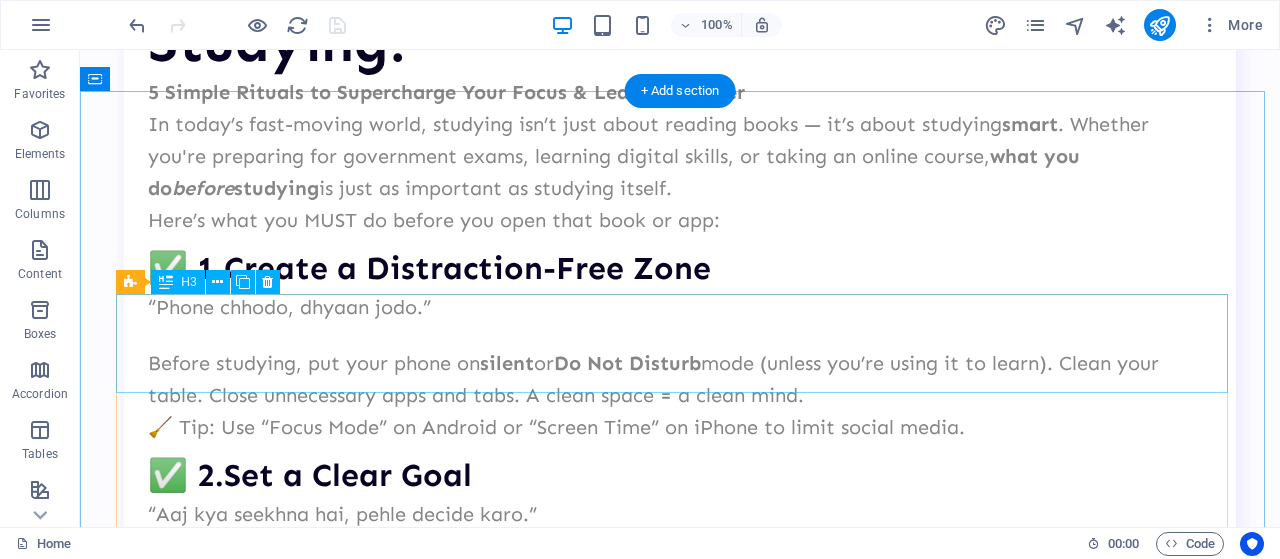 click on "What makes our education methods so unique?" at bounding box center [680, 6517] 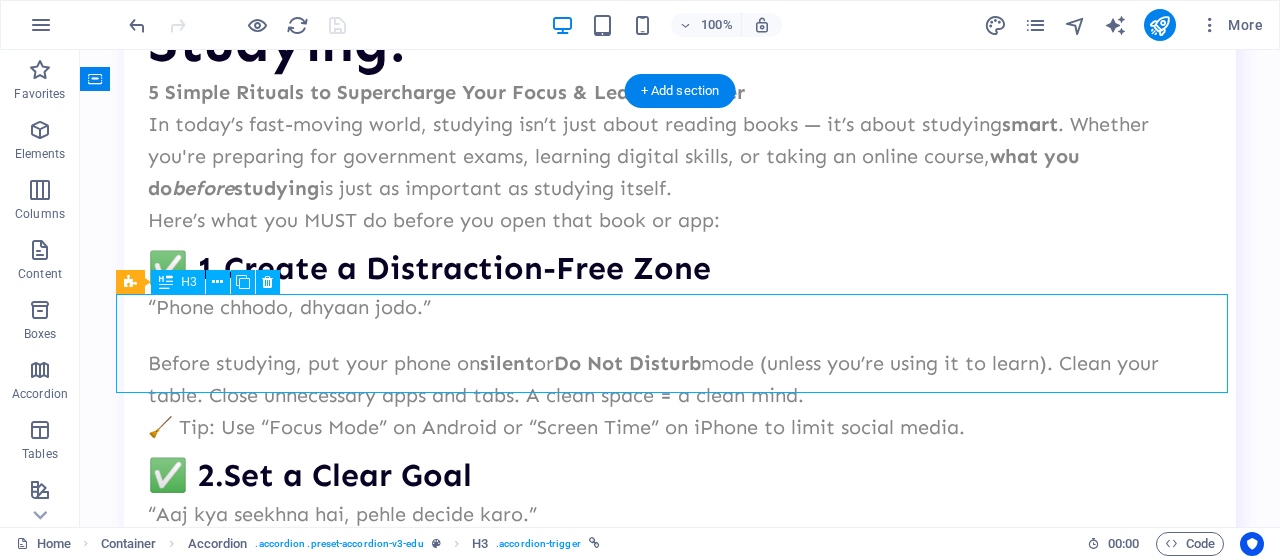 click on "What makes our education methods so unique?" at bounding box center (680, 6517) 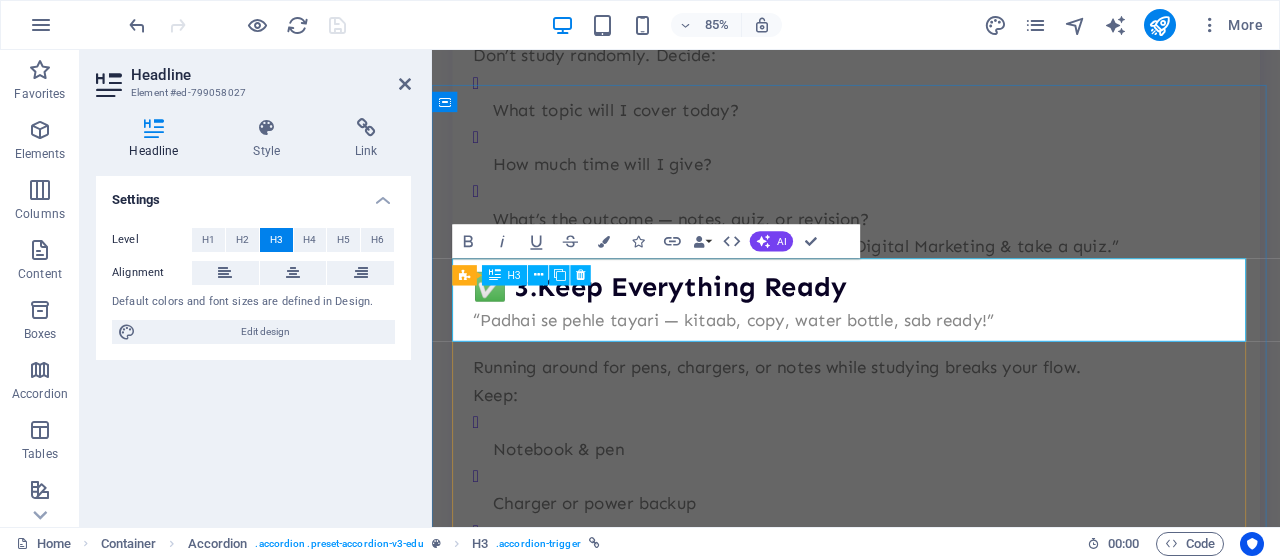 scroll, scrollTop: 13430, scrollLeft: 0, axis: vertical 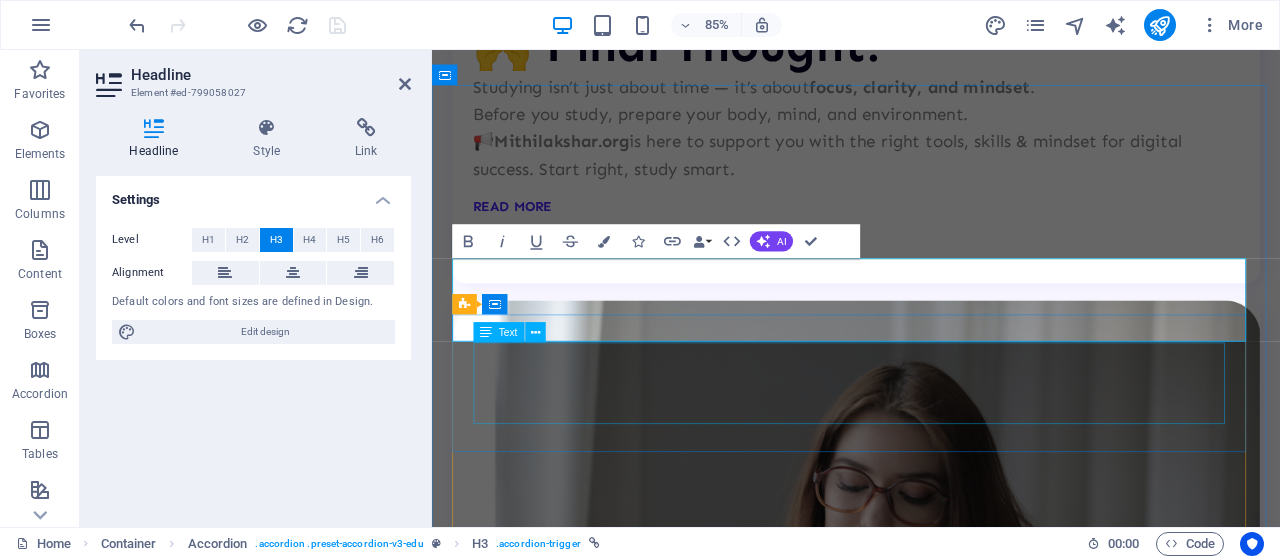 click on "Lorem ipsum dolor sit amet, consectetur adipiscing elit, sed do eiusmod tempor incididunt ut labore et dolore magna aliqua. Ut enim ad minim veniam,  quis nostrud  exercitation. Sed do eiusmod tempor incididunt ut labore et dolore magna aliqua." at bounding box center [931, 4521] 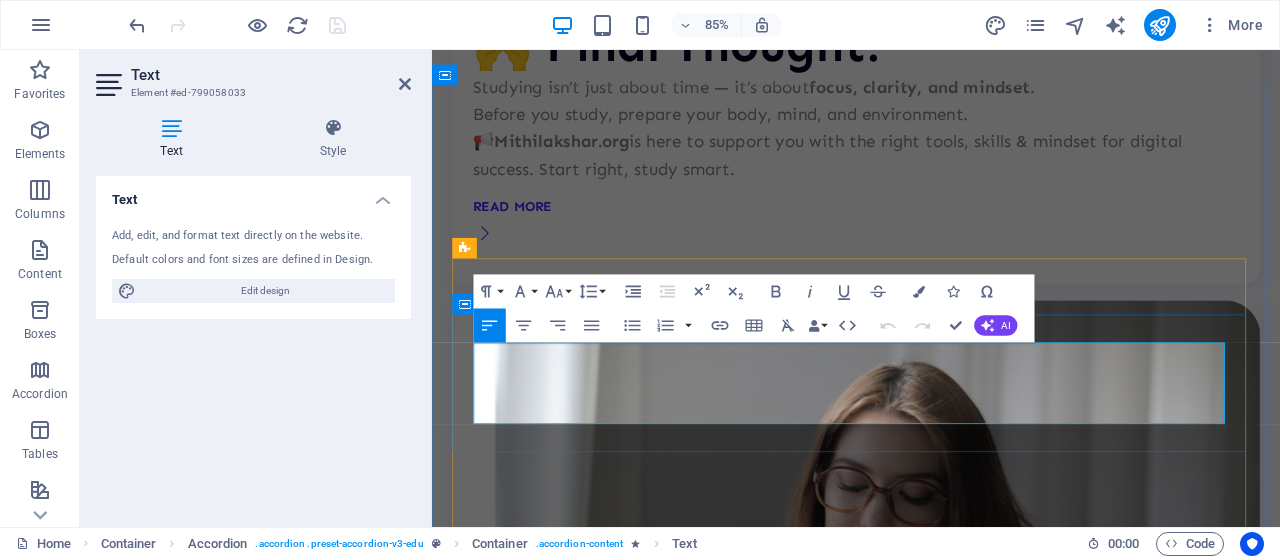 click on "Lorem ipsum dolor sit amet, consectetur adipiscing elit, sed do eiusmod tempor incididunt ut labore et dolore magna aliqua. Ut enim ad minim veniam," at bounding box center [917, 4506] 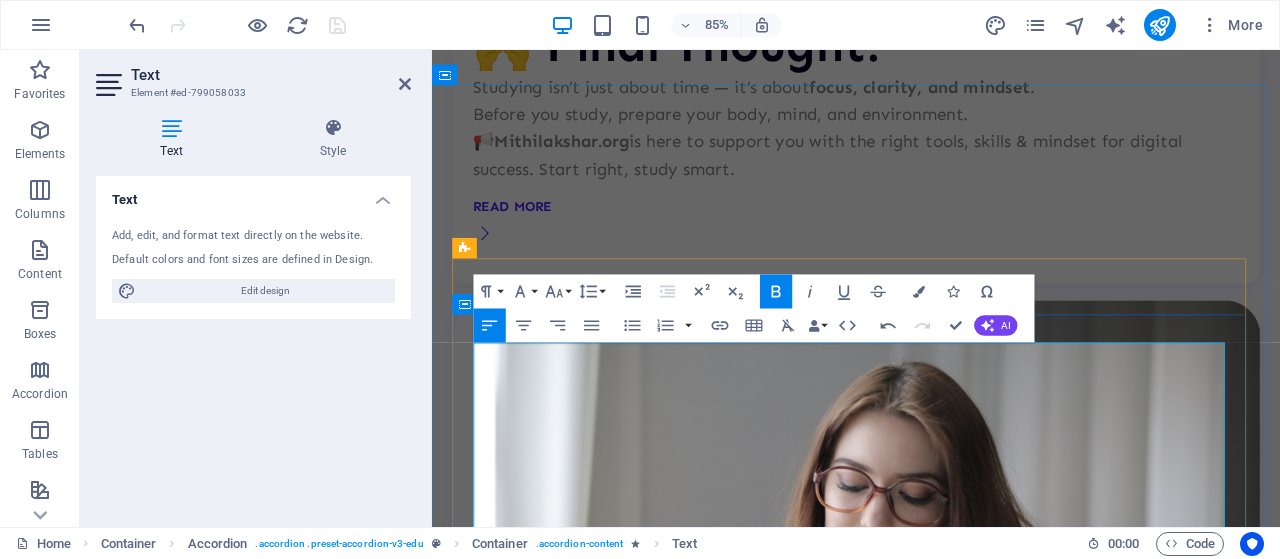 drag, startPoint x: 858, startPoint y: 568, endPoint x: 482, endPoint y: 420, distance: 404.0792 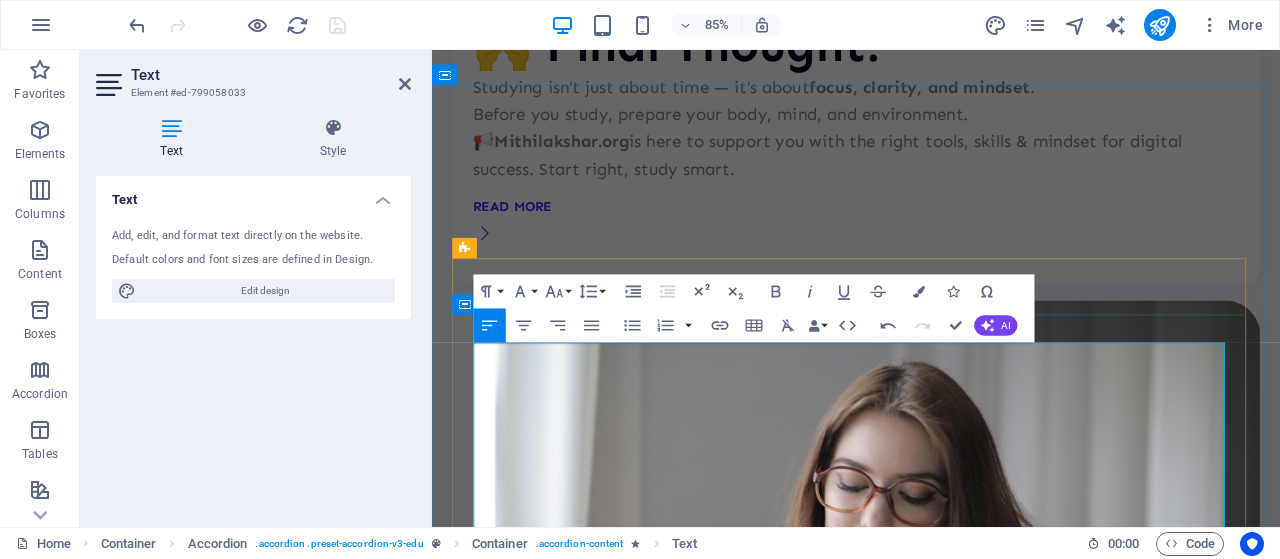 type 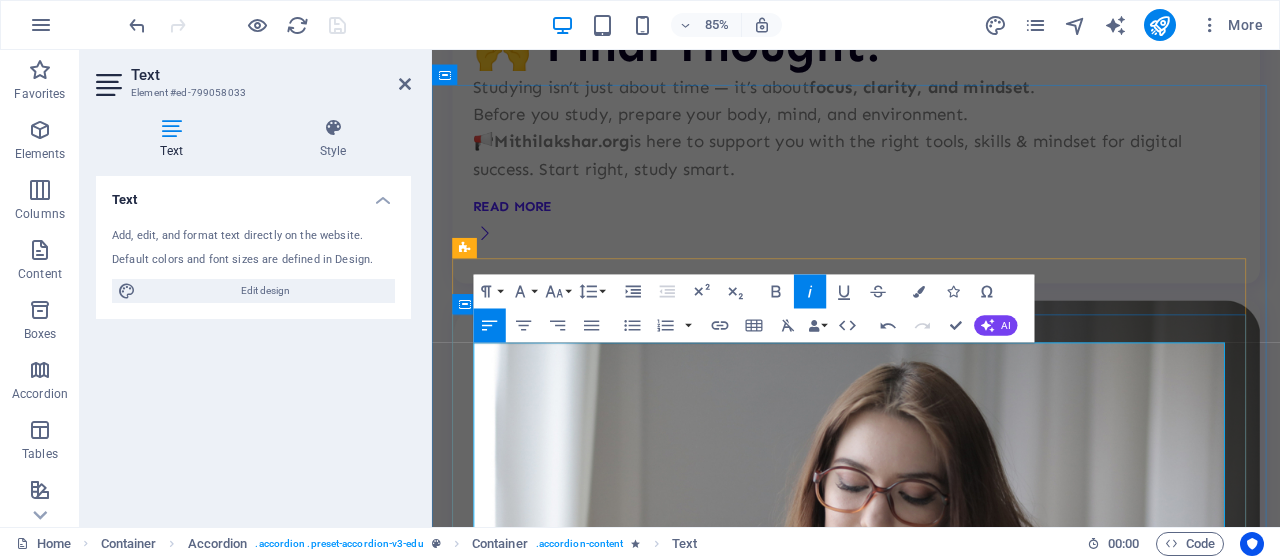 click on ""We don’t just teach — we transform. We don’t just preserve — we empower."" at bounding box center (845, 4556) 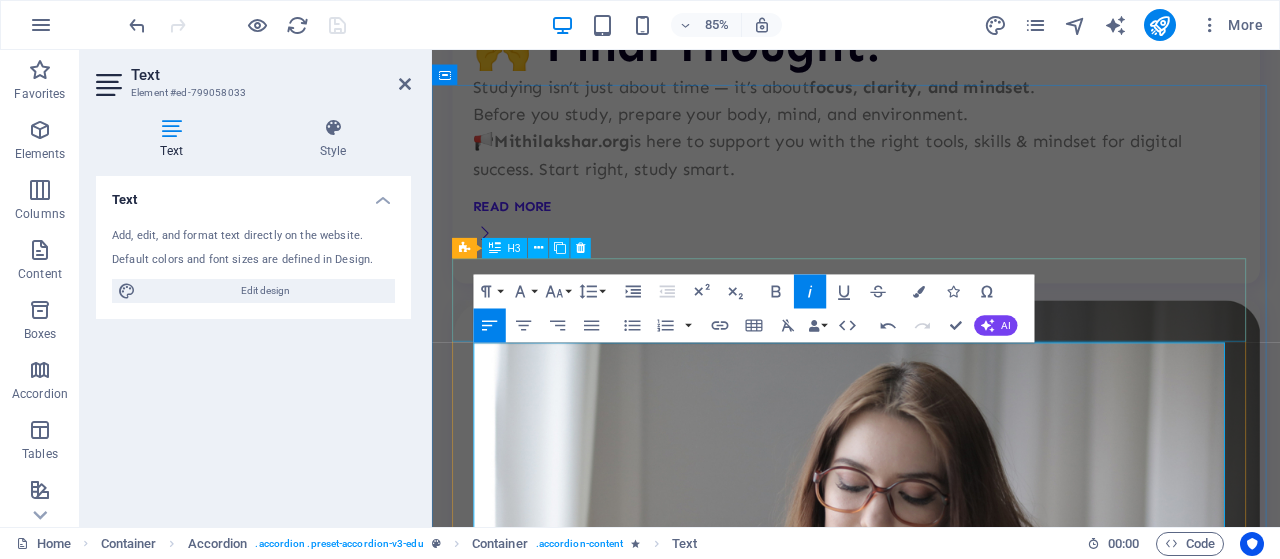 click on "What makes our education methods so unique?" at bounding box center [931, 4422] 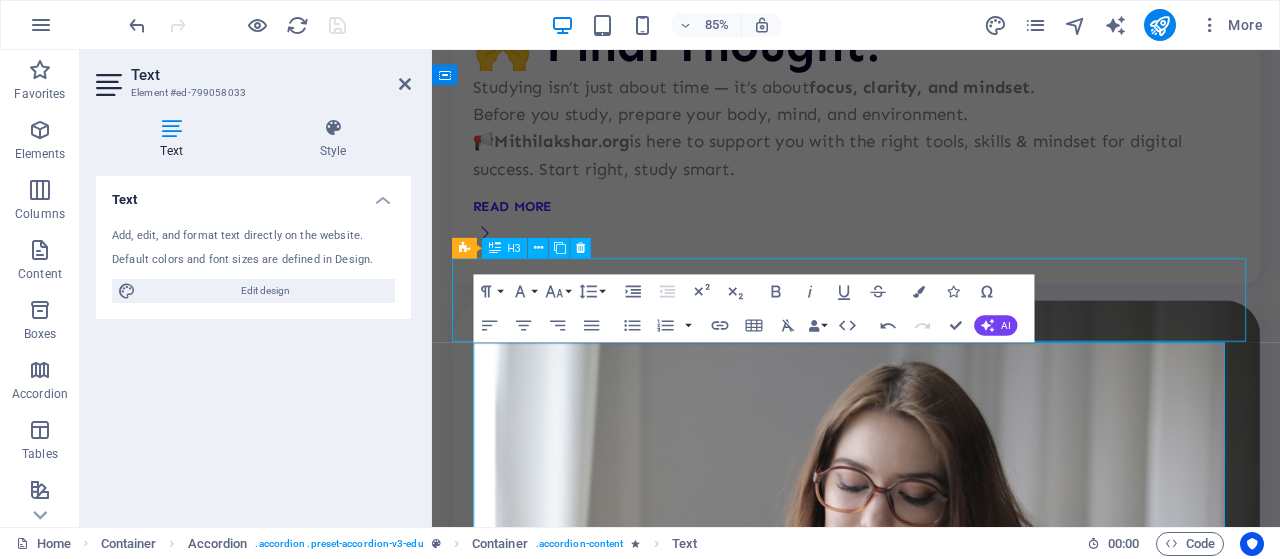 click on "What makes our education methods so unique?" at bounding box center (931, 4422) 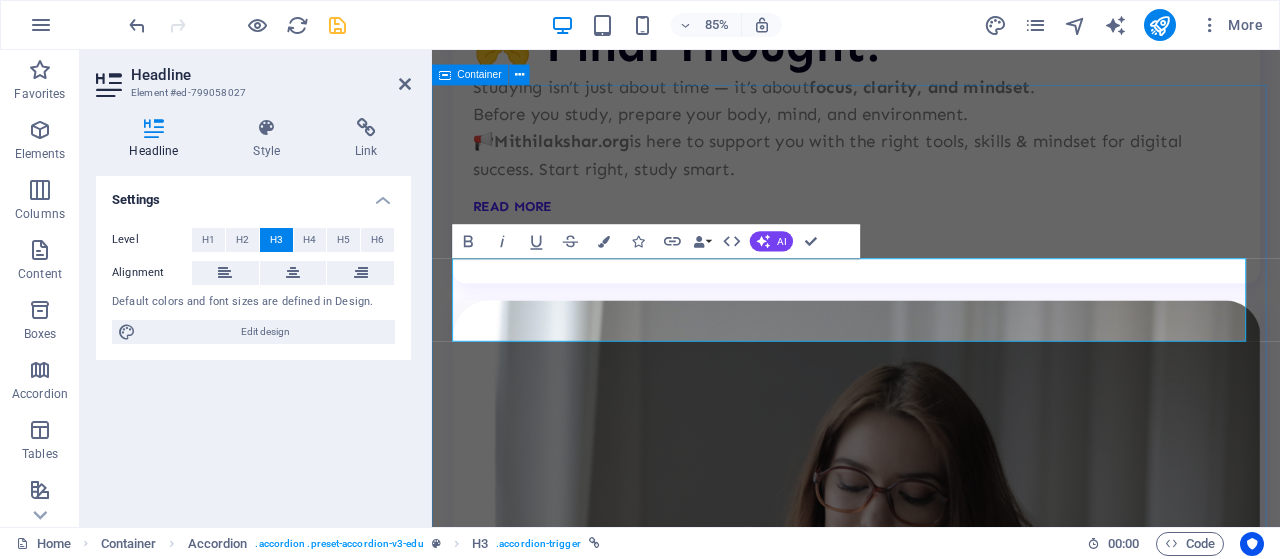 click on "Frequently asked questions 🌱 What Makes Our Education Methods So Unique at Mithilakshar? "We don’t just teach — we transform. We don’t just preserve — we empower." Here’s what sets our model apart: 🔁 1.  Heritage + Skill Integration “From Sanskriti to Samarthan” Most heritage efforts stop at documentation. ❌ We go further — we turn  script literacy into digital, creative, and livelihood skills. Learners don’t just read/write Mithilakshar — they  create posters, videos, calligraphy, embroidery, websites, and mobile content  using it. ✅  Outcome : Culture becomes Career. 📚 2.  Contextual & Mother-Tongue First We design materials in  Maithili and Hindi , not in disconnected academic English. Lessons start with  local idioms, folk stories, festivals, and real-life use cases . This brings  emotional connection , not rote learning. ✅  Outcome : Students learn faster, deeper, and prouder. 🔧 3.  Hands-On, Tool-Based Learning Use of: Mithilakshar typing tools Focus is on  doing ." at bounding box center [931, 6493] 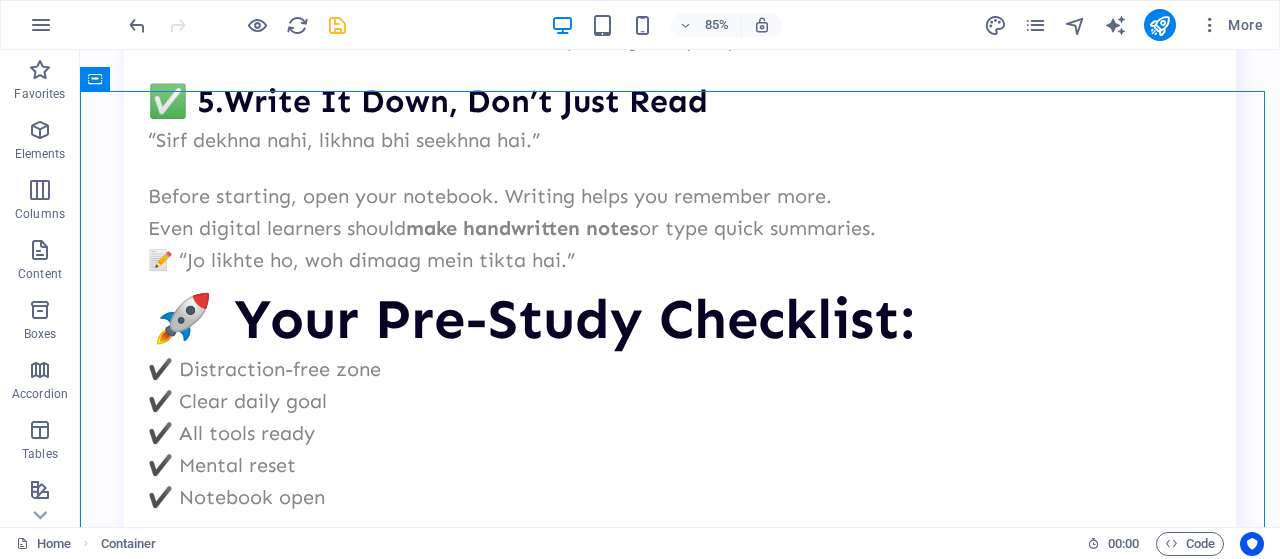 scroll, scrollTop: 12038, scrollLeft: 0, axis: vertical 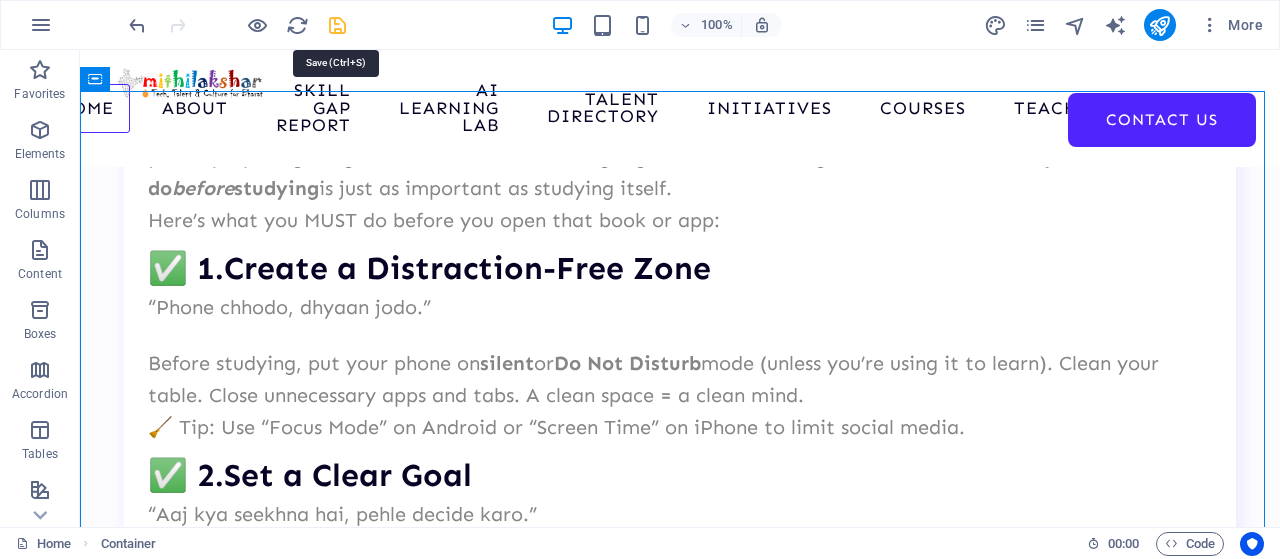 click at bounding box center (337, 25) 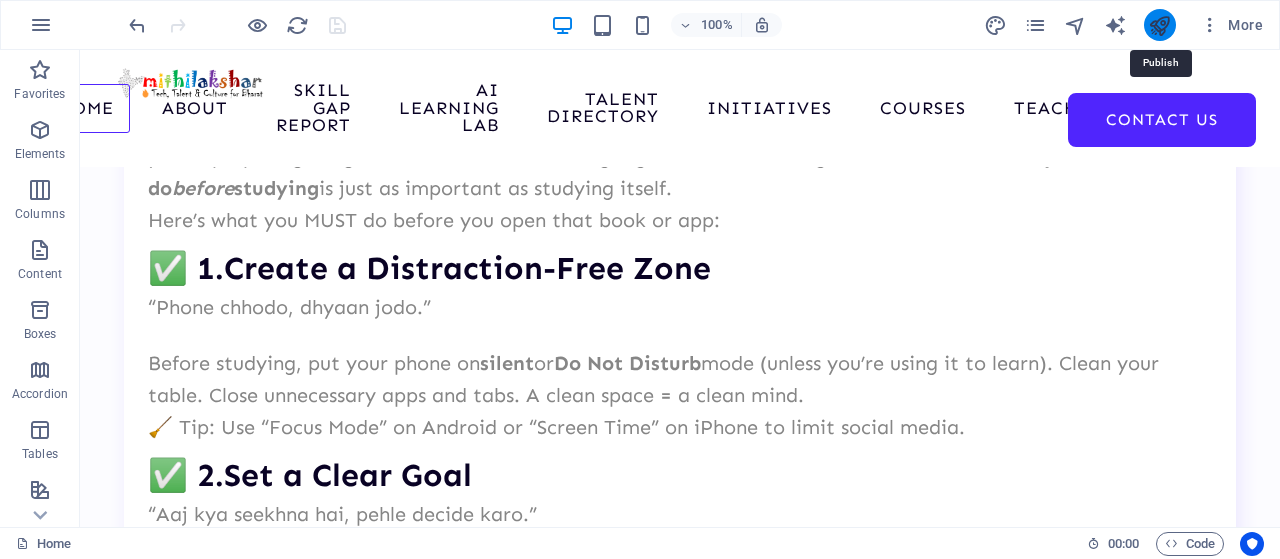 click at bounding box center (1159, 25) 